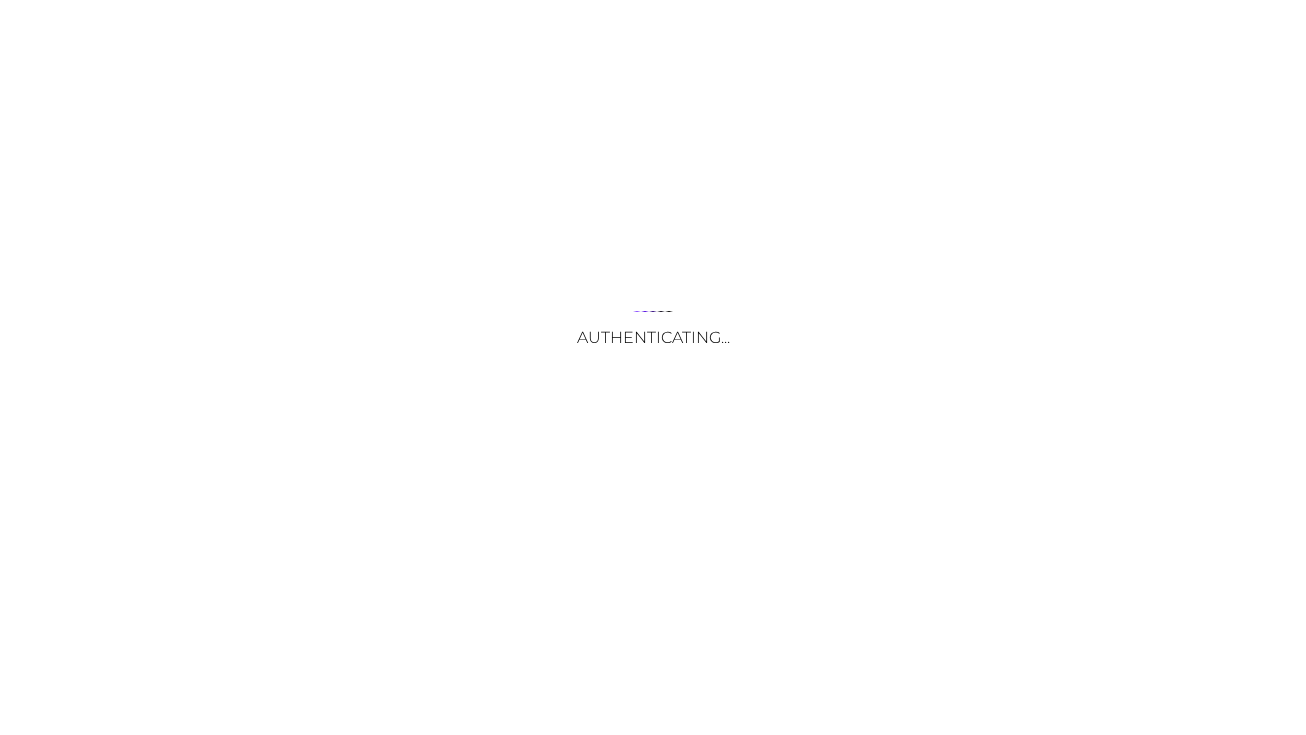 scroll, scrollTop: 0, scrollLeft: 0, axis: both 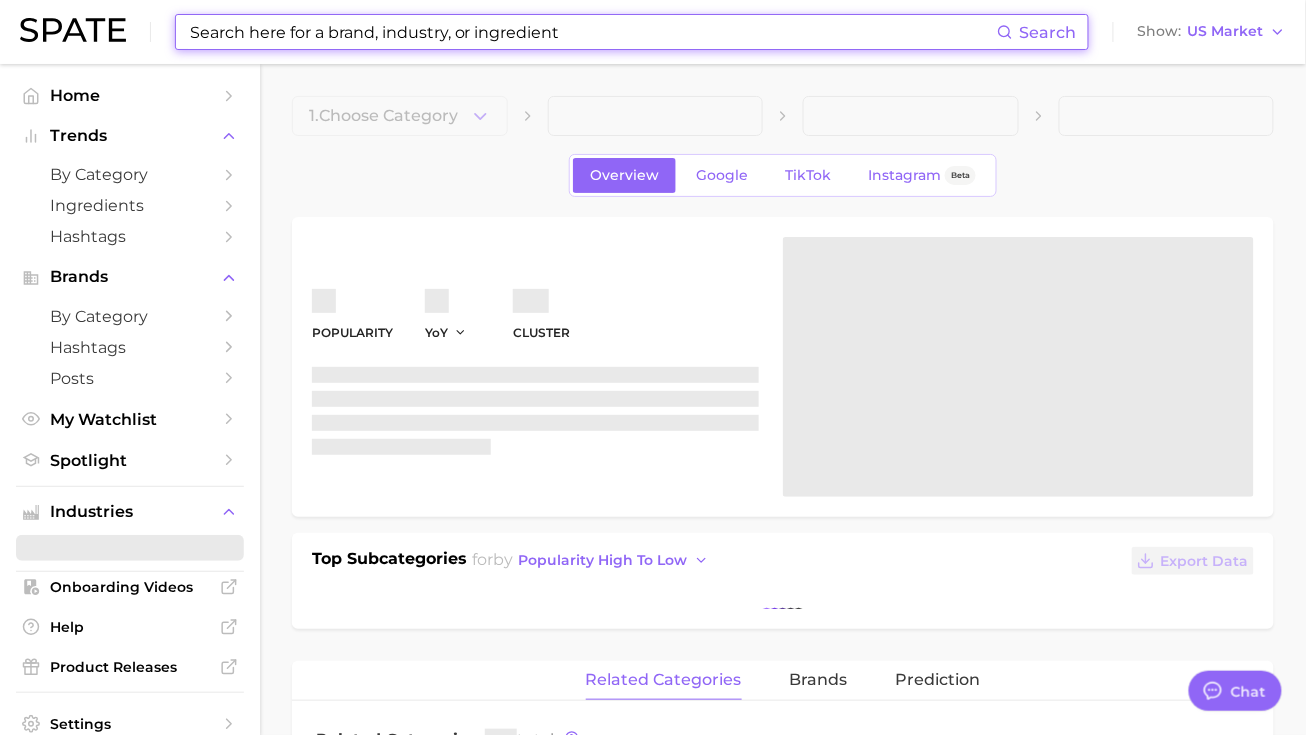 click at bounding box center (592, 32) 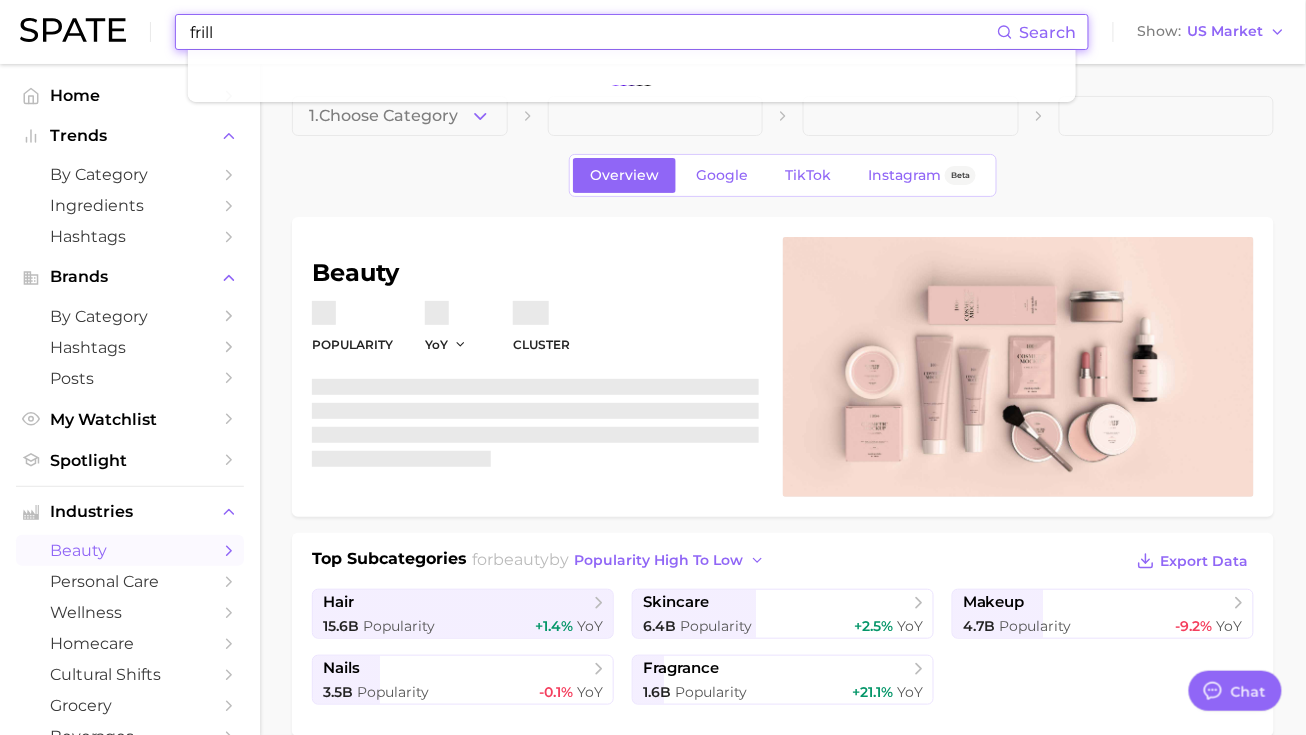 scroll, scrollTop: 1726, scrollLeft: 0, axis: vertical 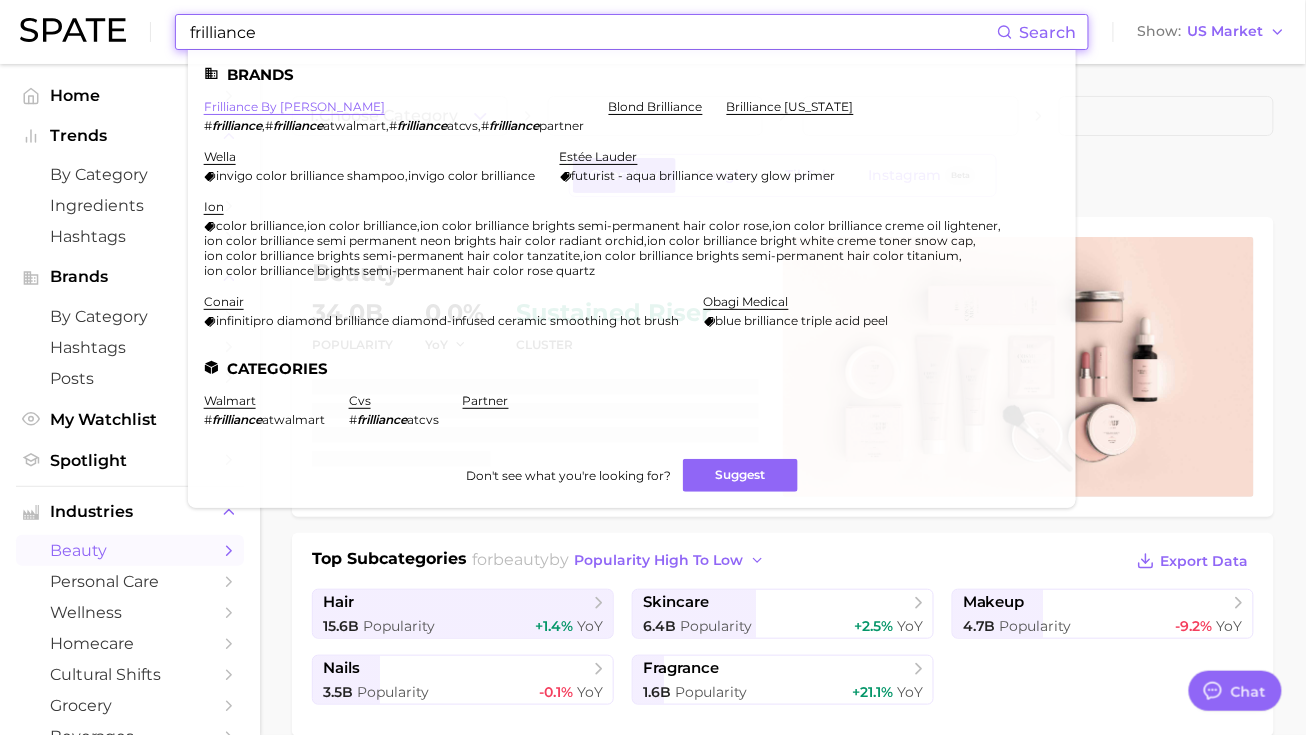 type on "frilliance" 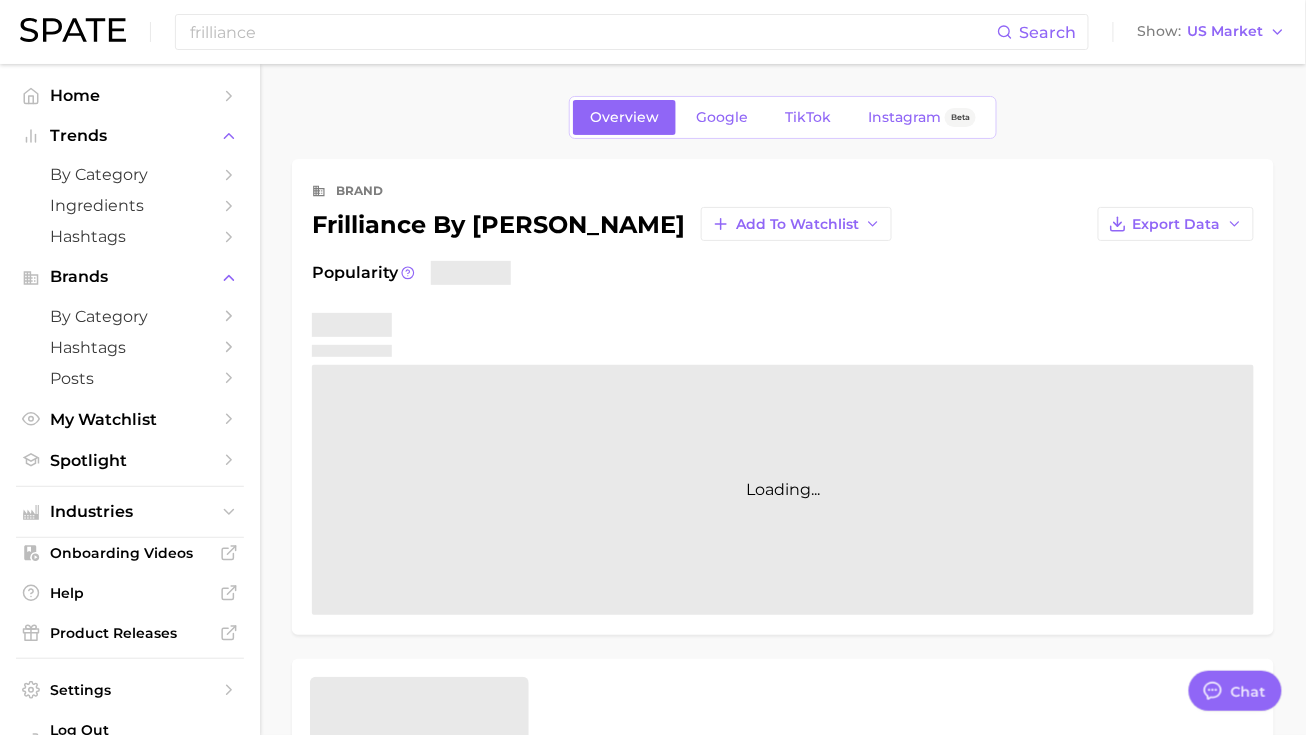 type on "x" 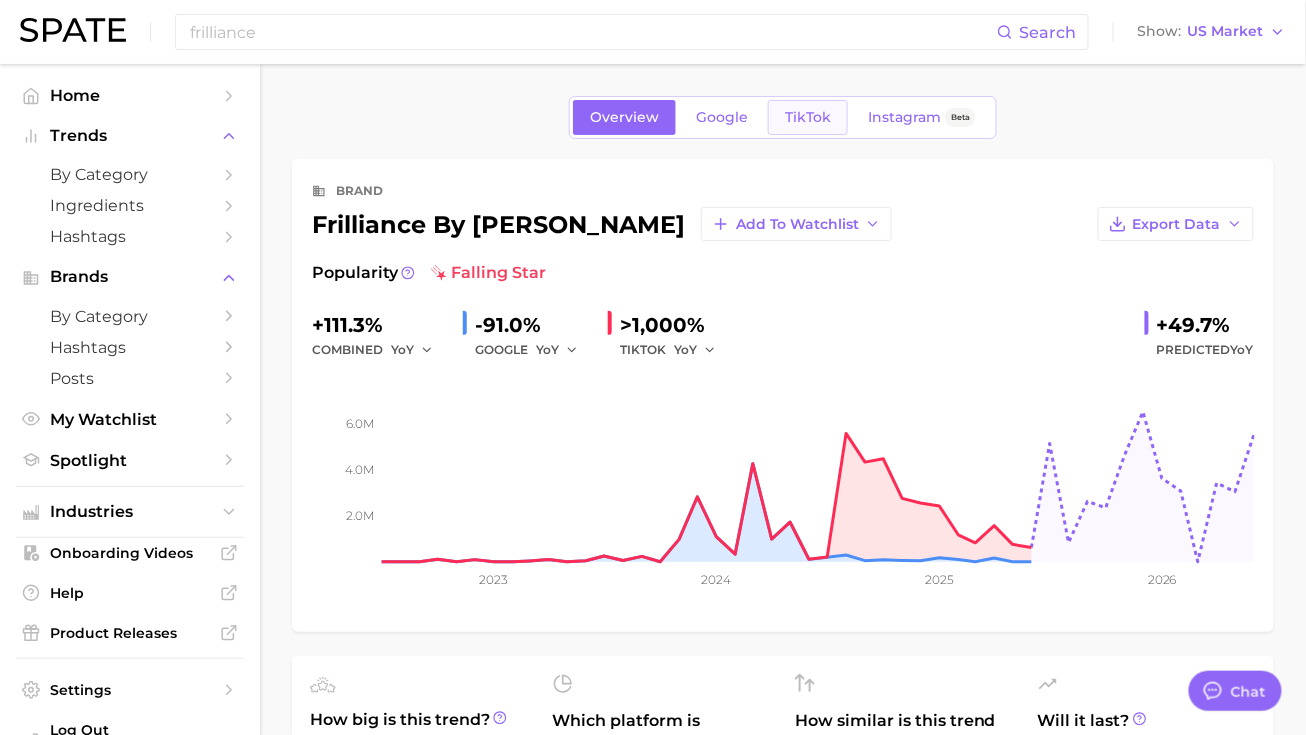 click on "TikTok" at bounding box center [808, 117] 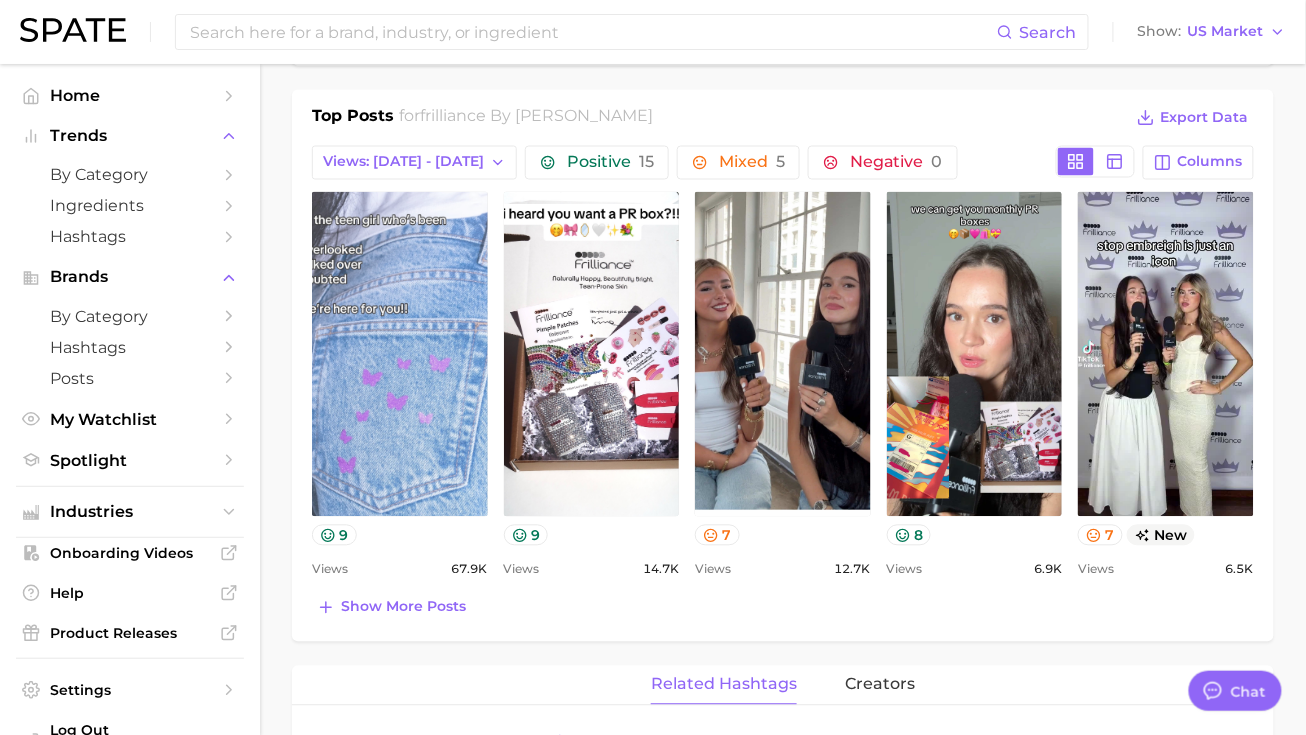scroll, scrollTop: 813, scrollLeft: 0, axis: vertical 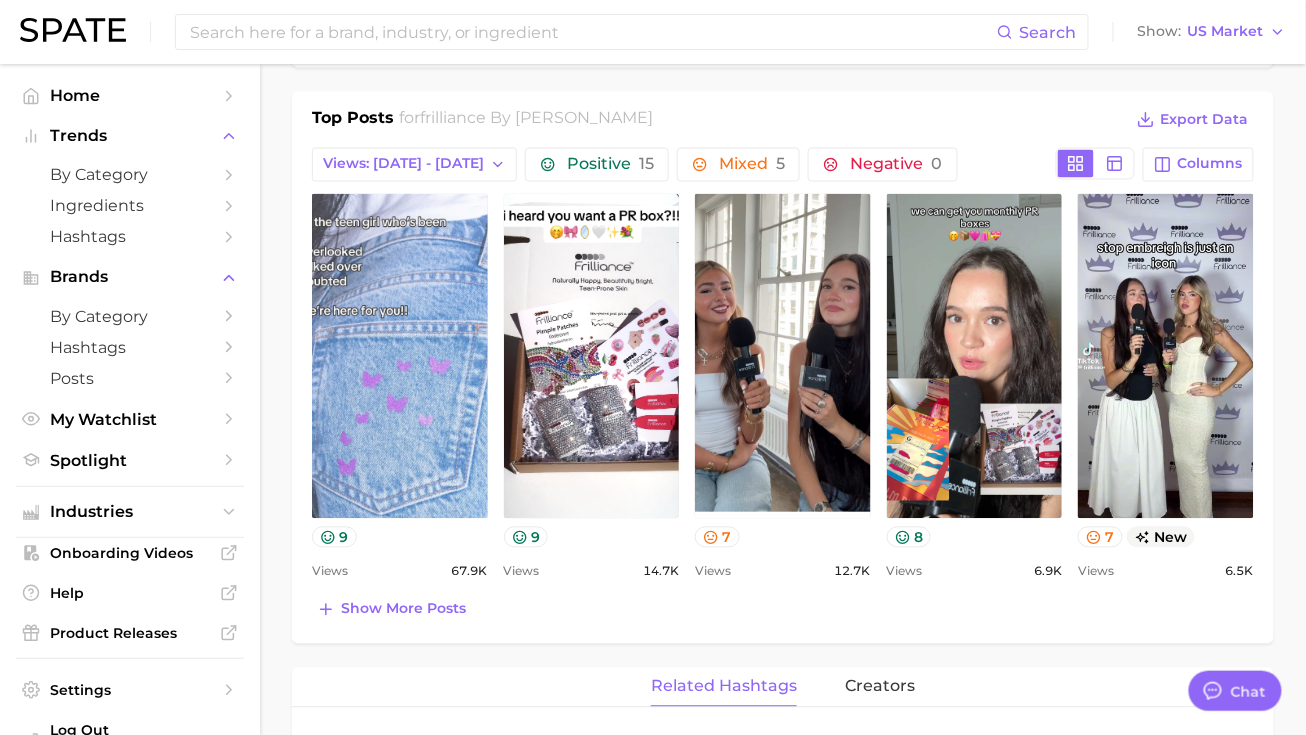 click on "view post on TikTok" at bounding box center (400, 356) 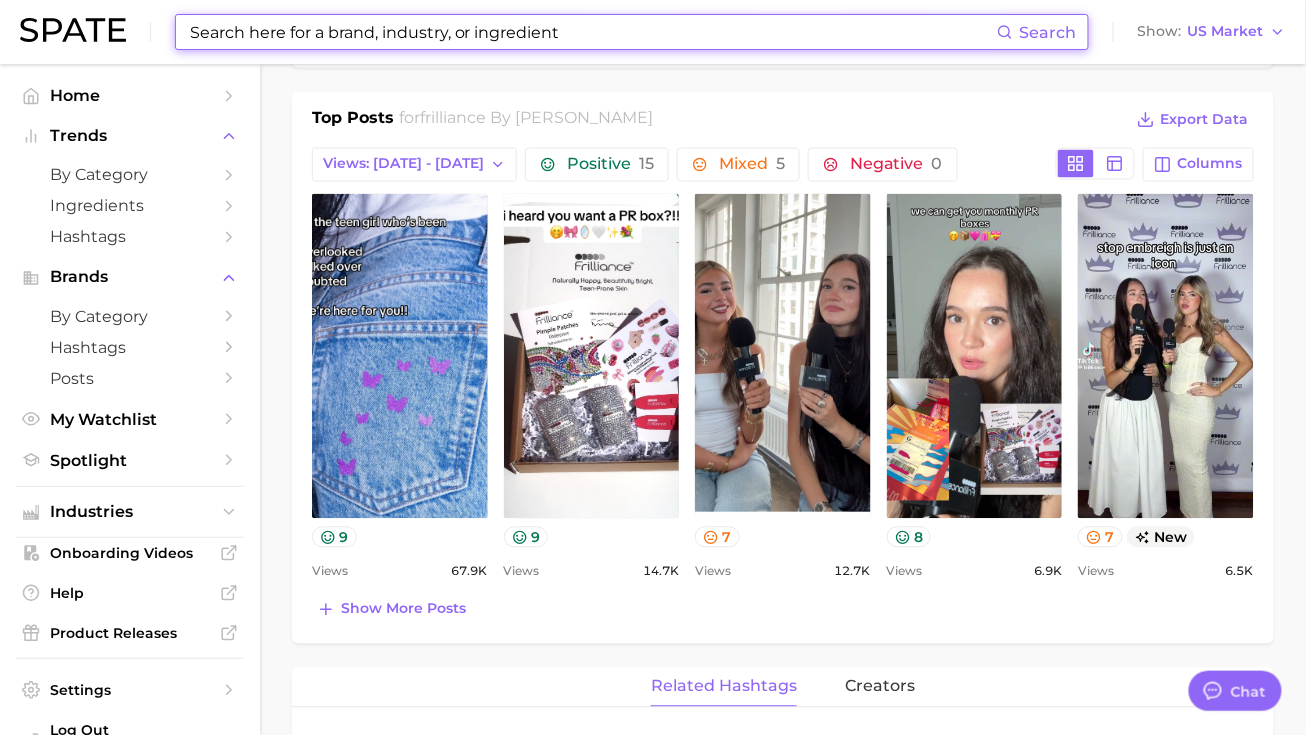 click at bounding box center (592, 32) 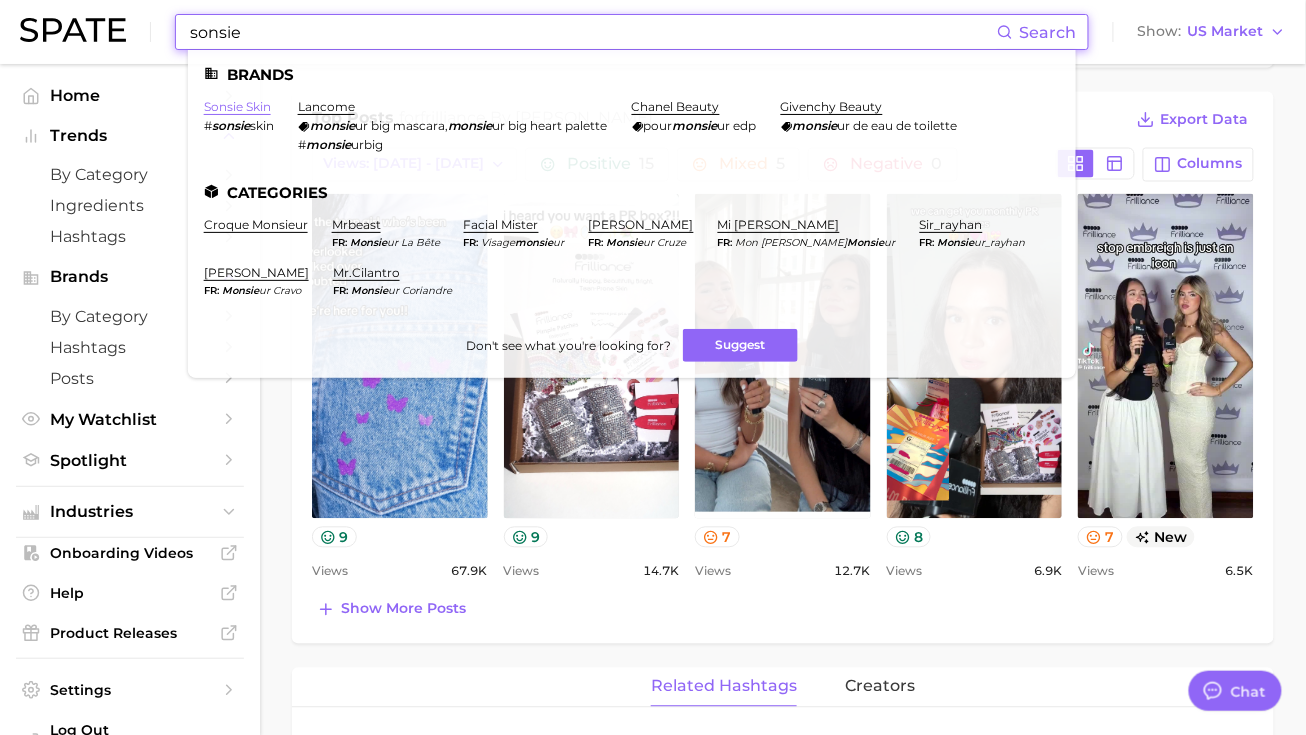 click on "sonsie skin" at bounding box center [237, 106] 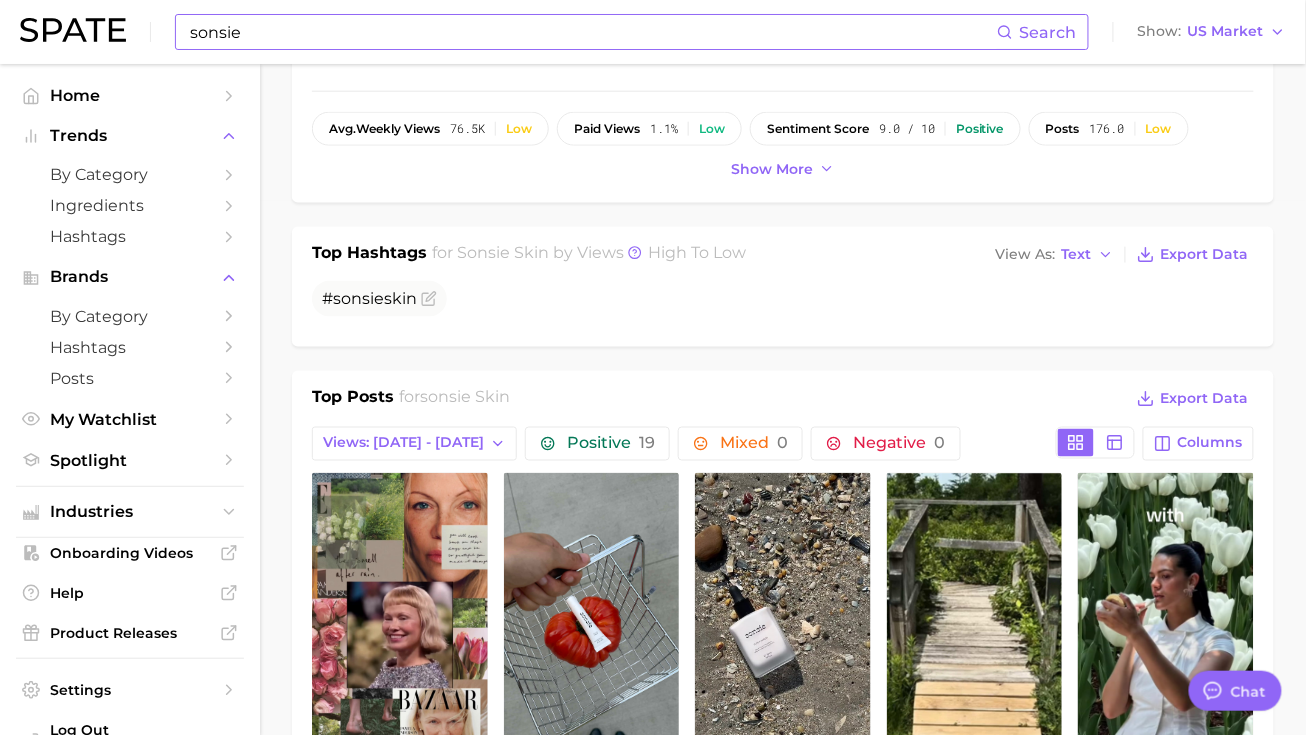 scroll, scrollTop: 778, scrollLeft: 0, axis: vertical 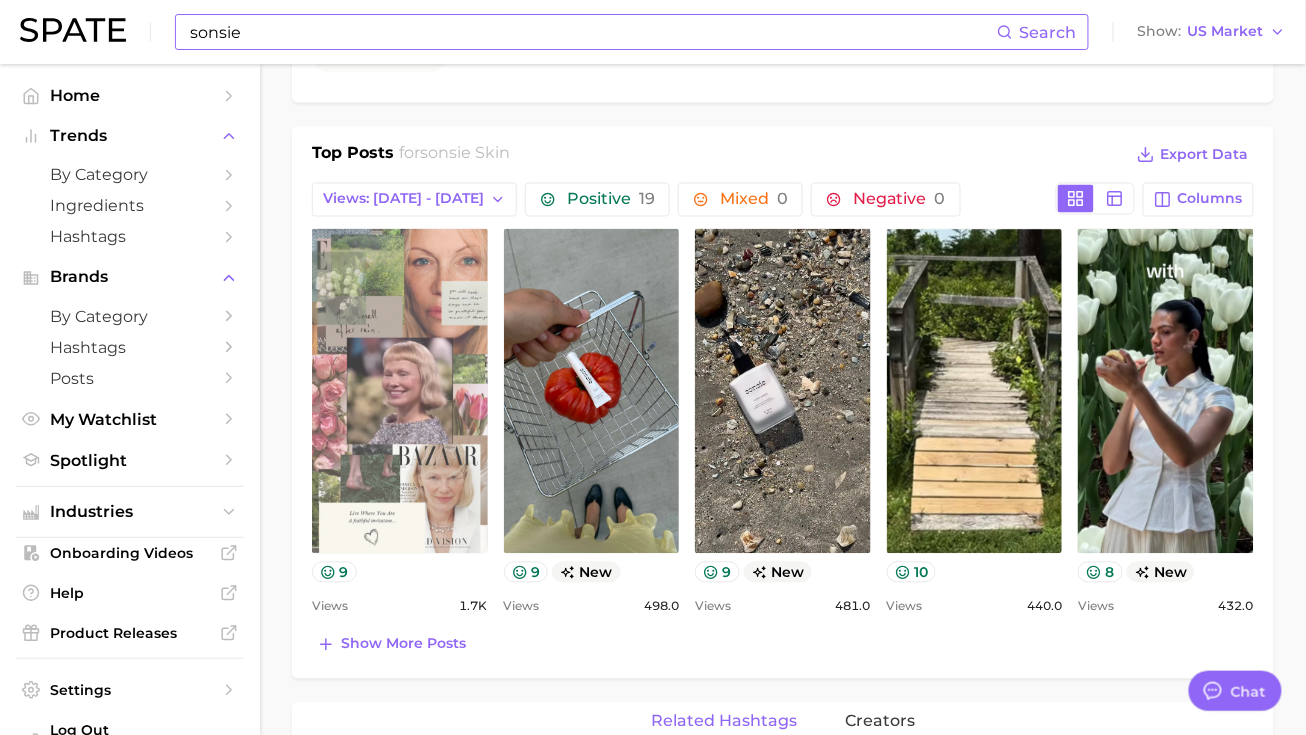 click on "view post on TikTok" at bounding box center (400, 391) 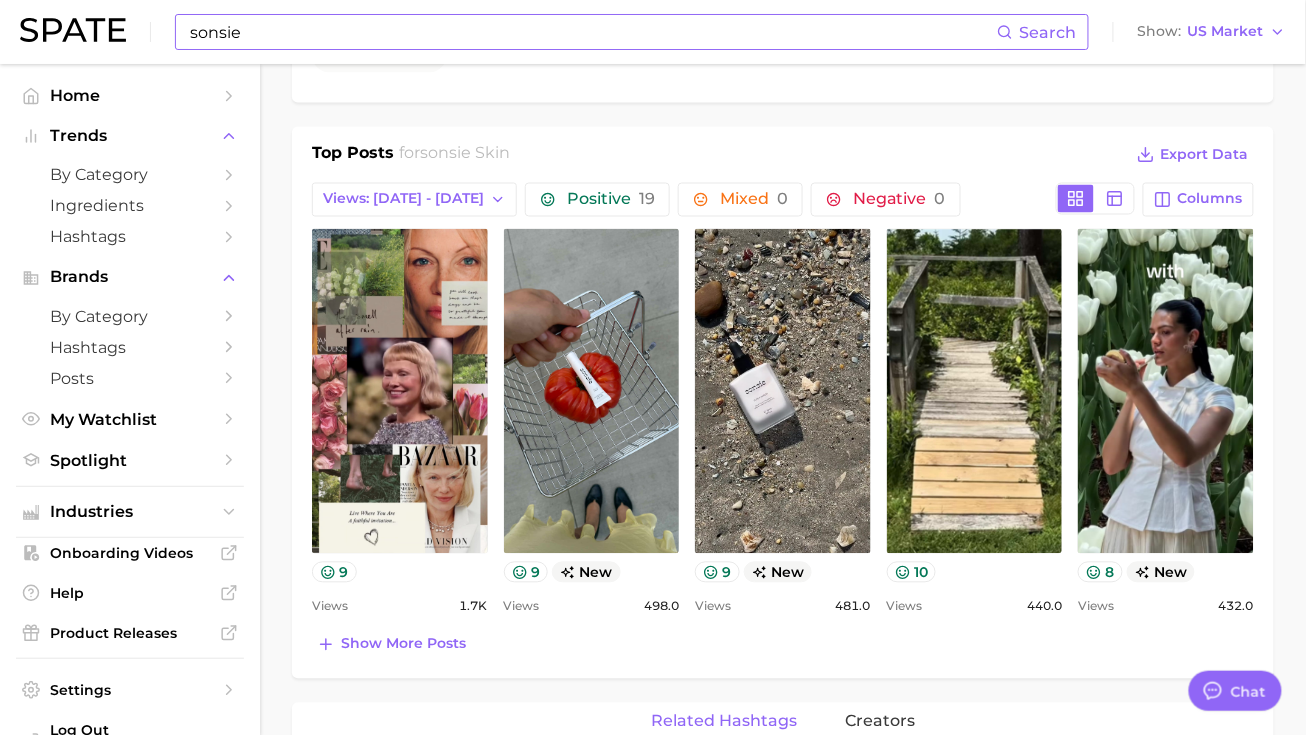 click on "sonsie Search Show US Market" at bounding box center [653, 32] 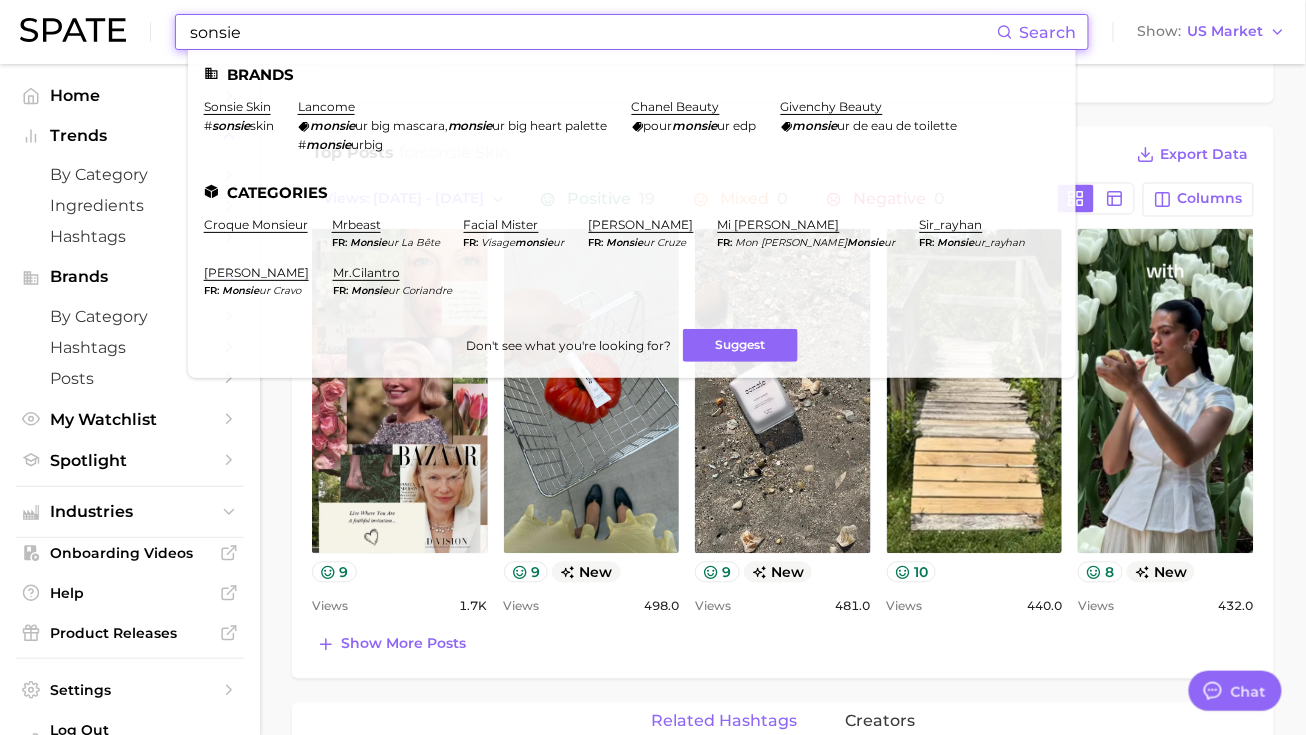 drag, startPoint x: 491, startPoint y: 34, endPoint x: 148, endPoint y: -28, distance: 348.55847 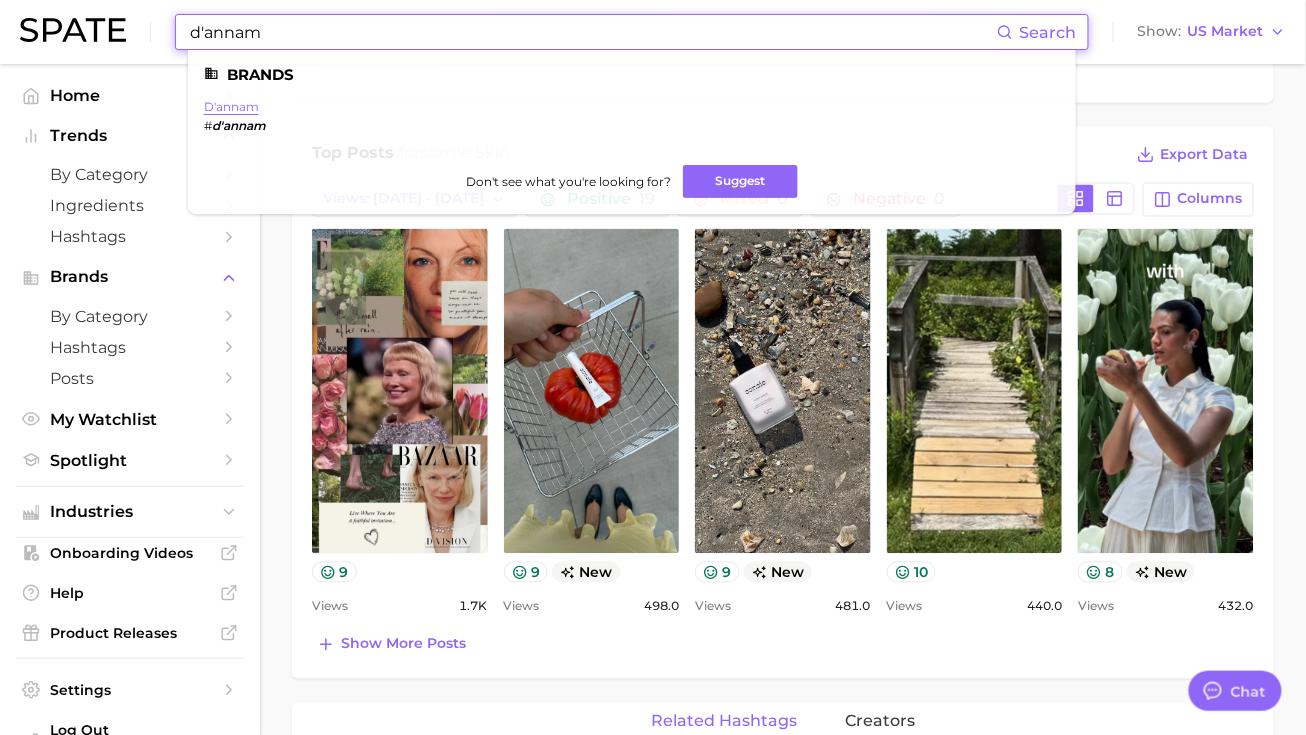 type on "d'annam" 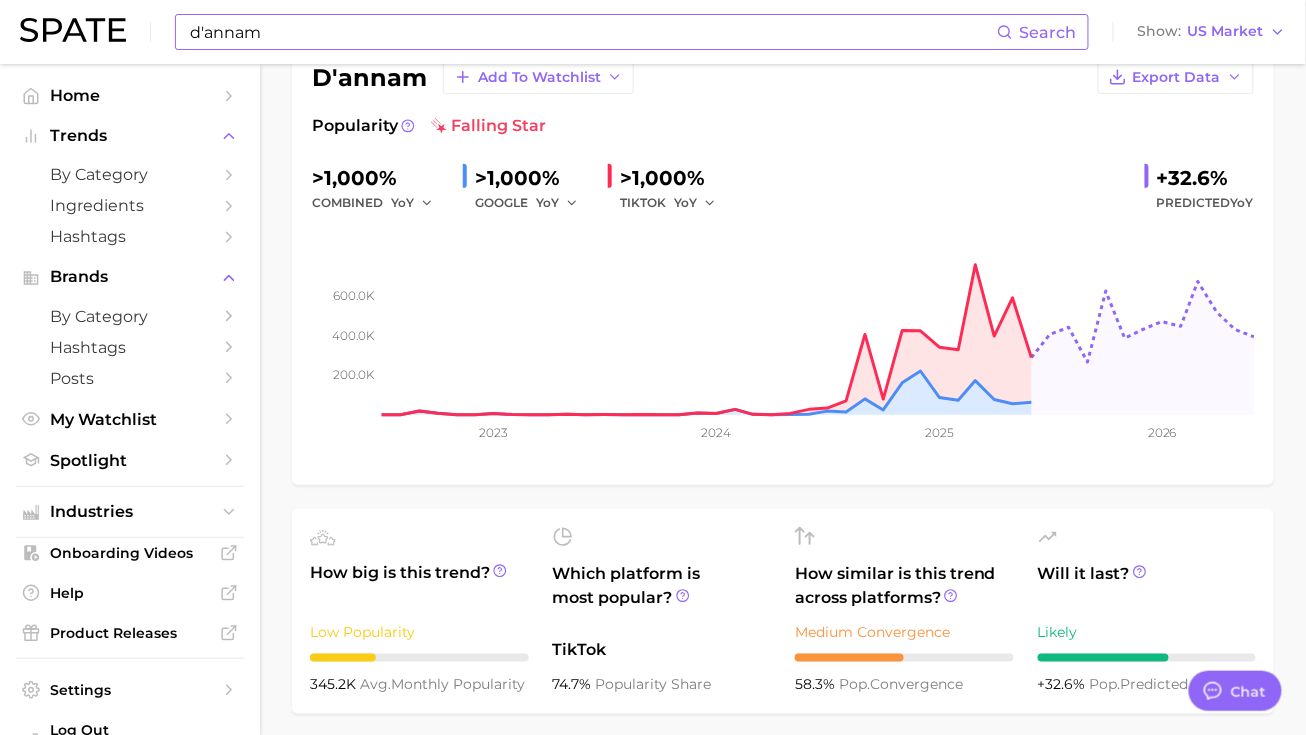 scroll, scrollTop: 0, scrollLeft: 0, axis: both 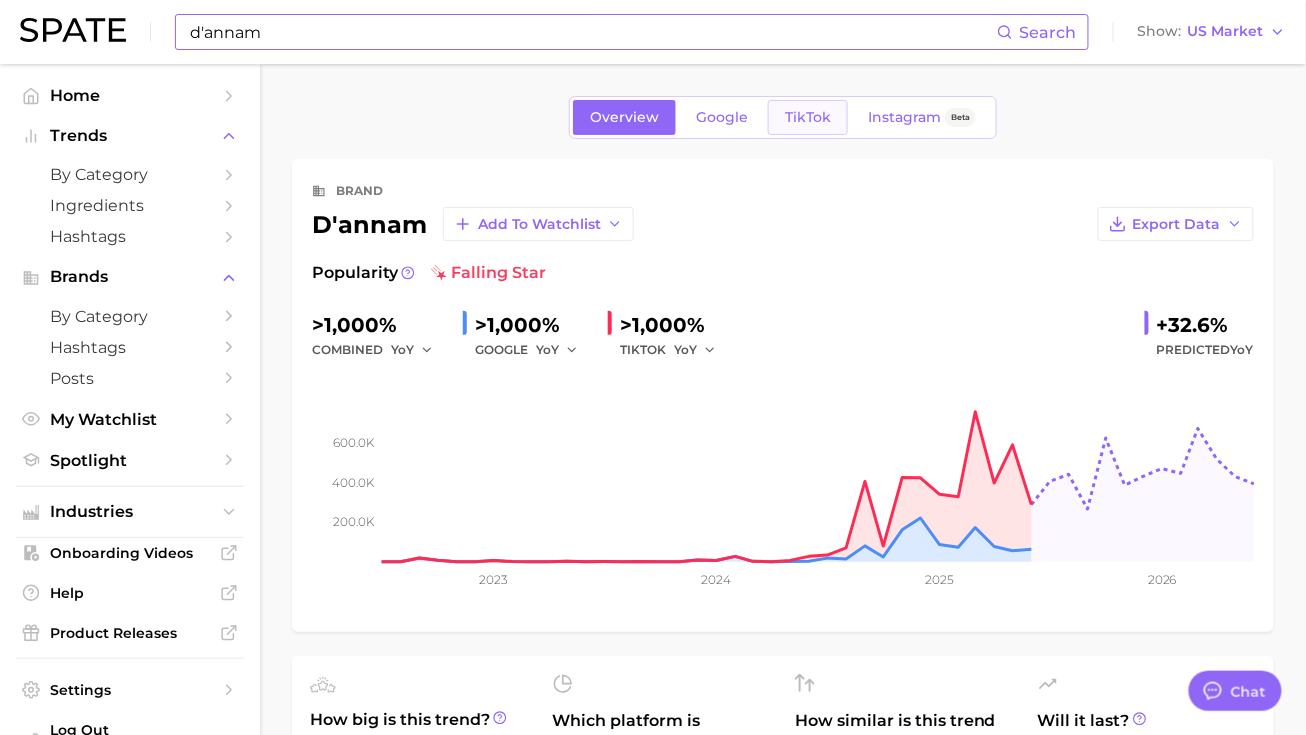 click on "TikTok" at bounding box center [808, 117] 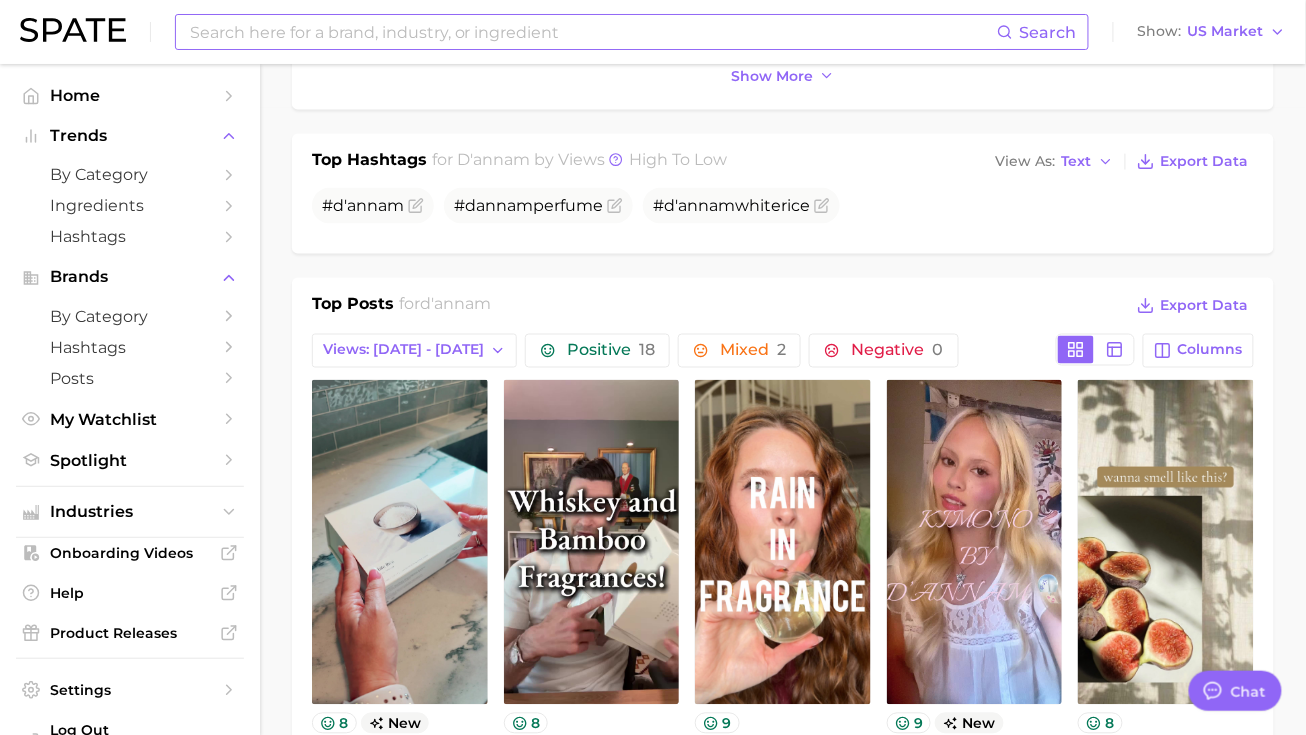 scroll, scrollTop: 634, scrollLeft: 0, axis: vertical 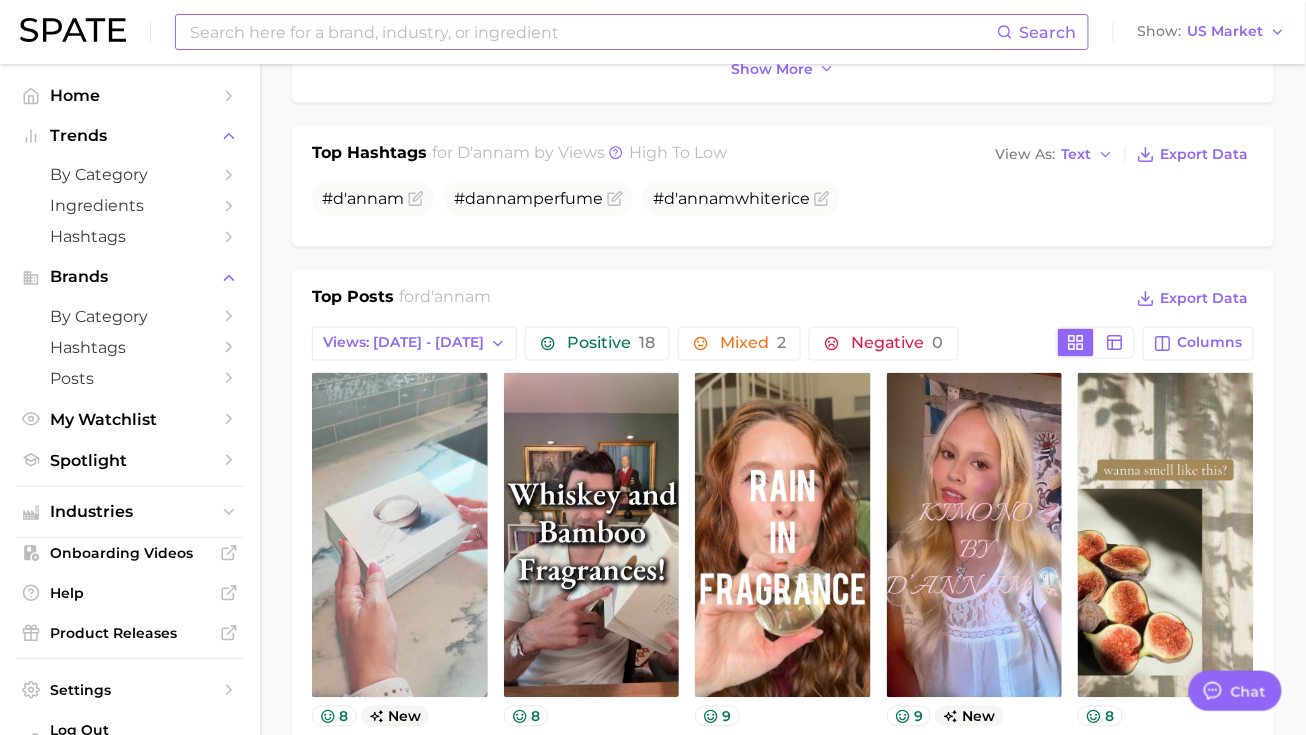 click on "view post on TikTok" at bounding box center (400, 535) 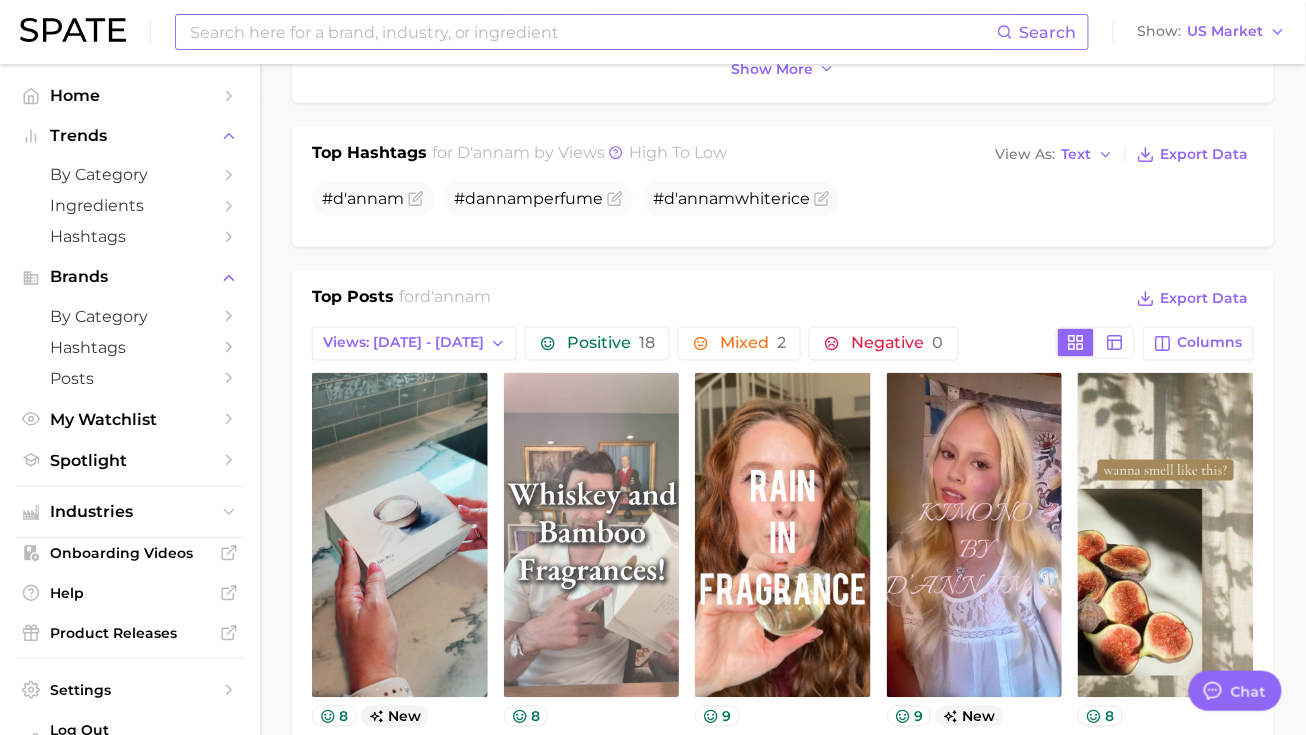 click on "view post on TikTok" at bounding box center [592, 535] 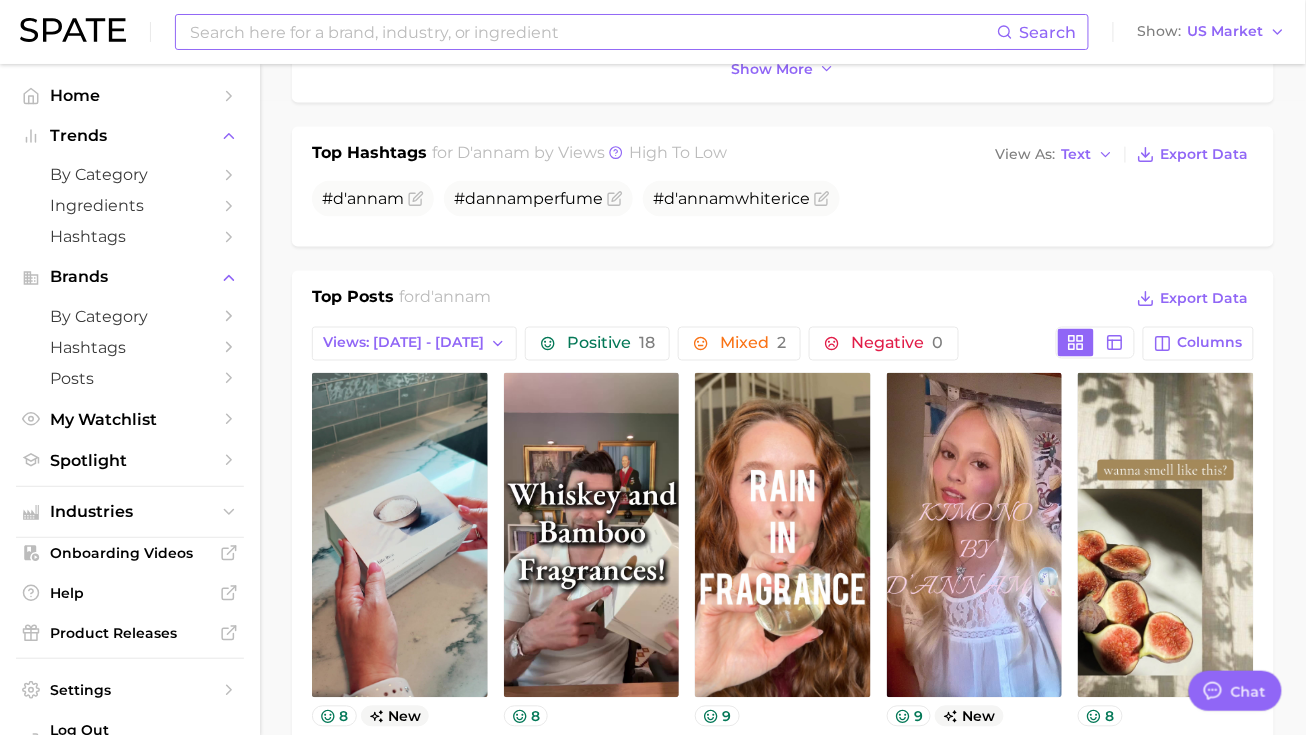click at bounding box center (592, 32) 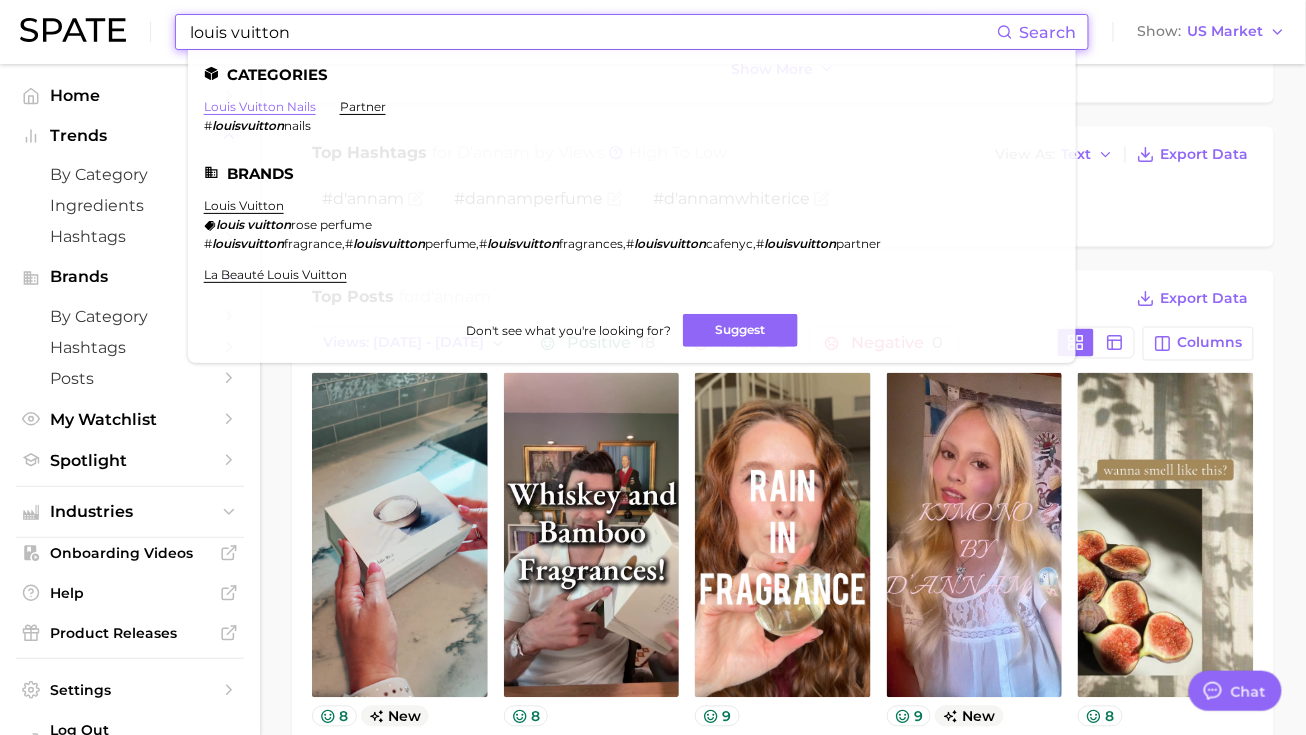 type on "louis vuitton" 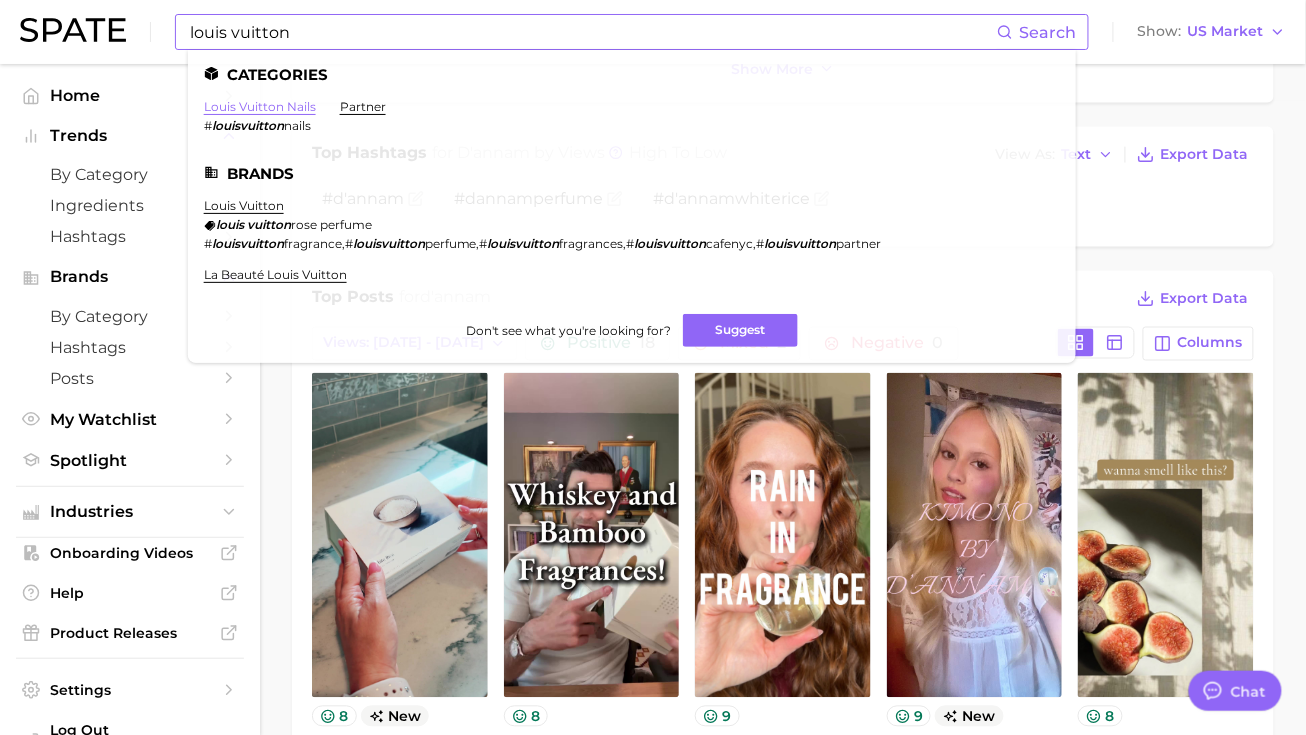 click on "louis vuitton nails" at bounding box center (260, 106) 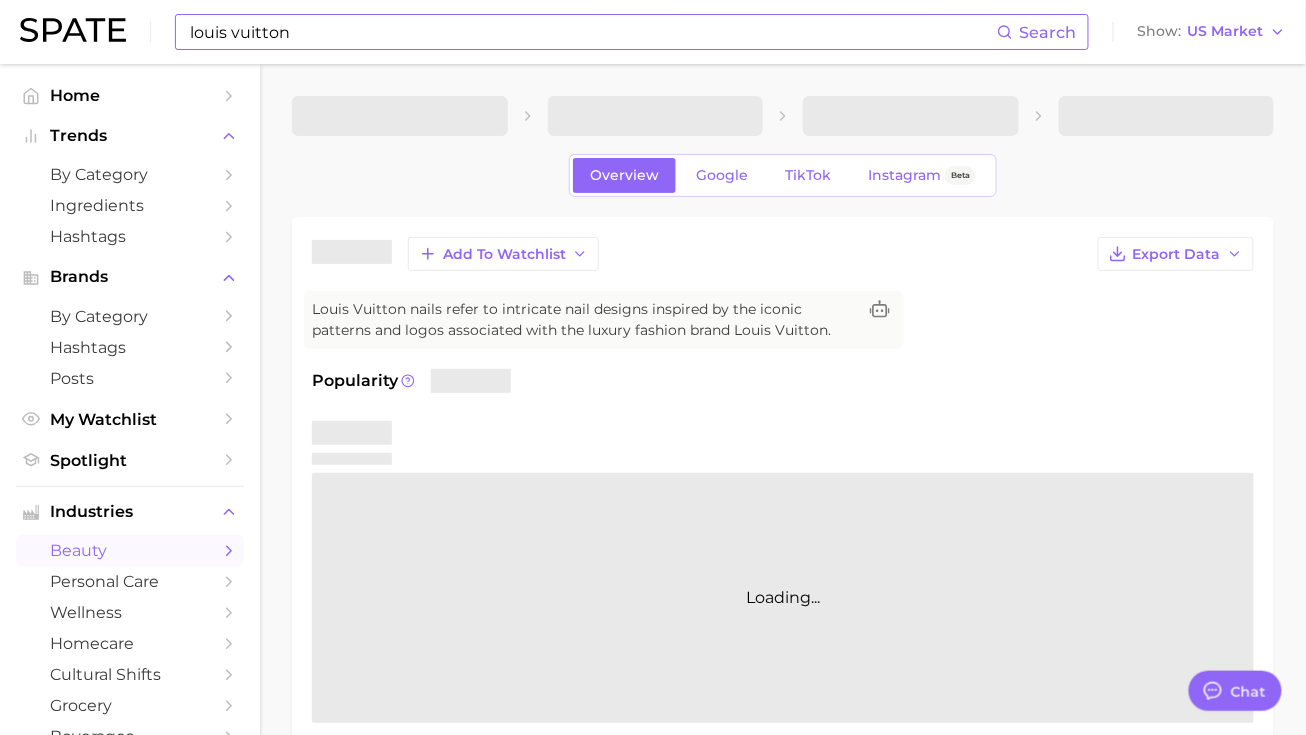click on "louis vuitton" at bounding box center [592, 32] 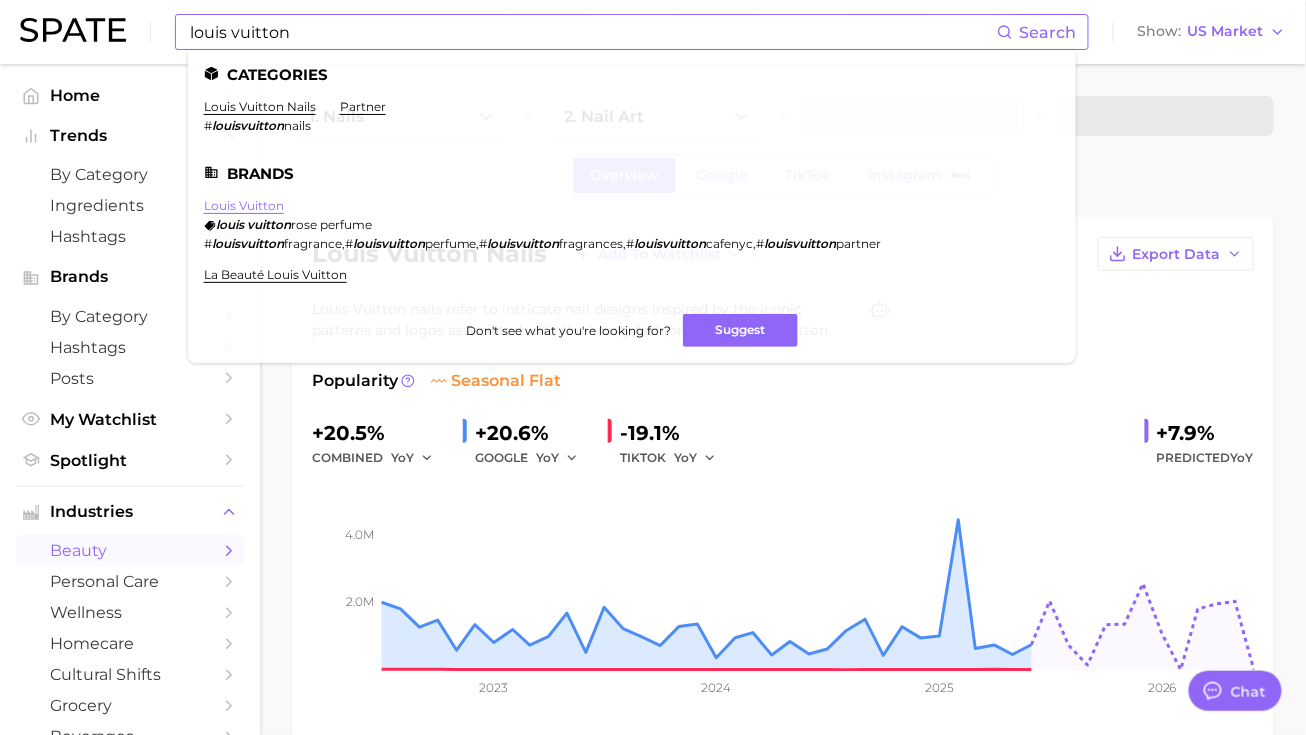 click on "louis vuitton" at bounding box center (244, 205) 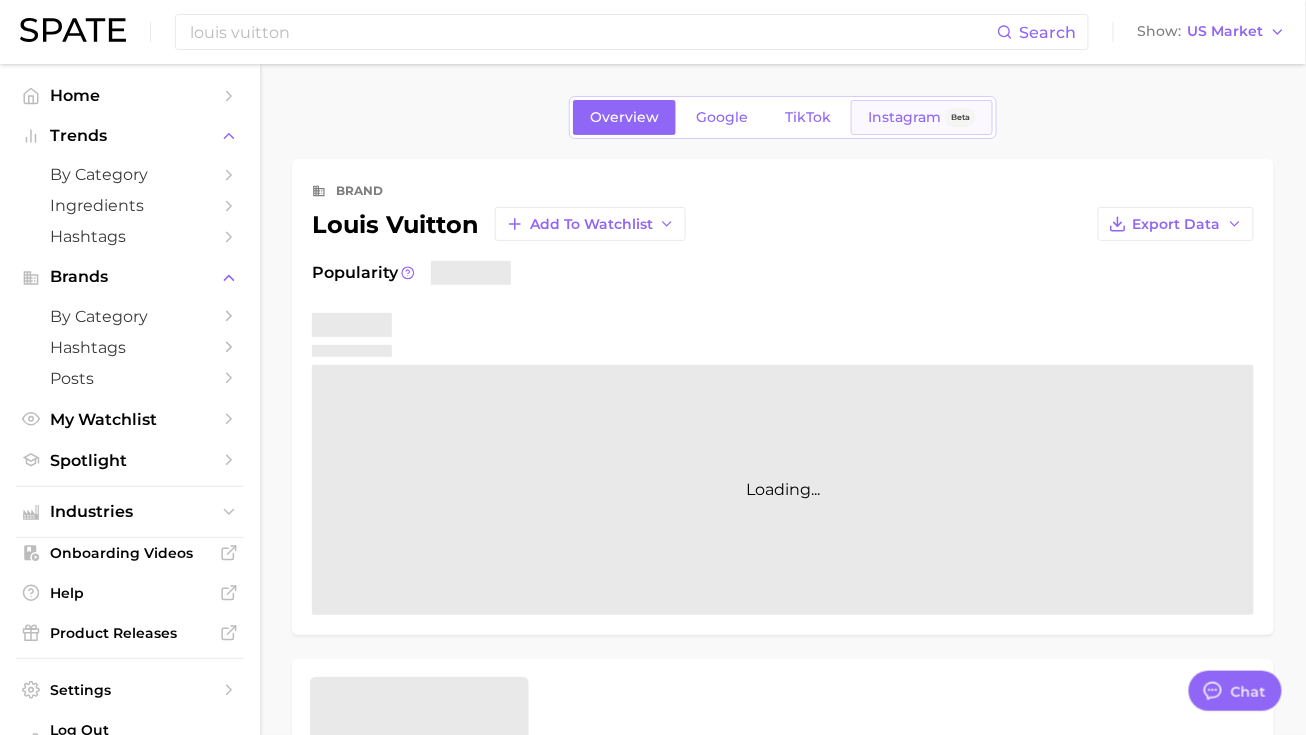 click on "Instagram Beta" at bounding box center (922, 117) 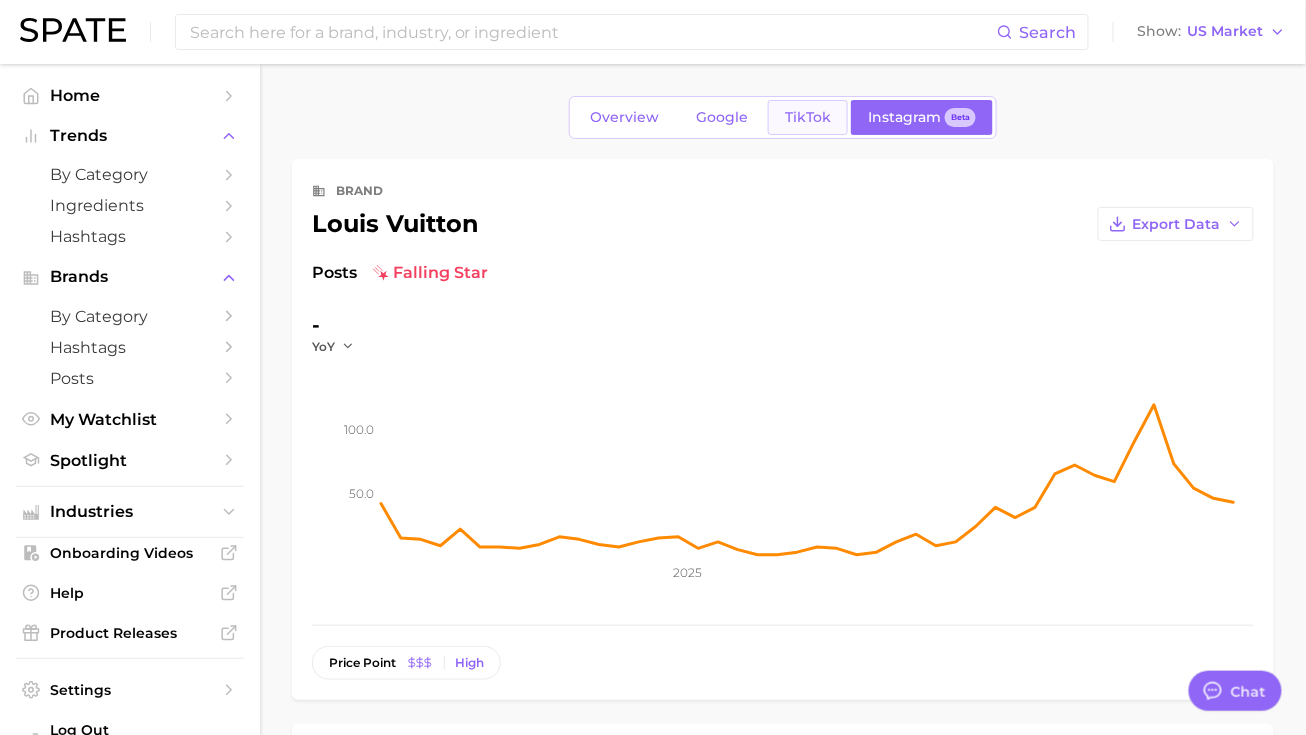 click on "TikTok" at bounding box center [808, 117] 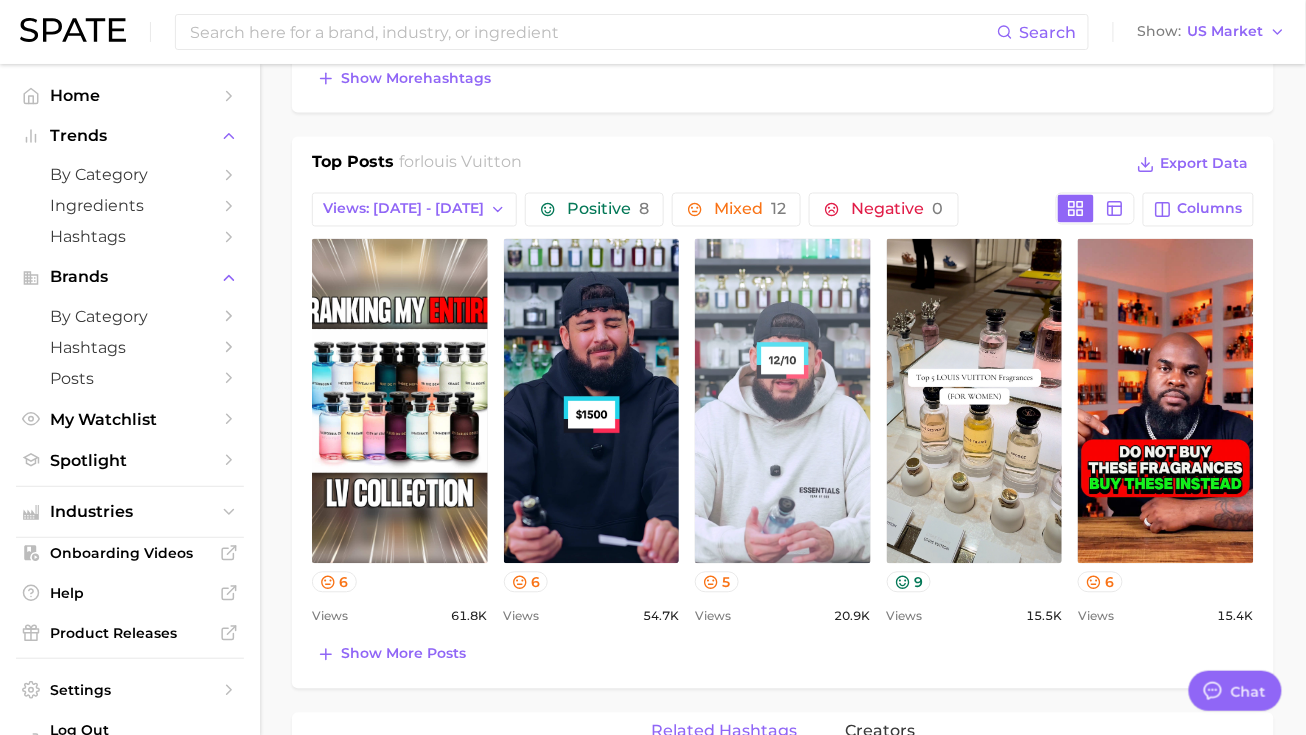 scroll, scrollTop: 863, scrollLeft: 0, axis: vertical 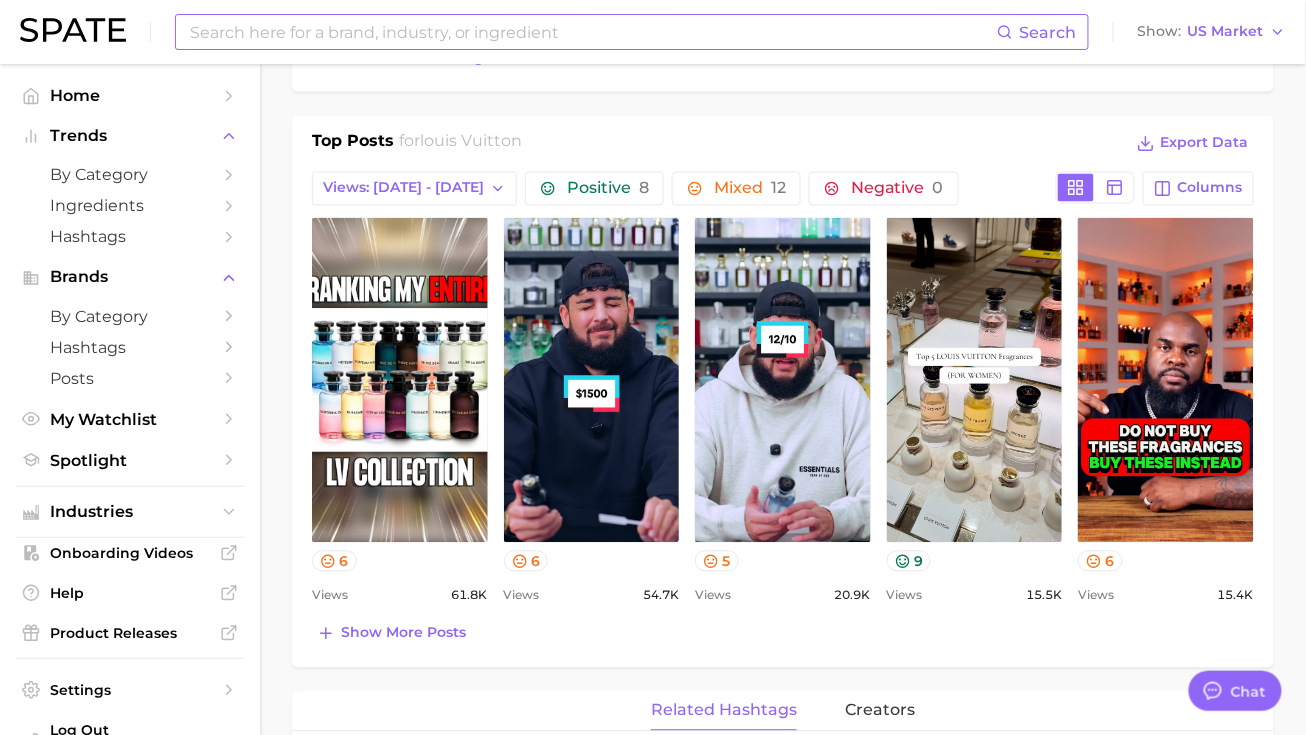 click at bounding box center [592, 32] 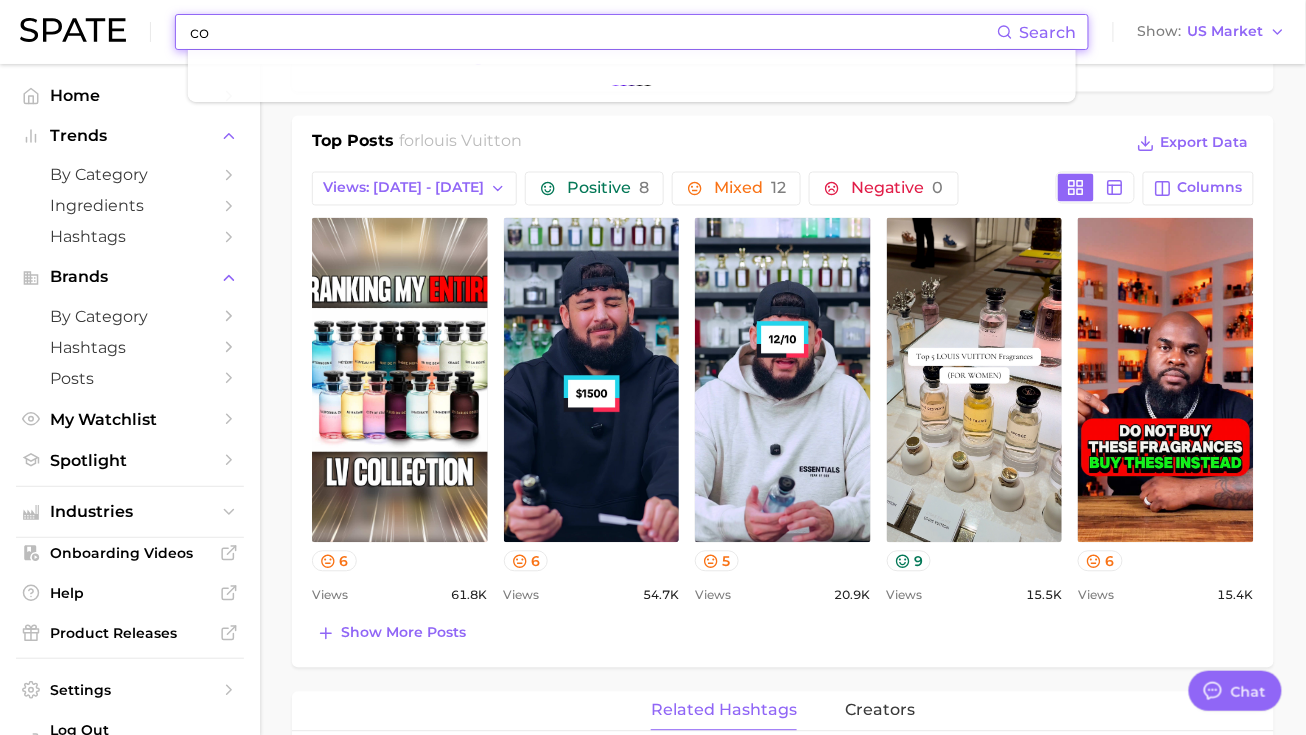 type on "c" 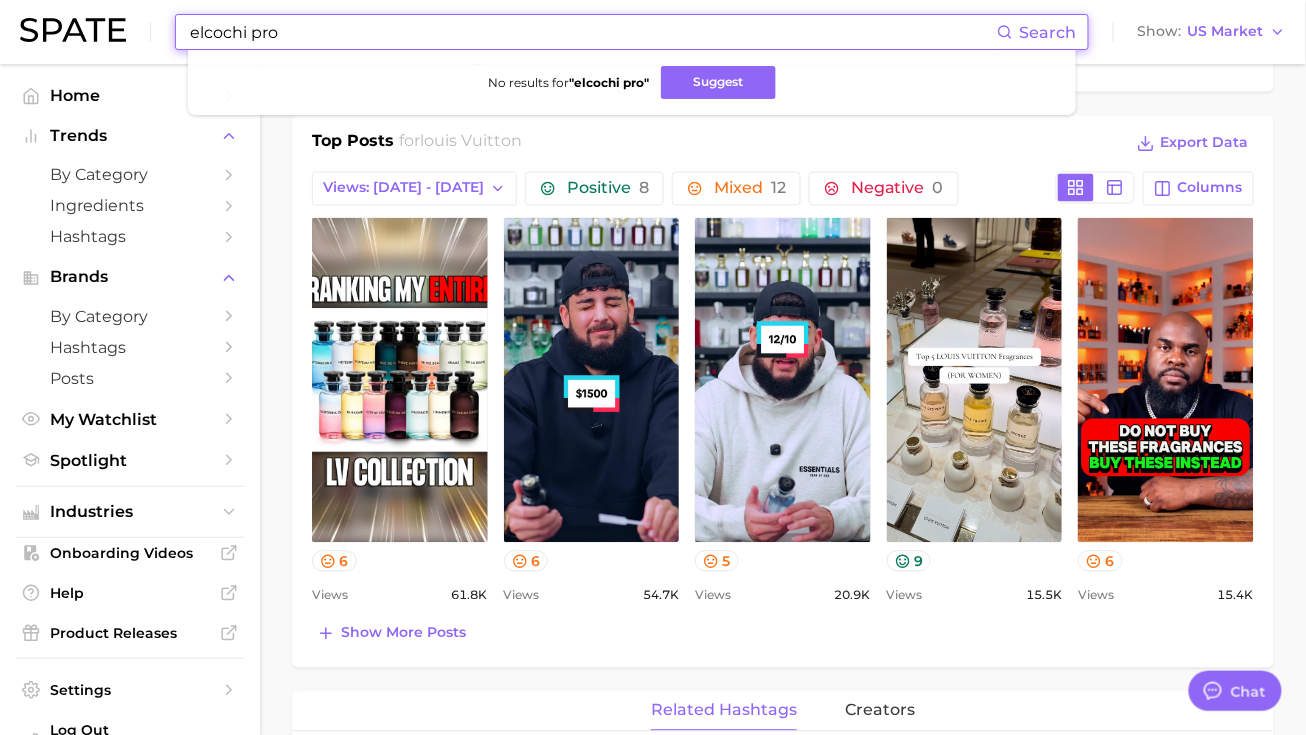 drag, startPoint x: 385, startPoint y: 23, endPoint x: 198, endPoint y: 28, distance: 187.06683 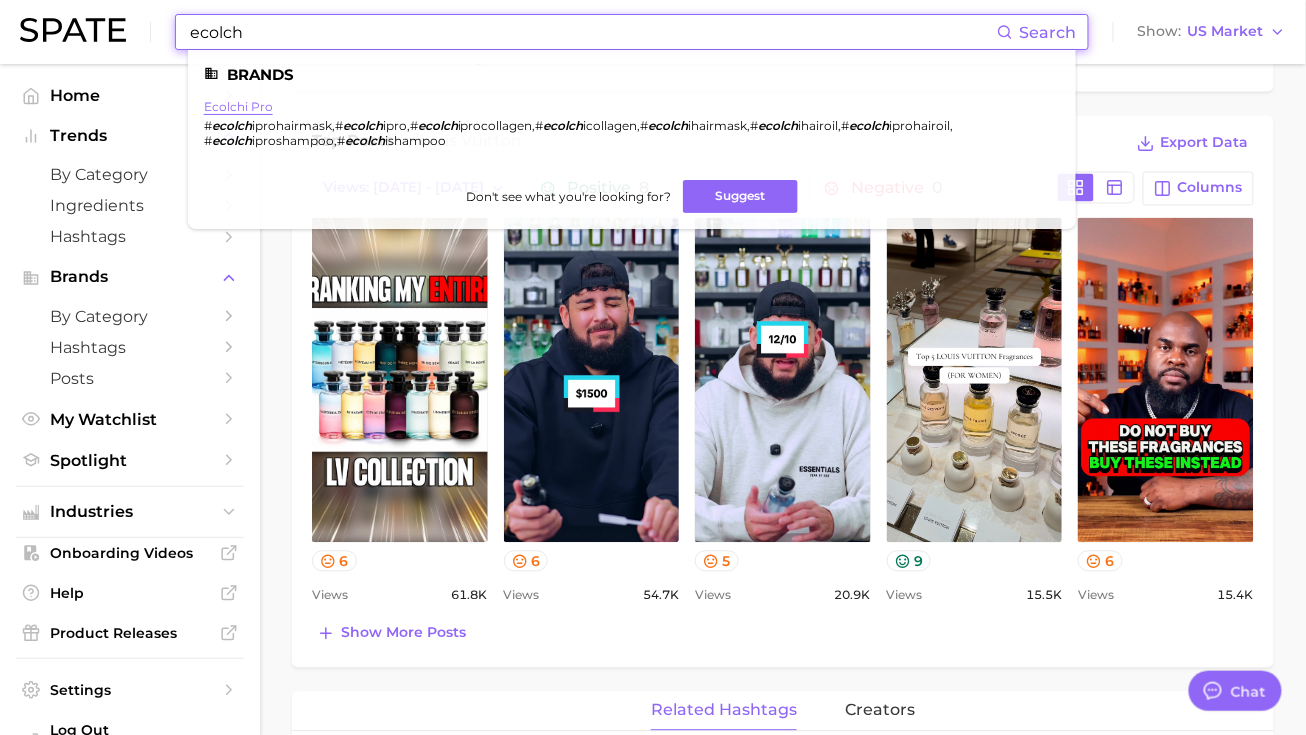 type on "ecolch" 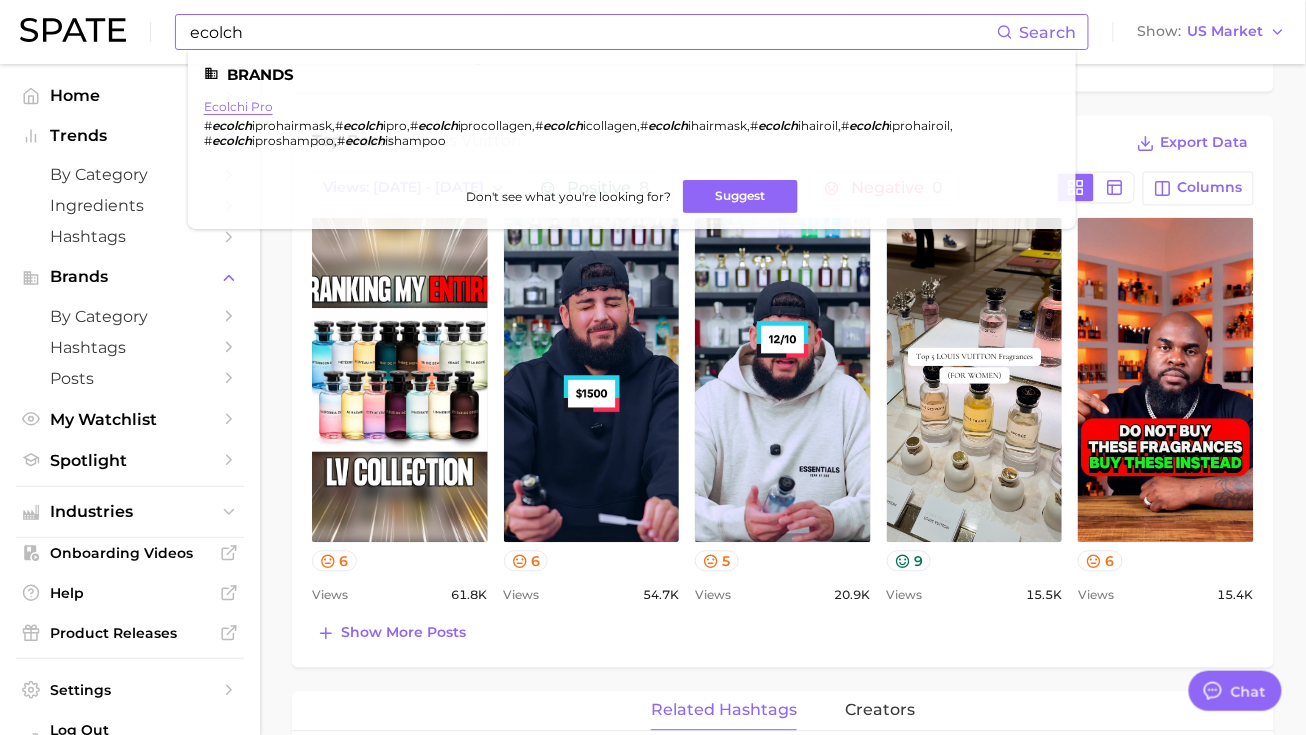 click on "ecolchi pro" at bounding box center (238, 106) 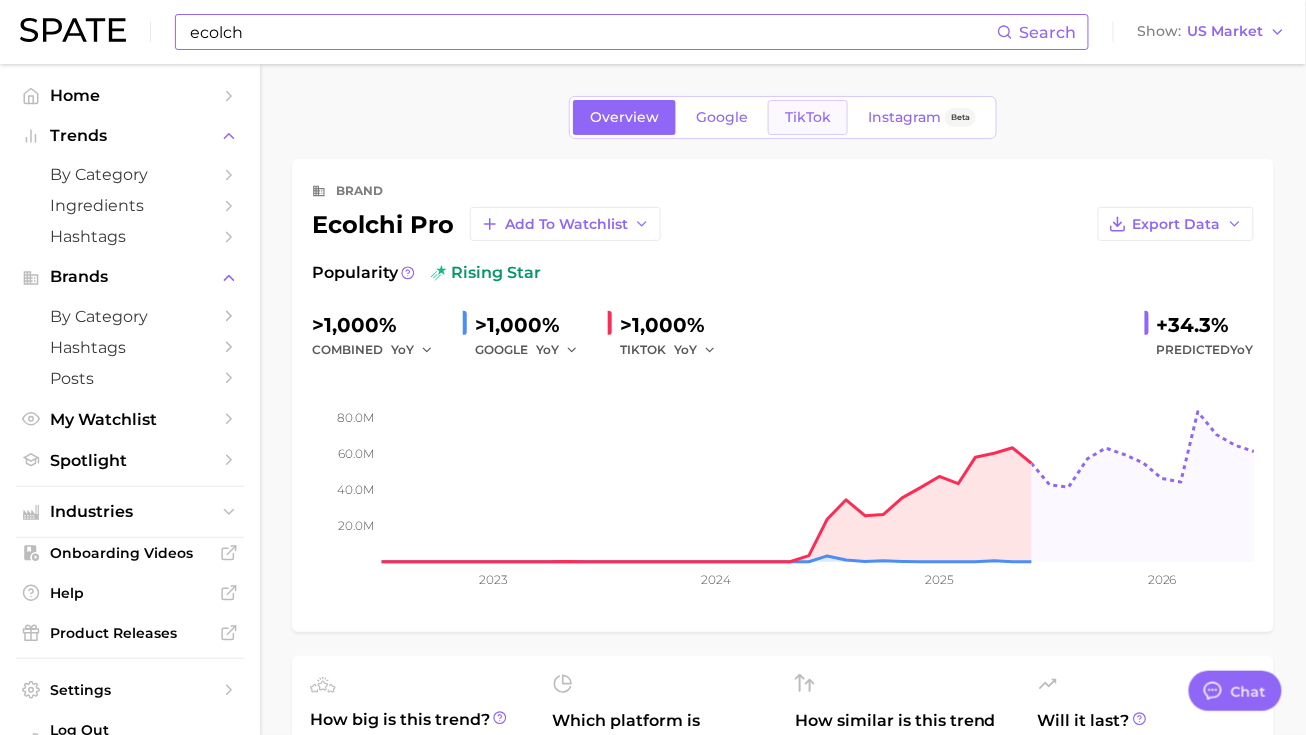 click on "TikTok" at bounding box center [808, 117] 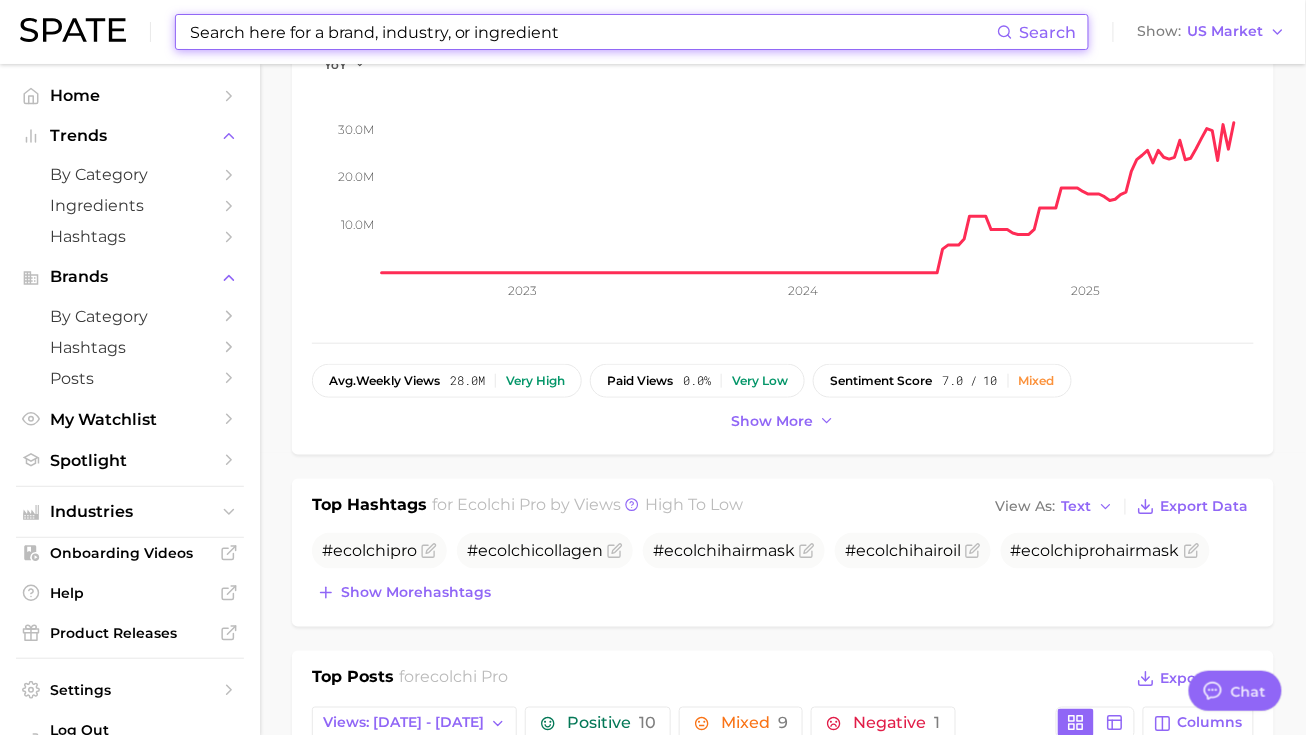 scroll, scrollTop: 805, scrollLeft: 0, axis: vertical 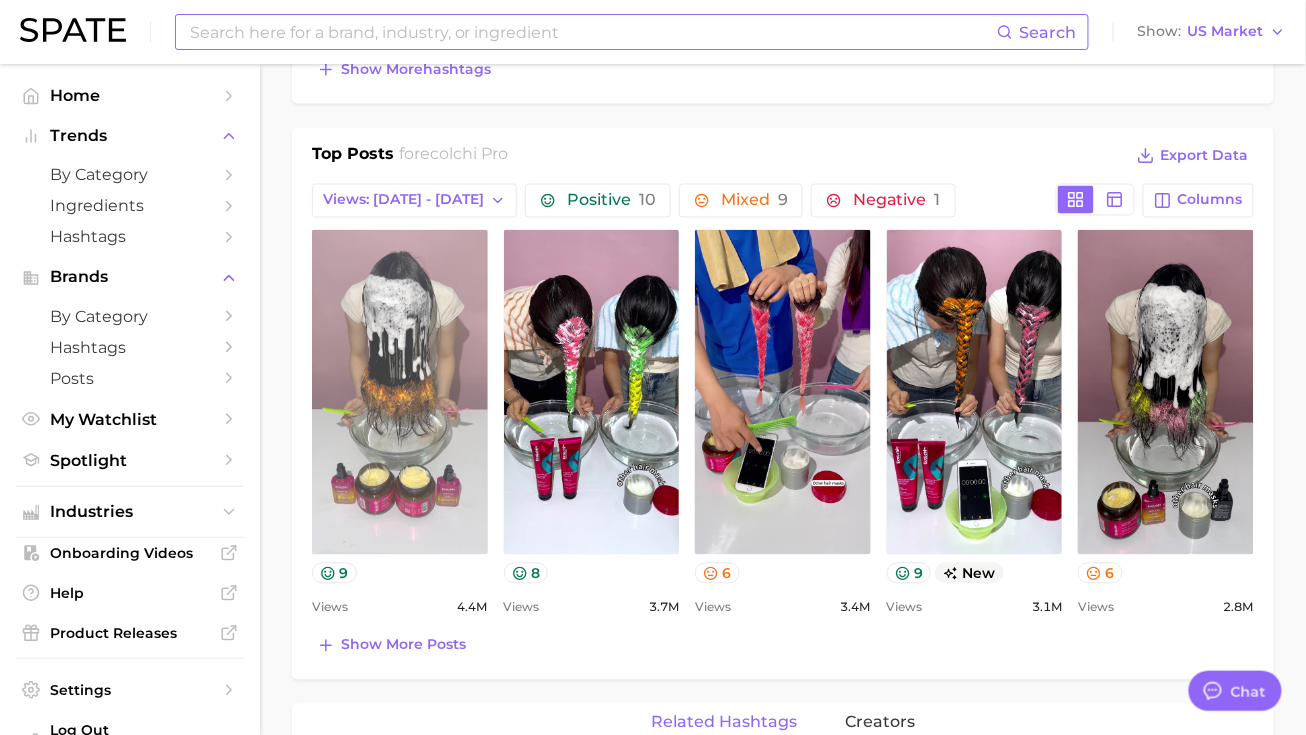 click on "view post on TikTok" at bounding box center [400, 392] 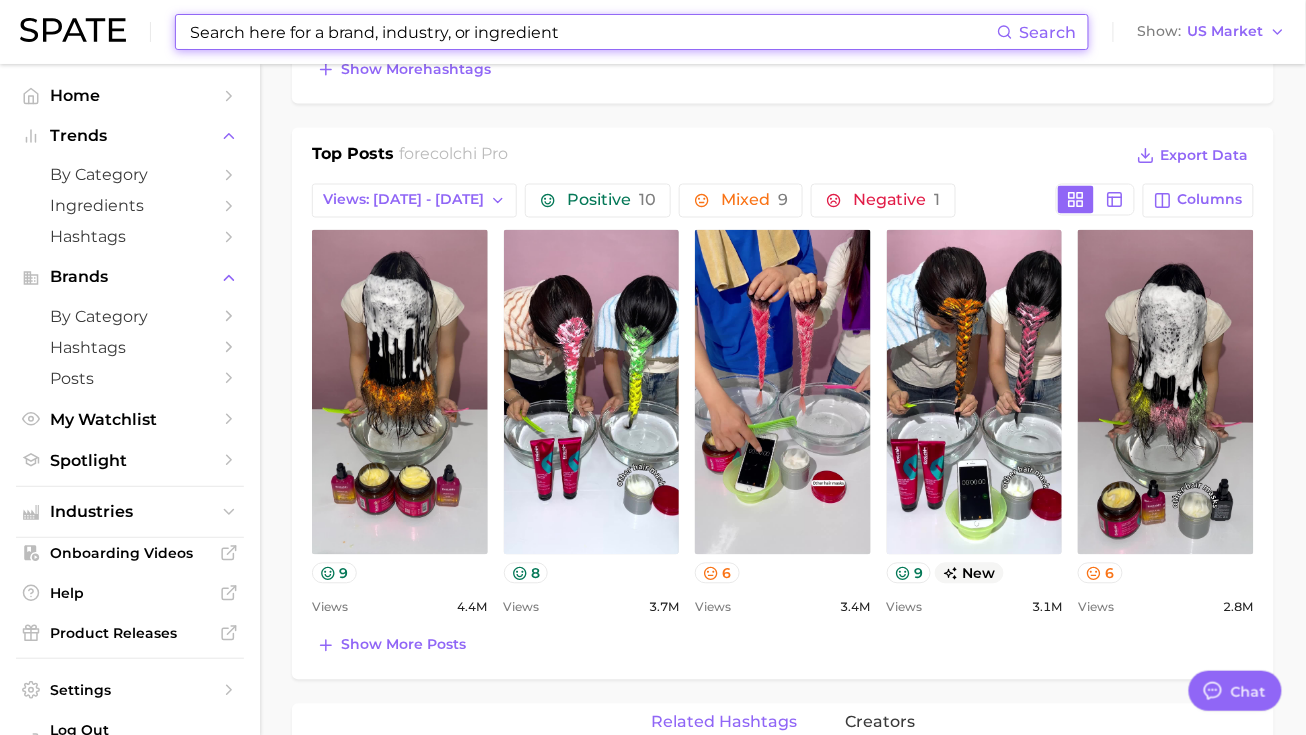 click at bounding box center [592, 32] 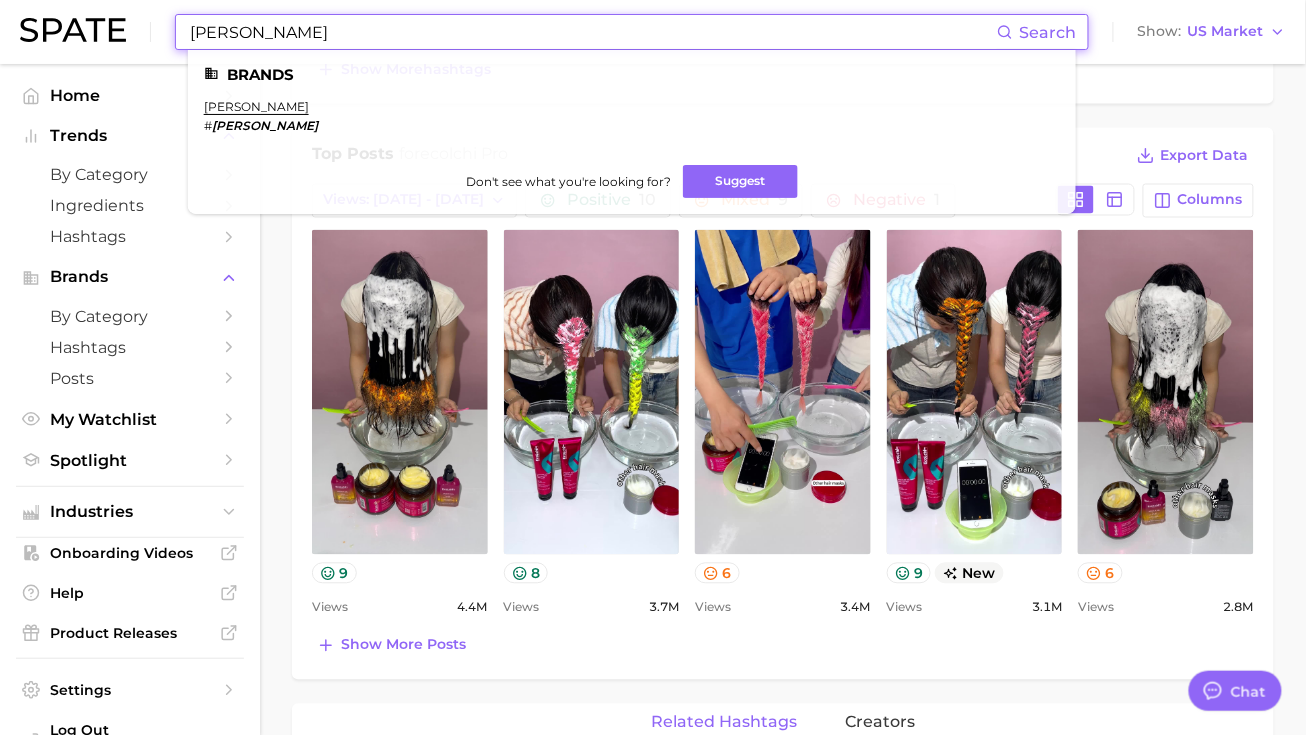type on "parnell" 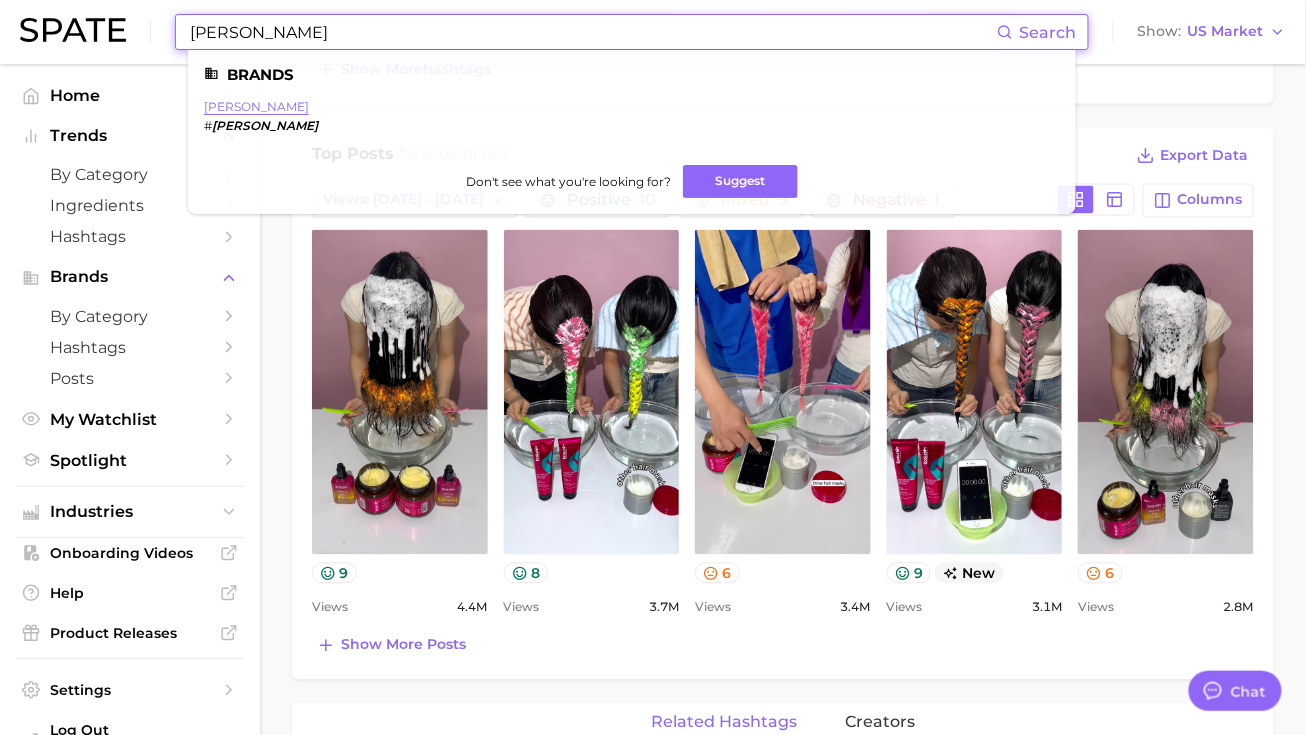 click on "parnell" at bounding box center (256, 106) 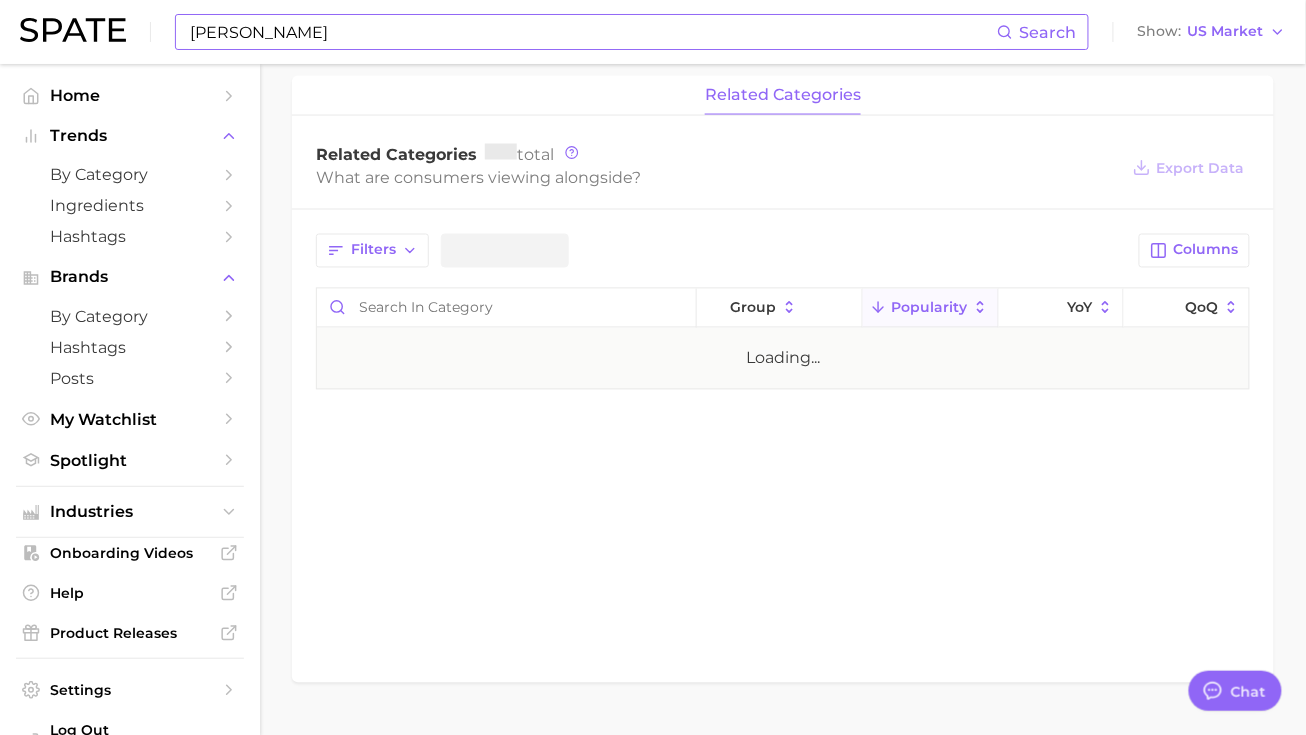 scroll, scrollTop: 0, scrollLeft: 0, axis: both 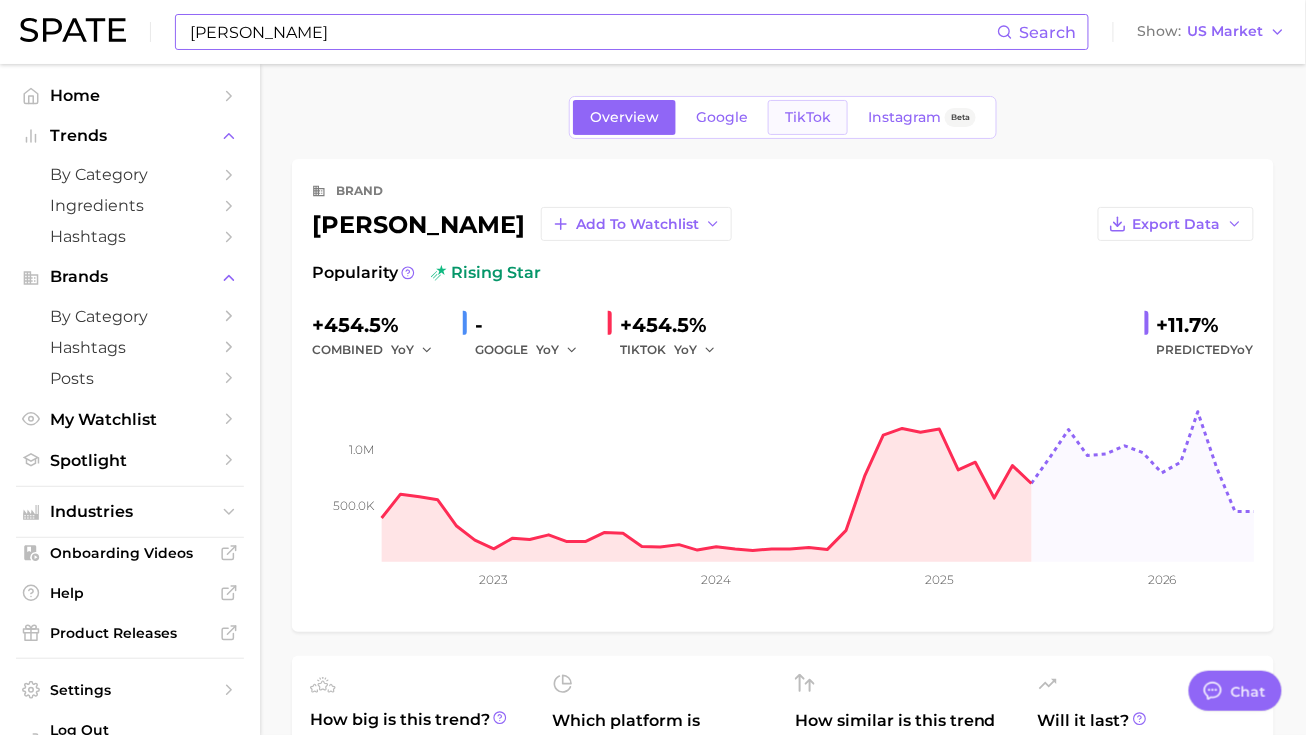 click on "TikTok" at bounding box center [808, 117] 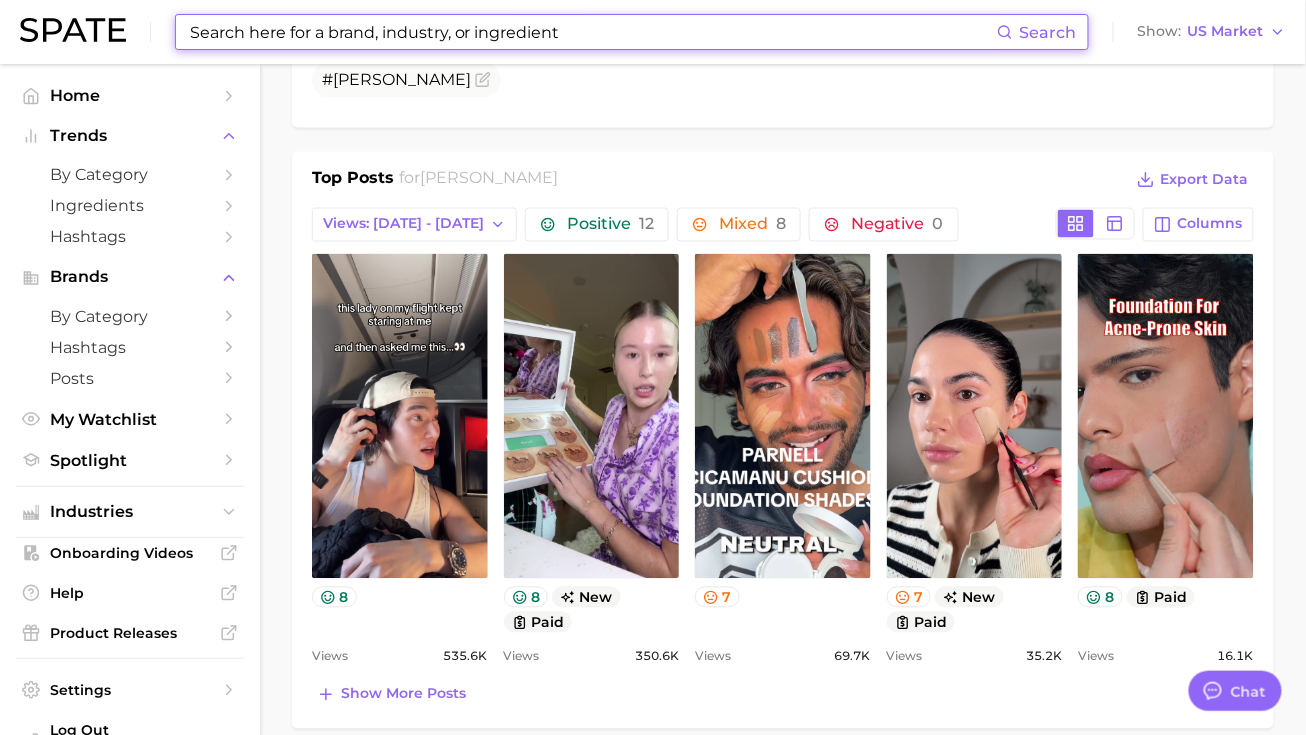scroll, scrollTop: 0, scrollLeft: 0, axis: both 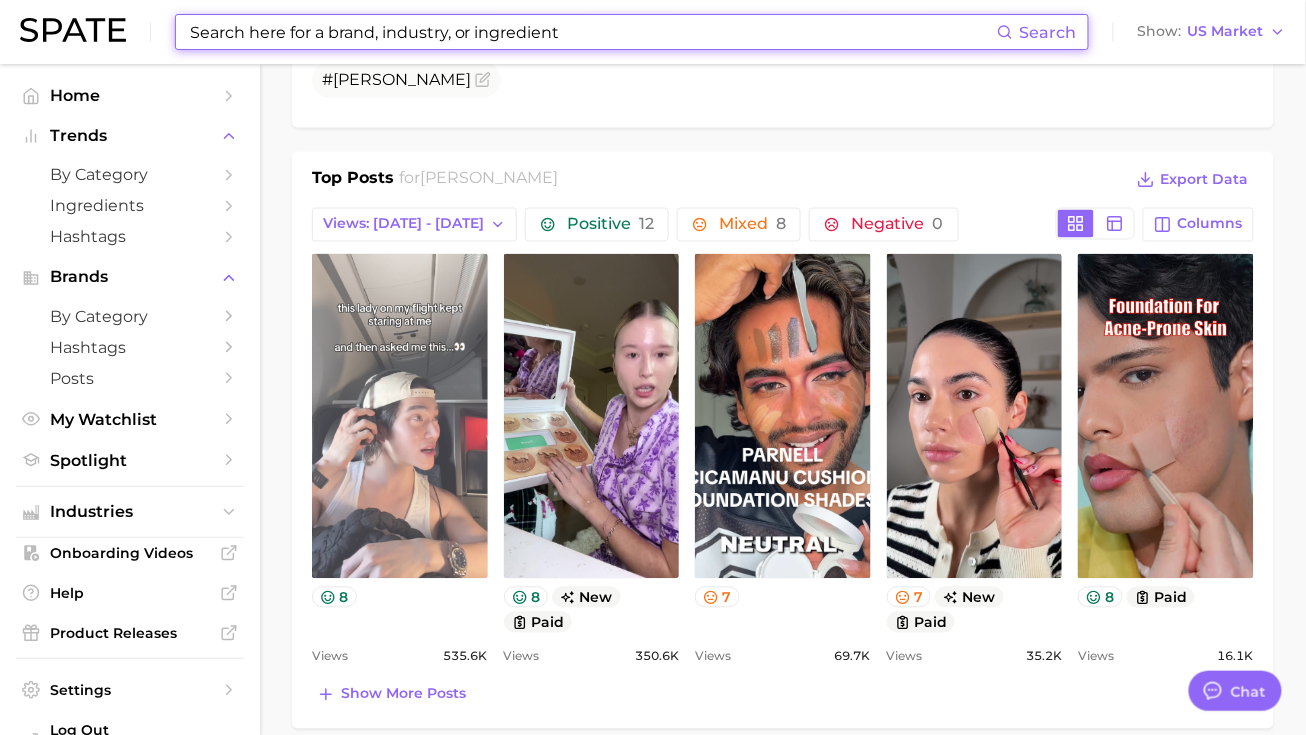 click on "view post on TikTok" at bounding box center [400, 416] 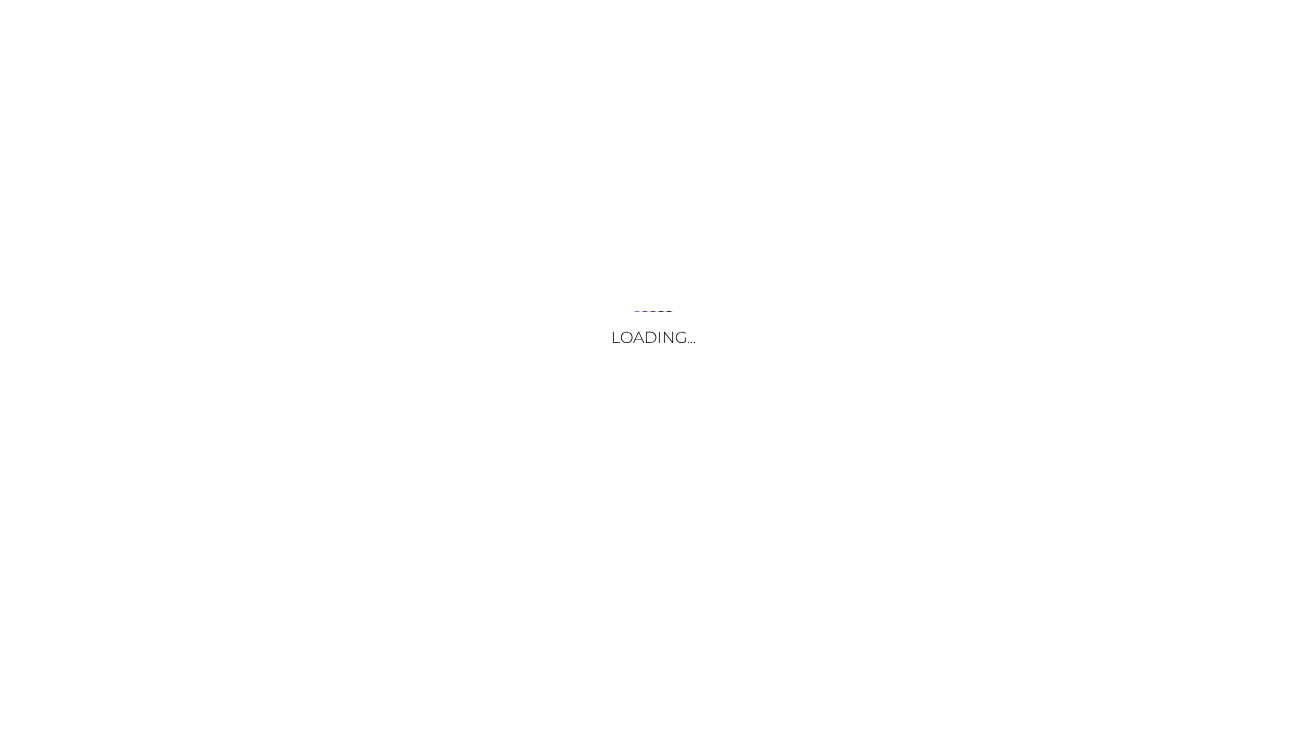 scroll, scrollTop: 0, scrollLeft: 0, axis: both 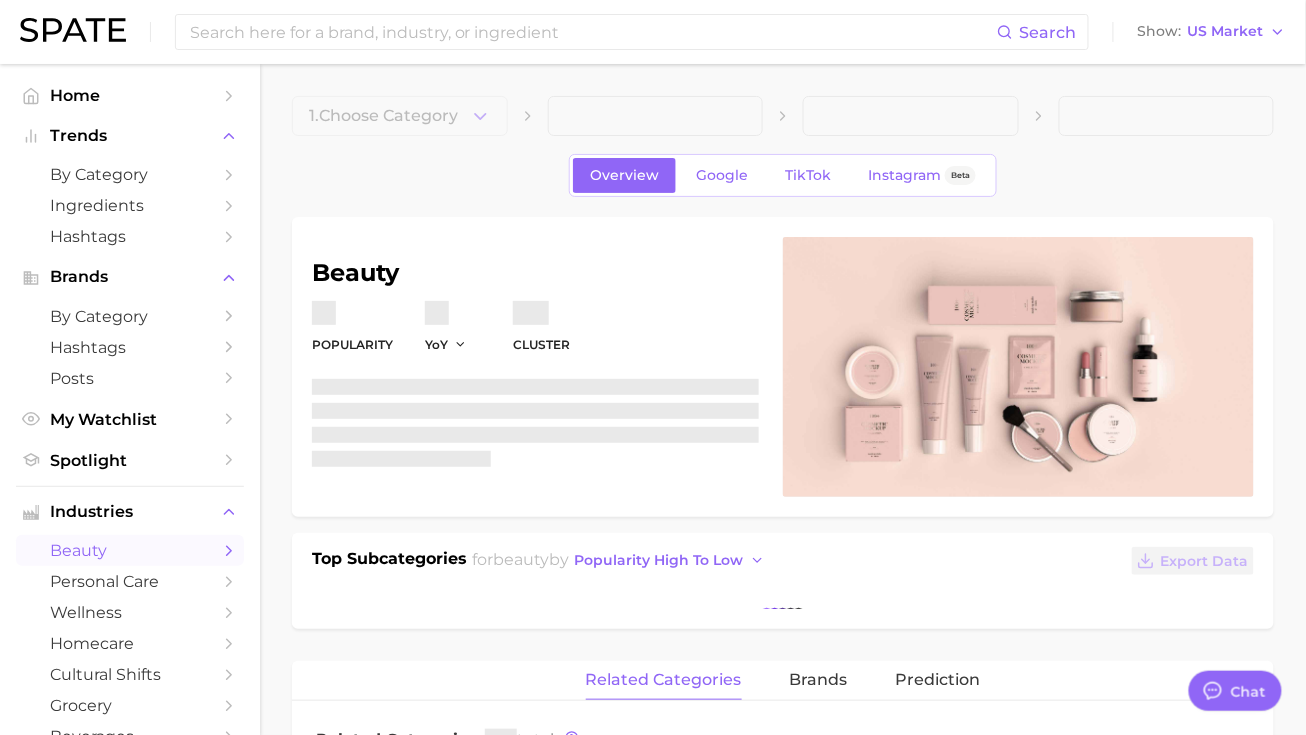 type on "x" 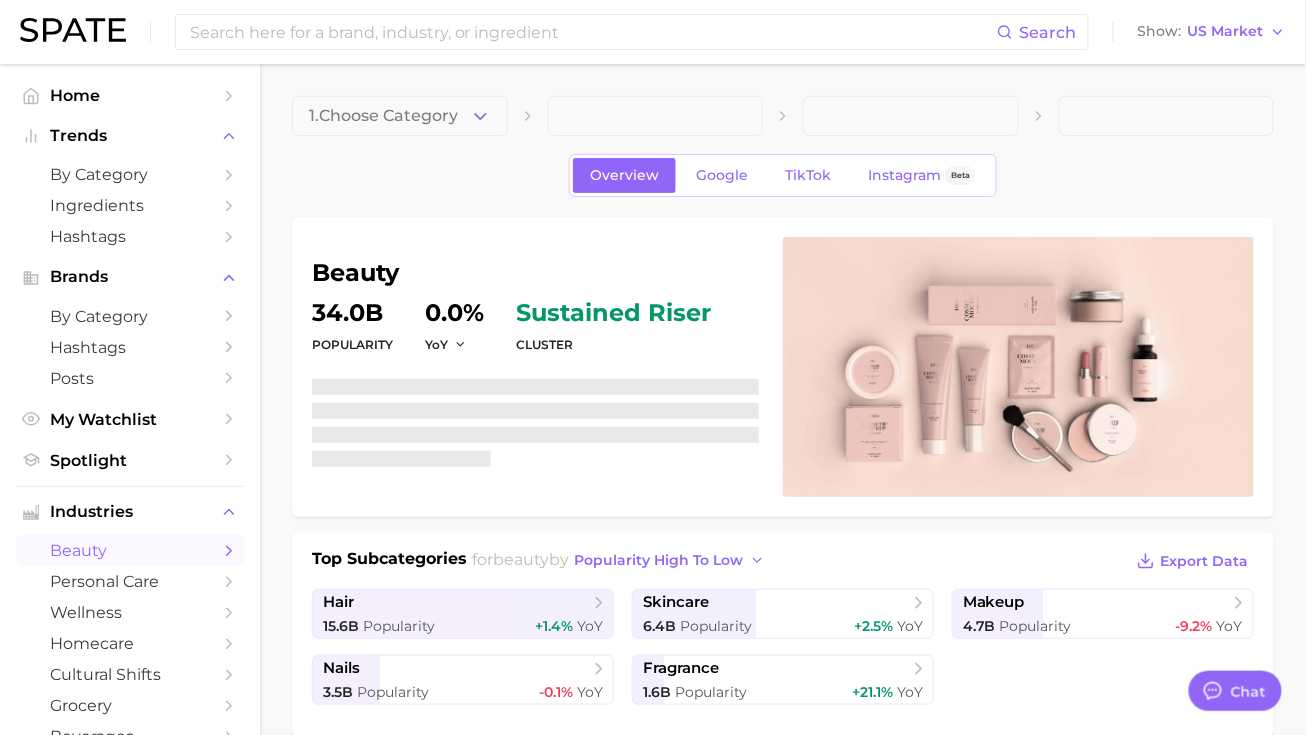 scroll, scrollTop: 1726, scrollLeft: 0, axis: vertical 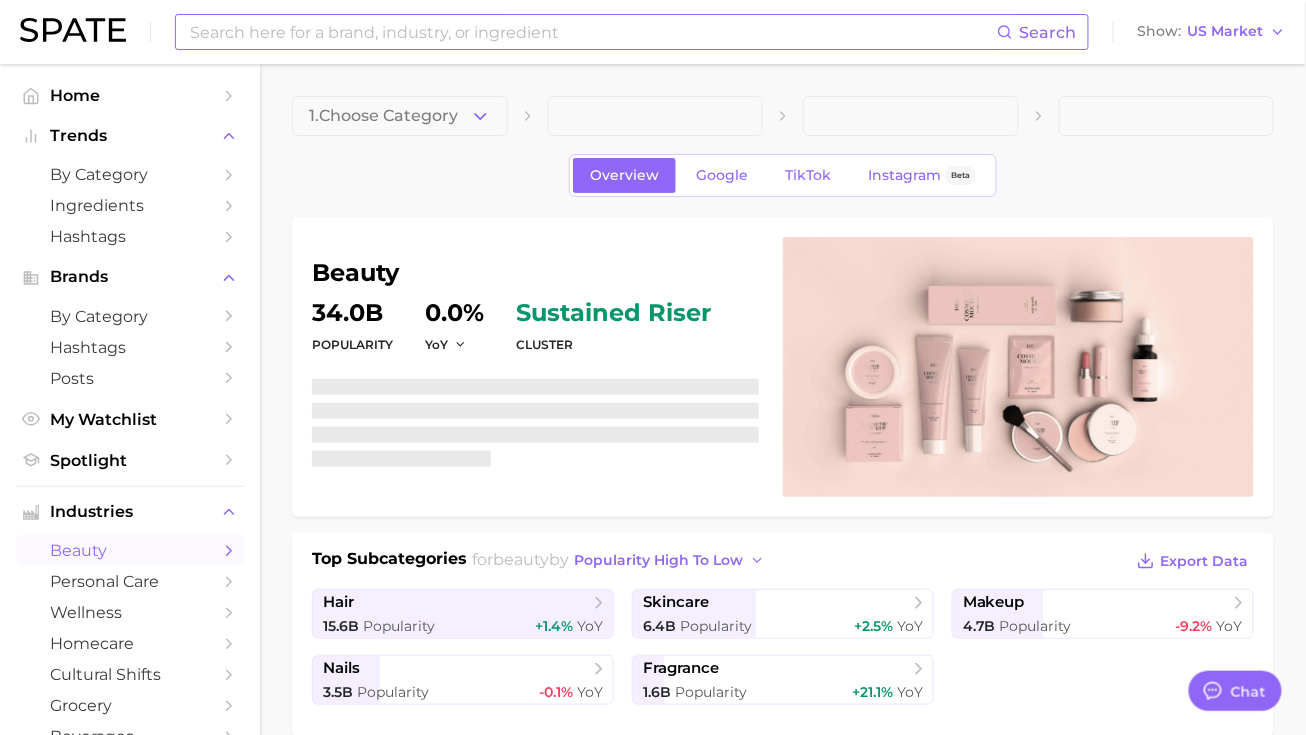 click at bounding box center [592, 32] 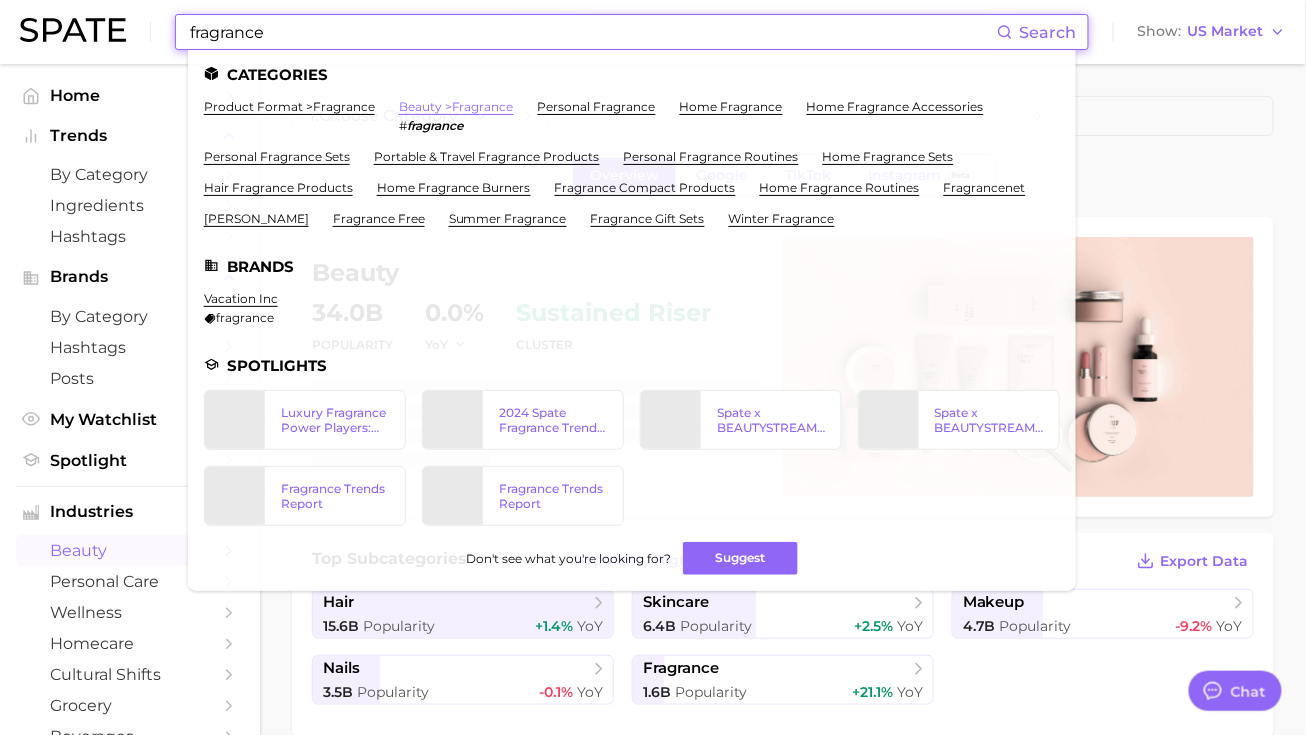 type on "fragrance" 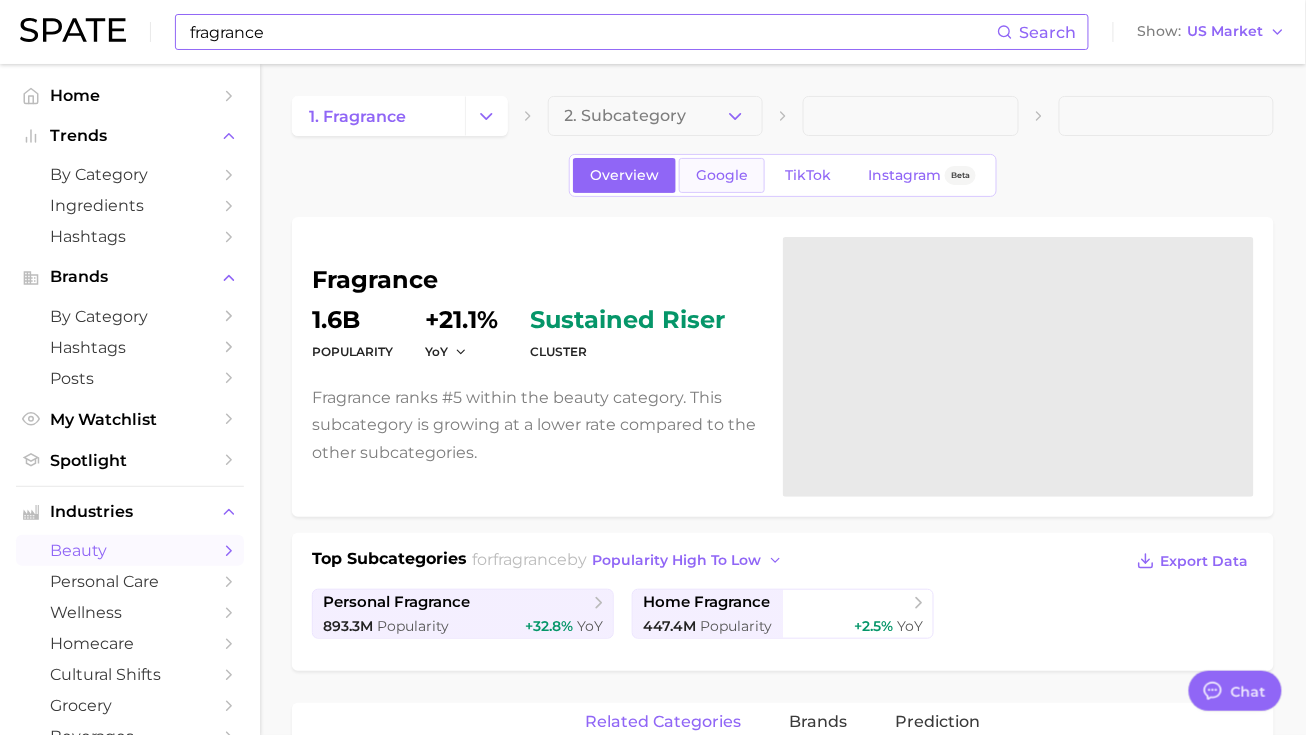 click on "Google" at bounding box center (722, 175) 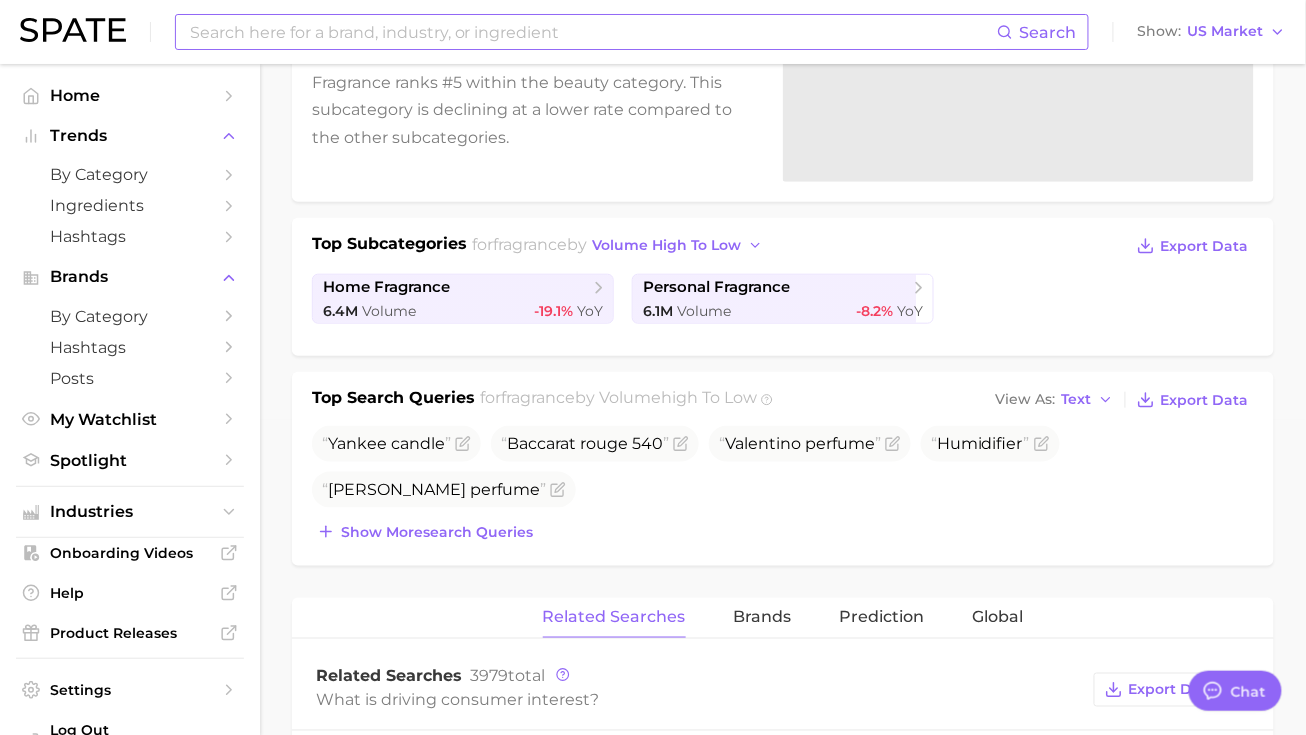 scroll, scrollTop: 424, scrollLeft: 0, axis: vertical 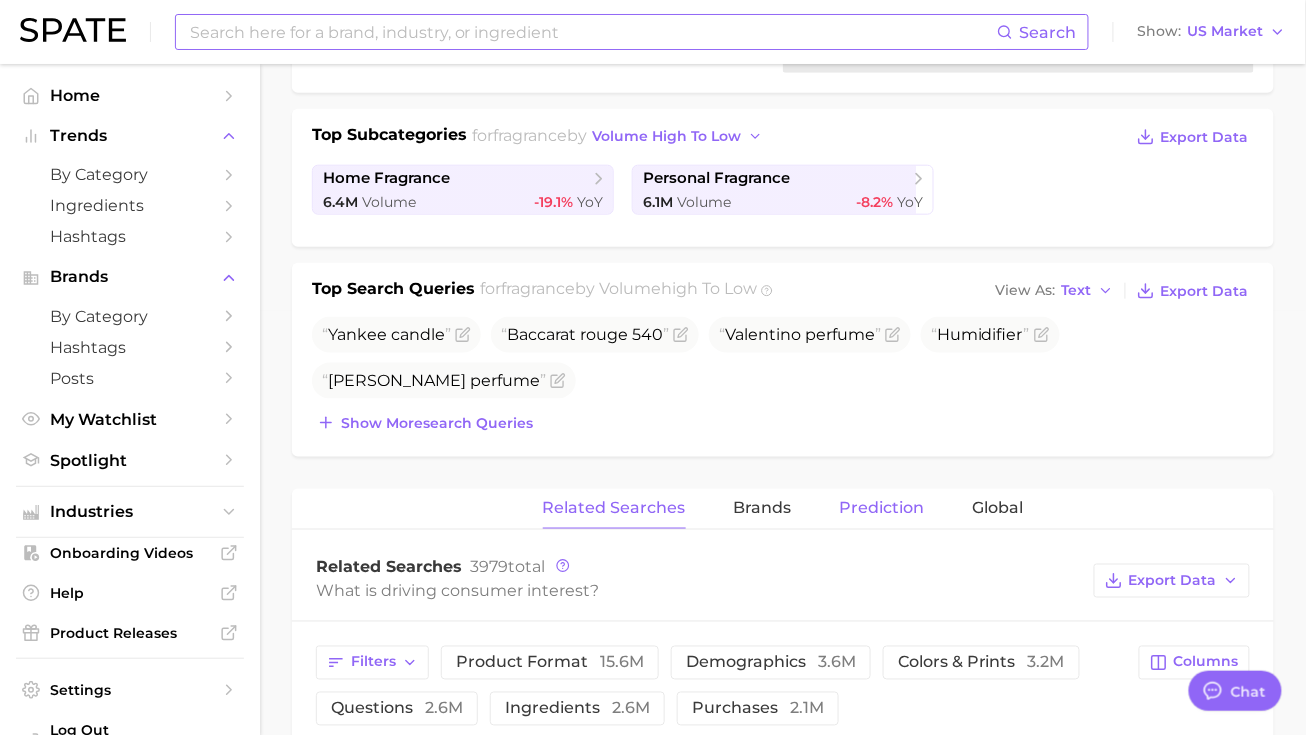 click on "Prediction" at bounding box center [882, 508] 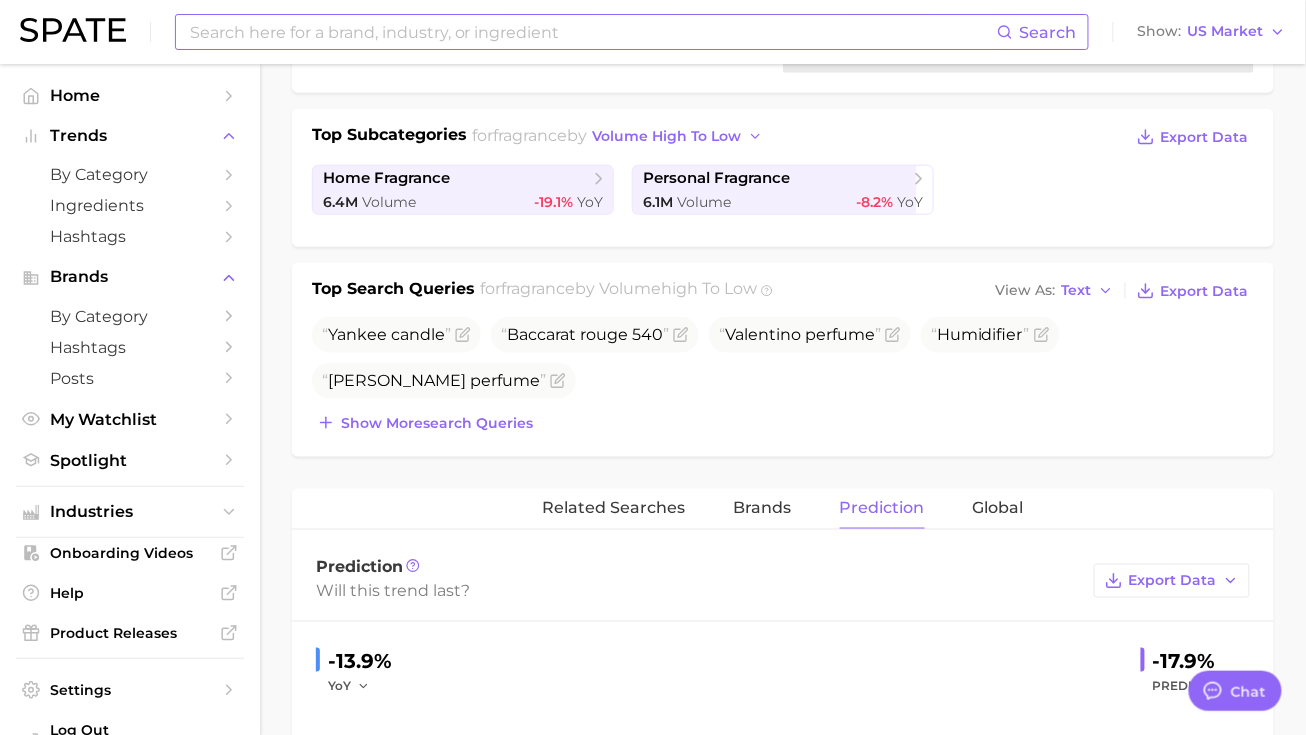 scroll, scrollTop: 790, scrollLeft: 0, axis: vertical 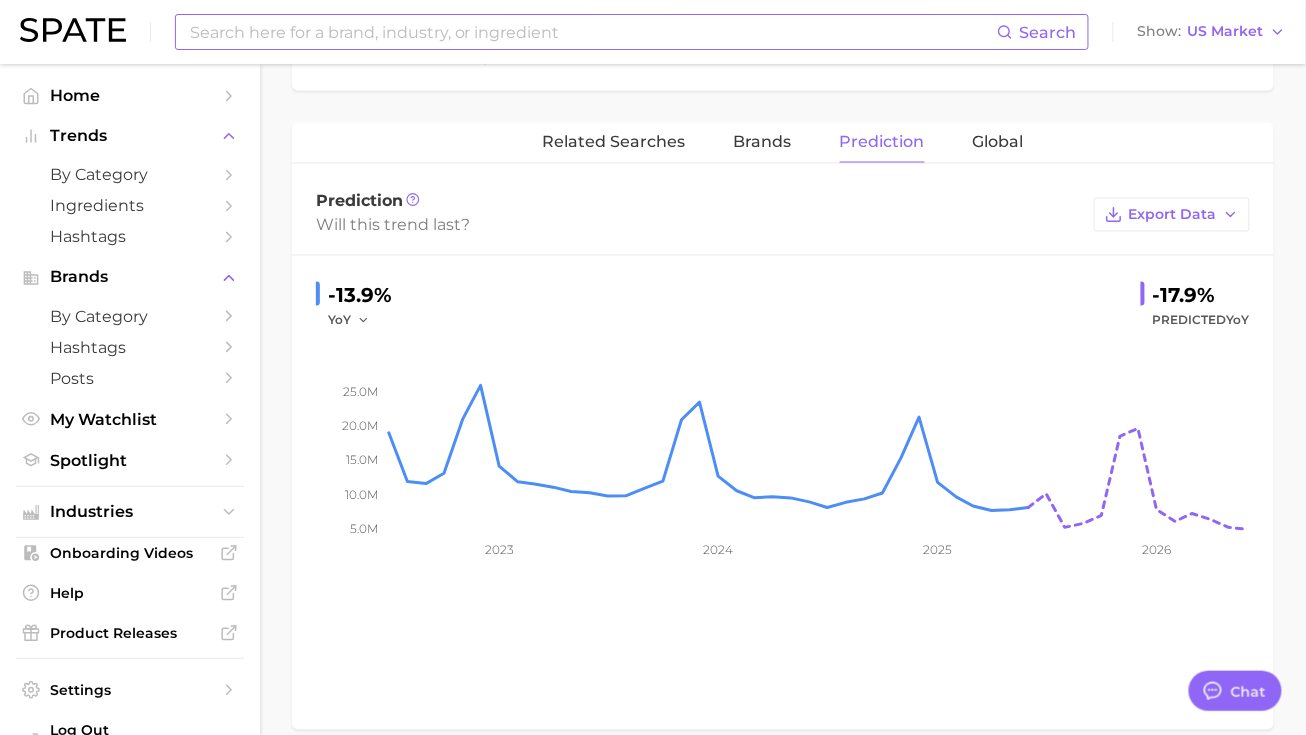 click at bounding box center (592, 32) 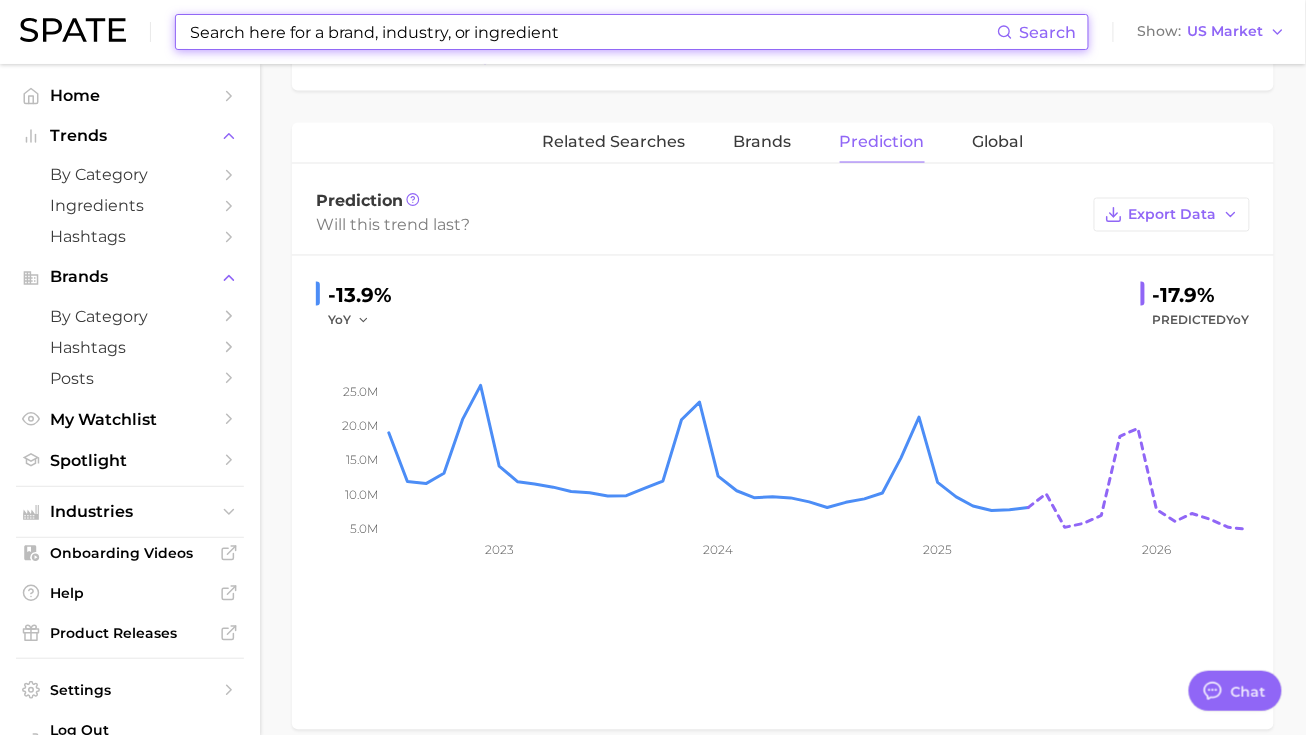 click at bounding box center [592, 32] 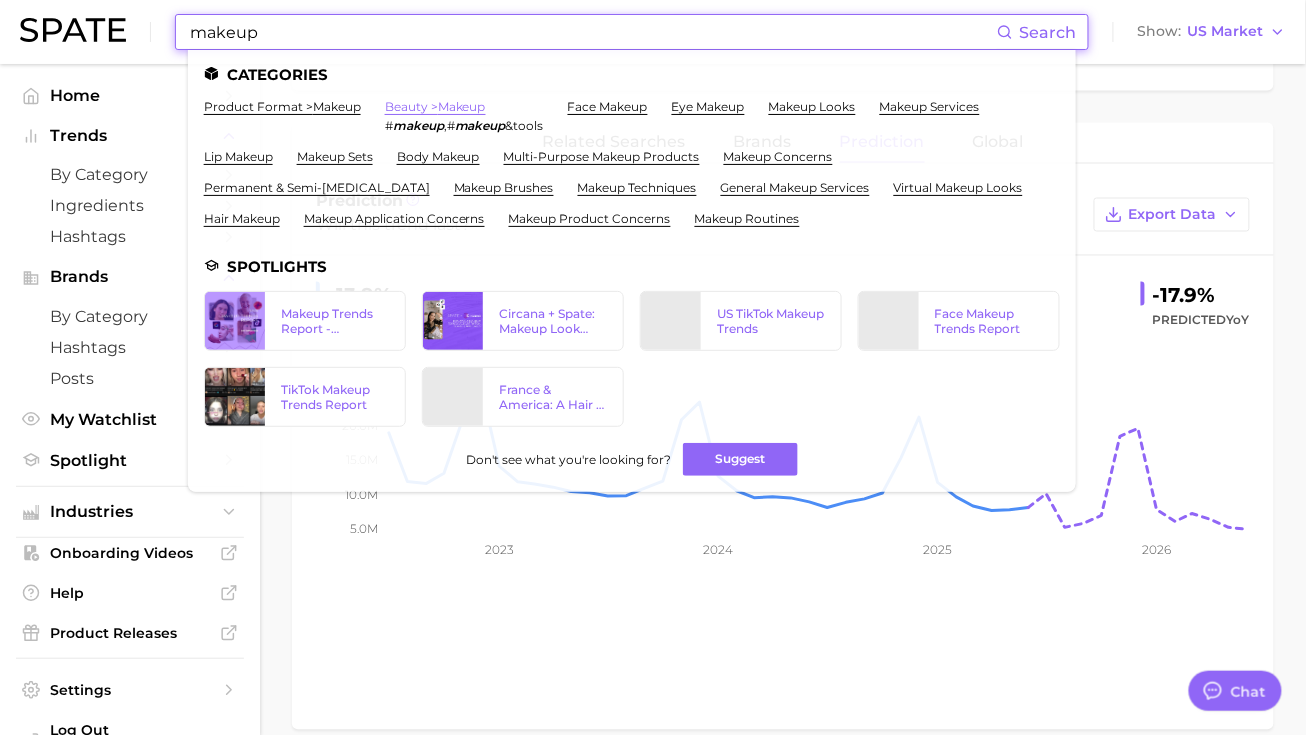 type on "makeup" 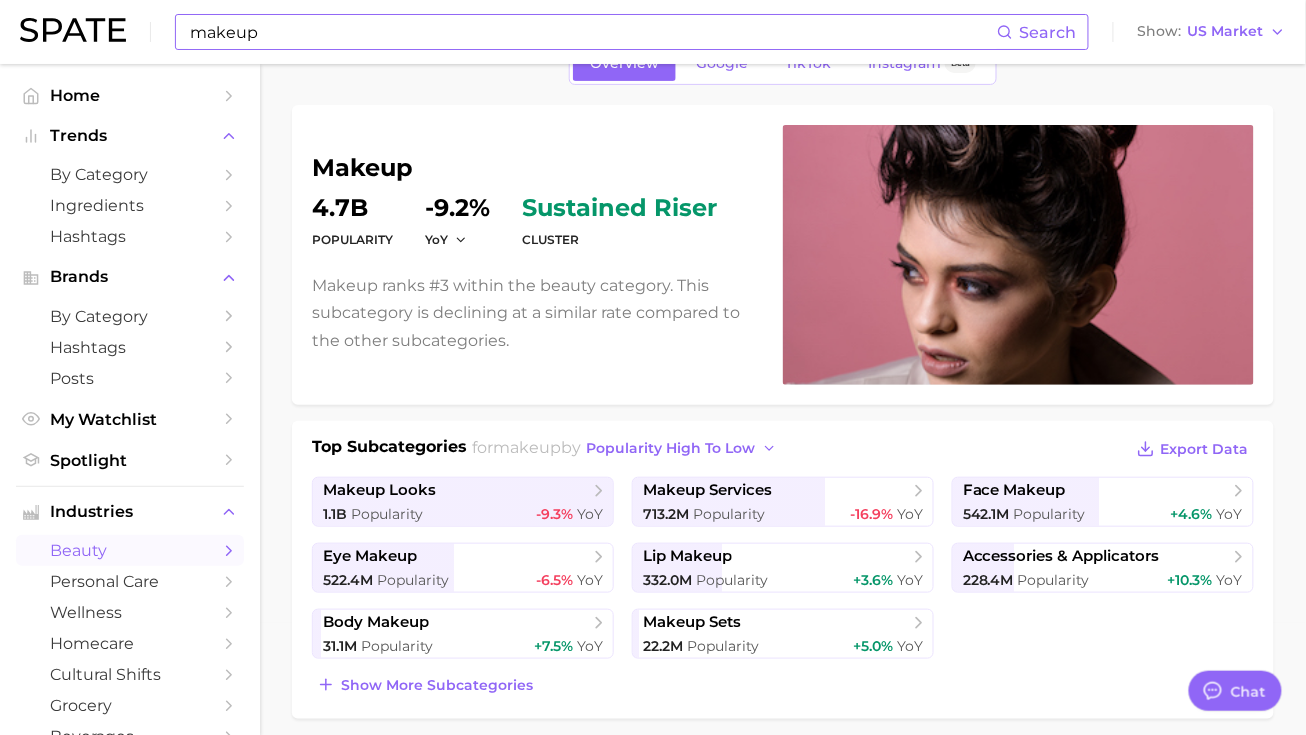 scroll, scrollTop: 0, scrollLeft: 0, axis: both 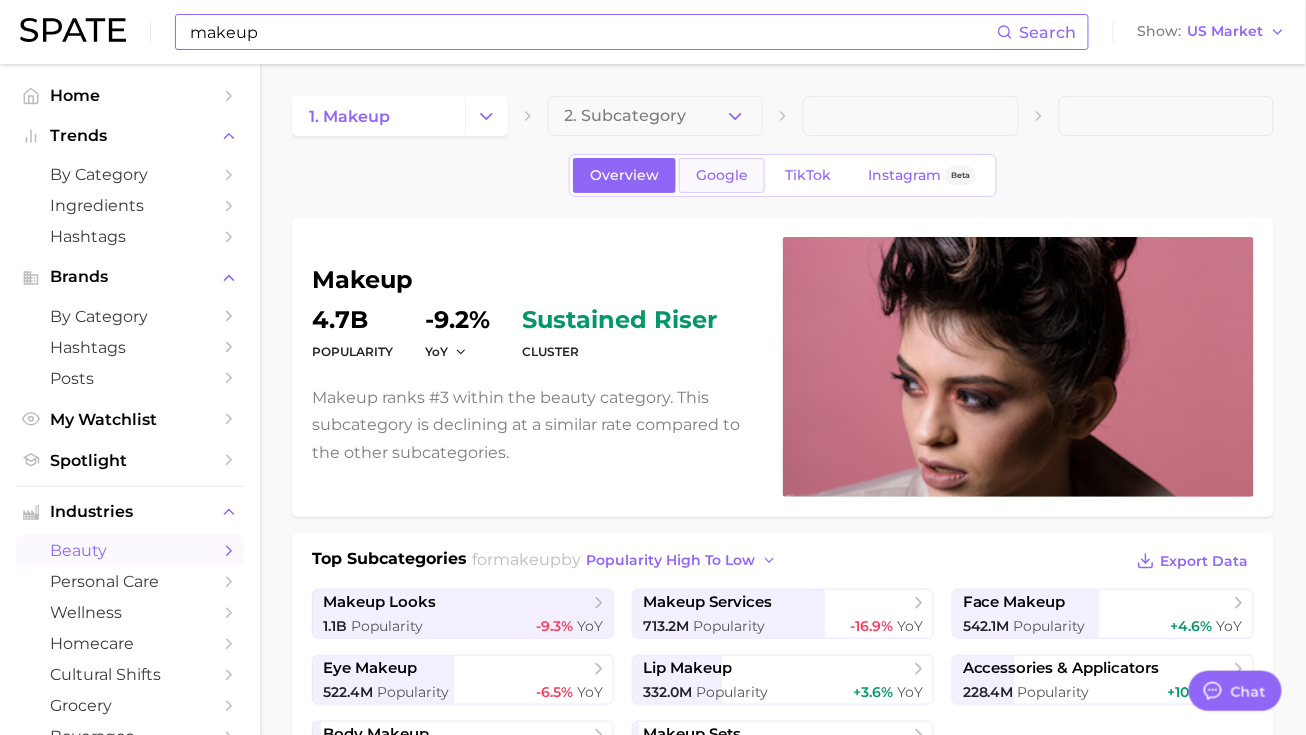 click on "Google" at bounding box center [722, 175] 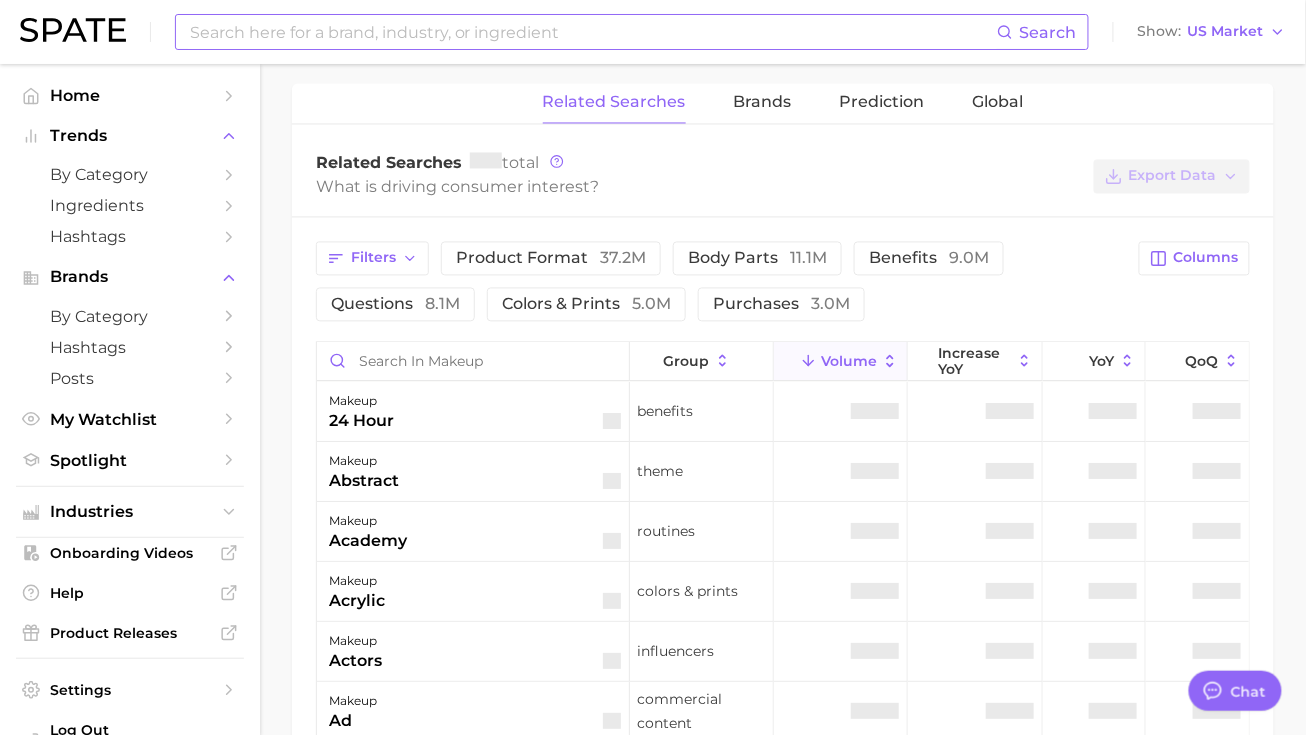 scroll, scrollTop: 865, scrollLeft: 0, axis: vertical 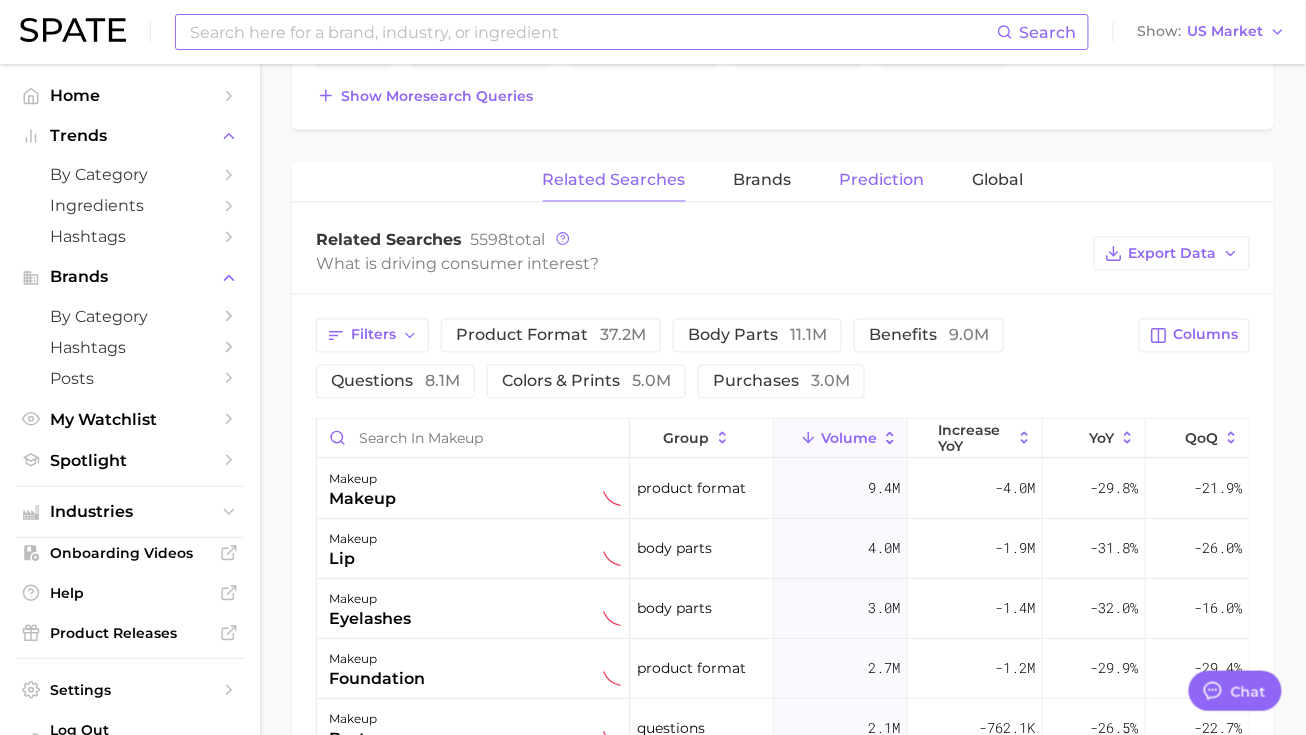 click on "Prediction" at bounding box center [882, 181] 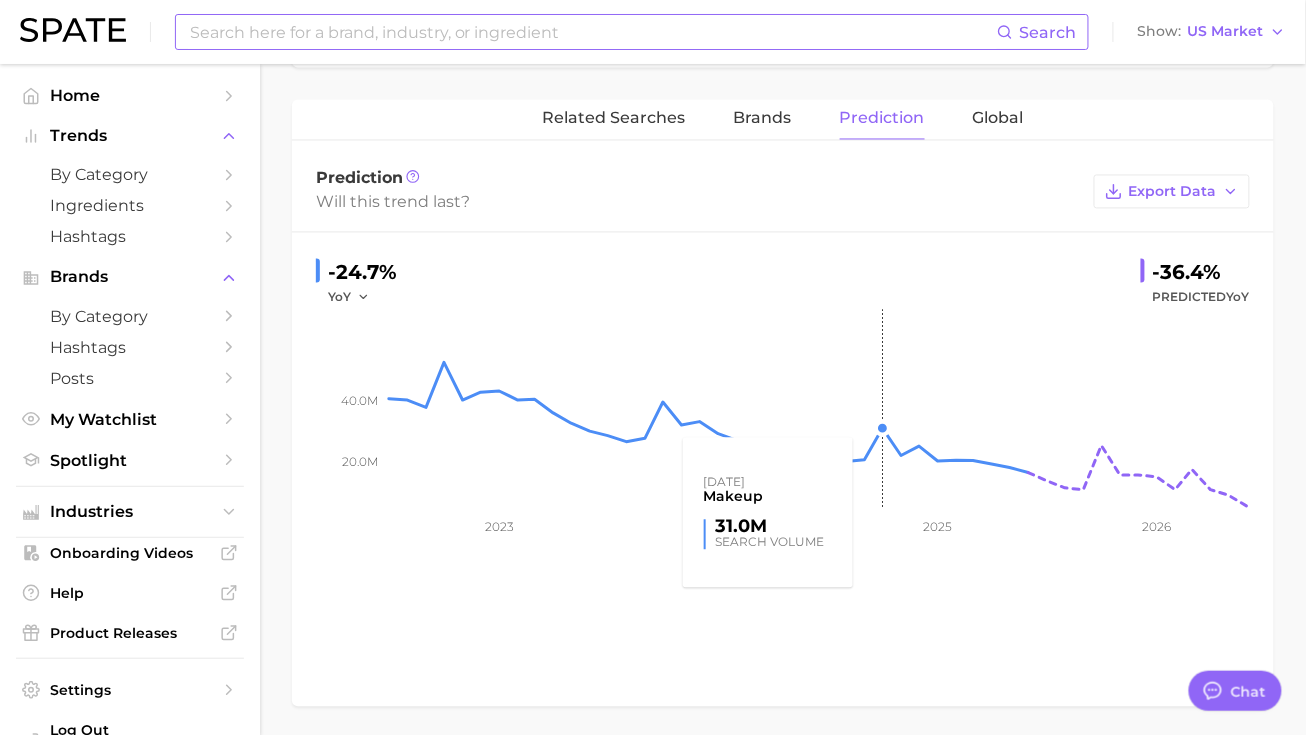 scroll, scrollTop: 993, scrollLeft: 0, axis: vertical 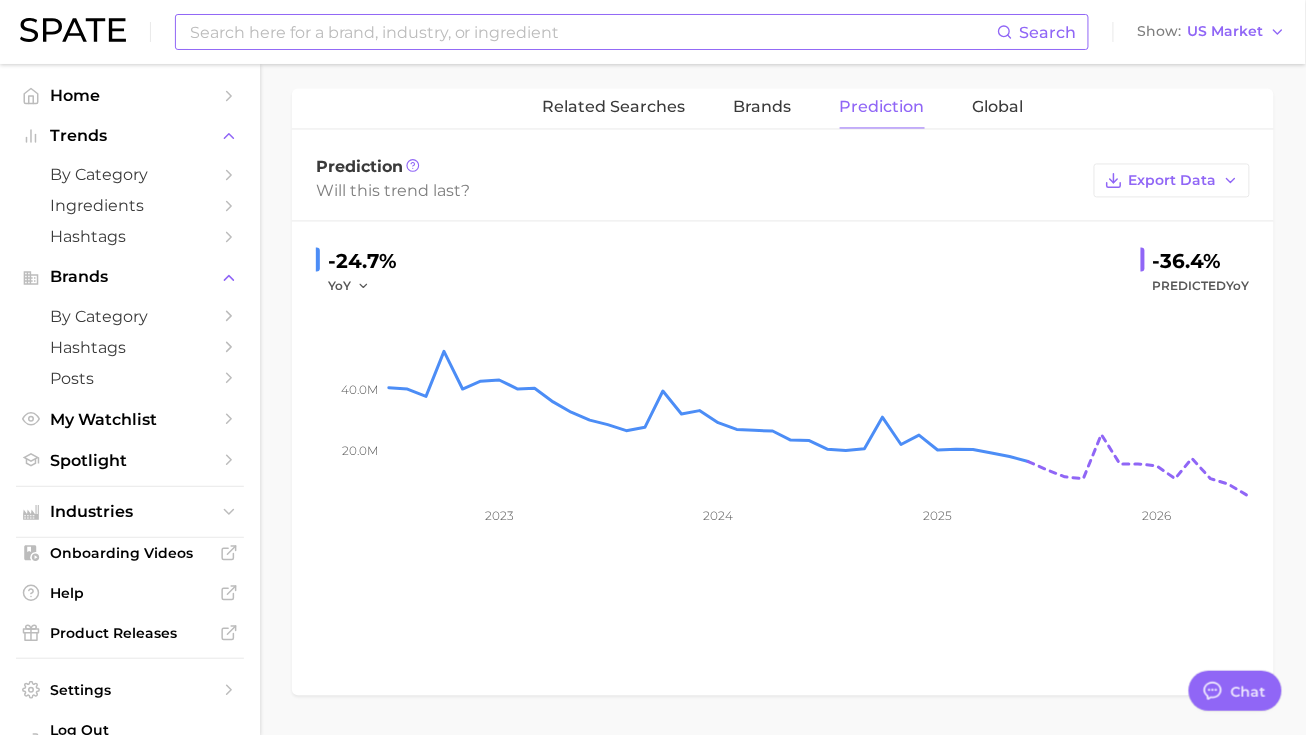 click at bounding box center (592, 32) 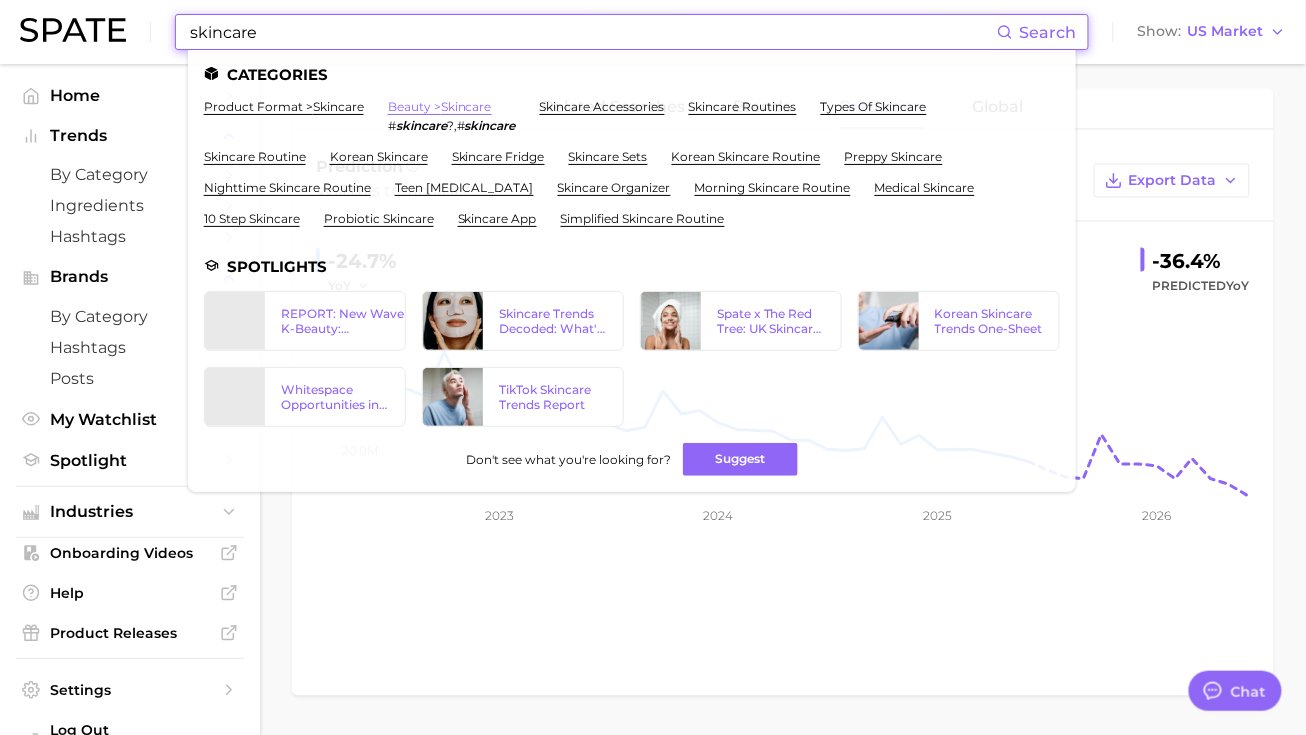 type on "skincare" 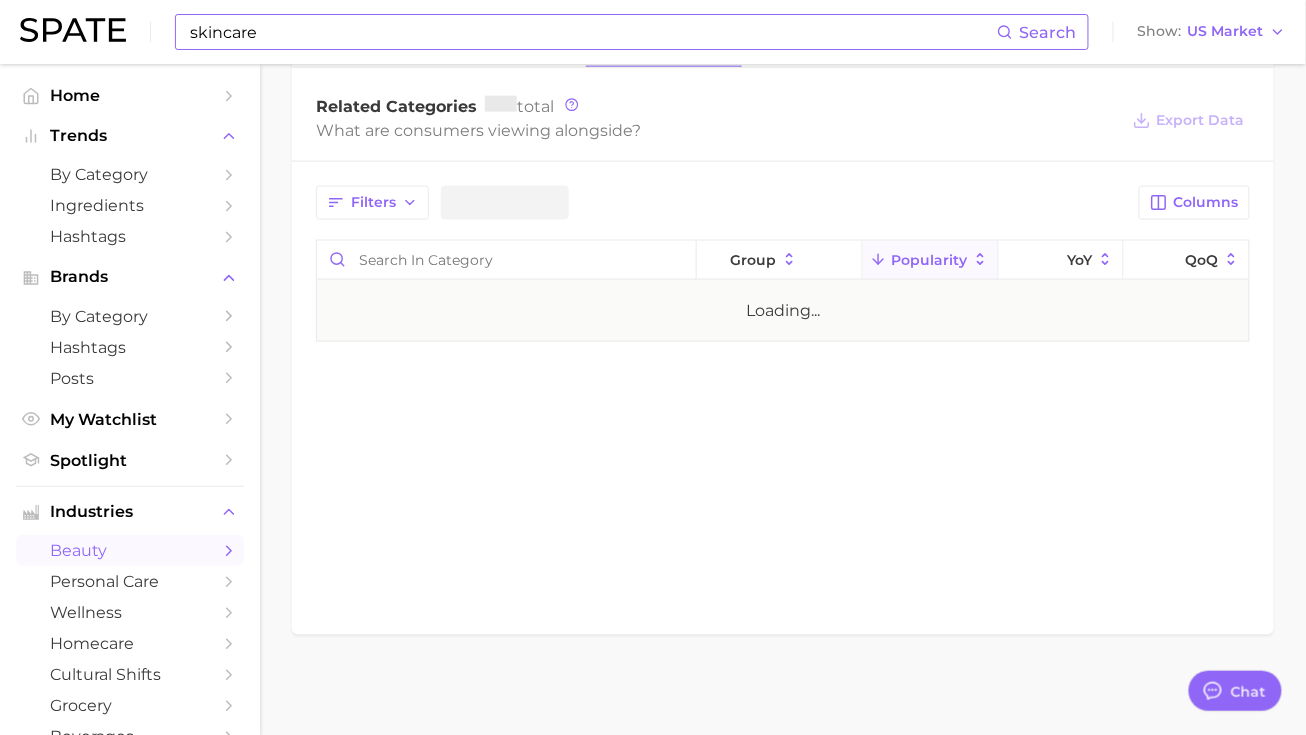 scroll, scrollTop: 0, scrollLeft: 0, axis: both 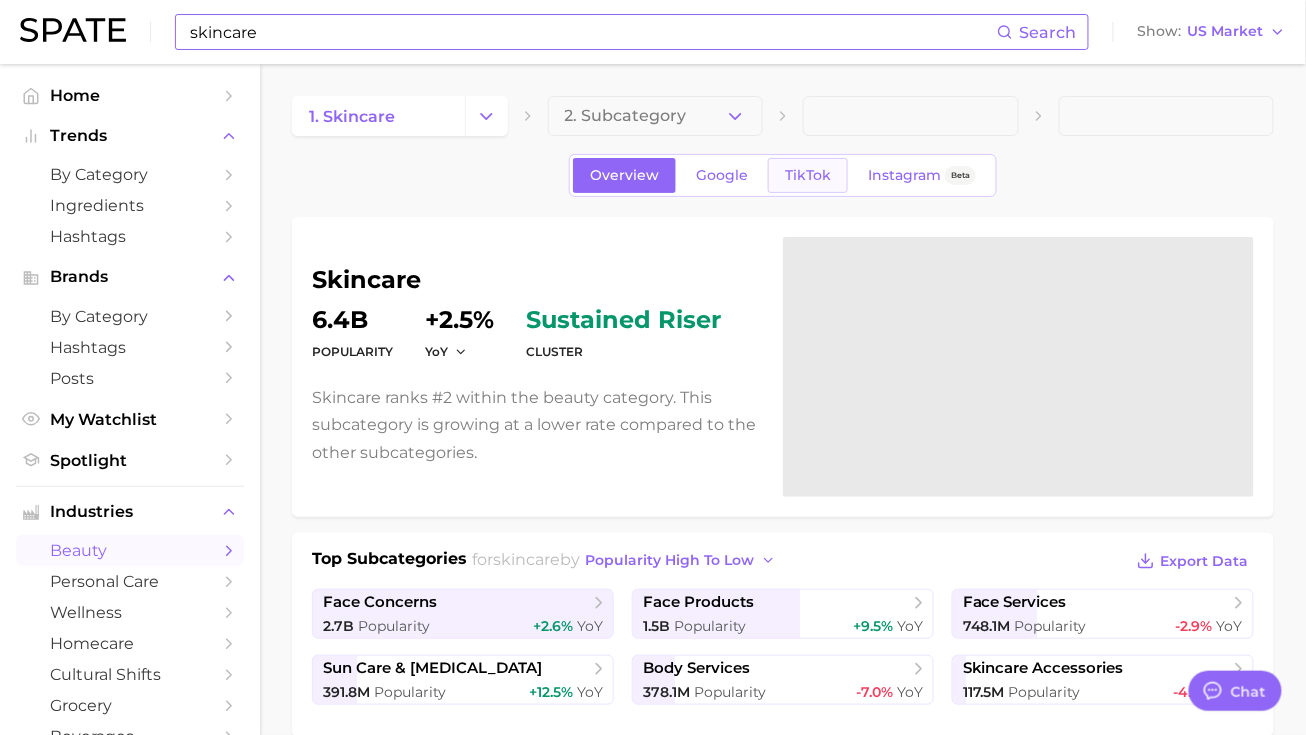 click on "TikTok" at bounding box center (808, 175) 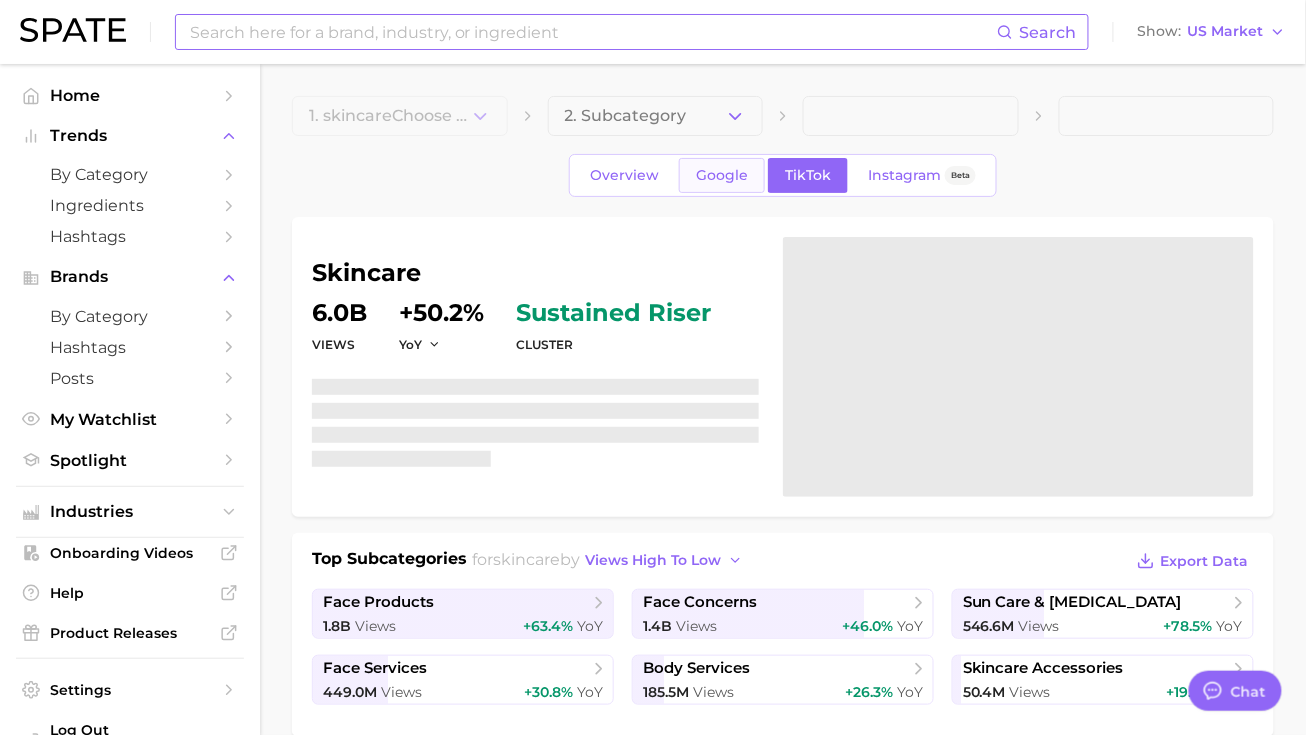 click on "Google" at bounding box center (722, 175) 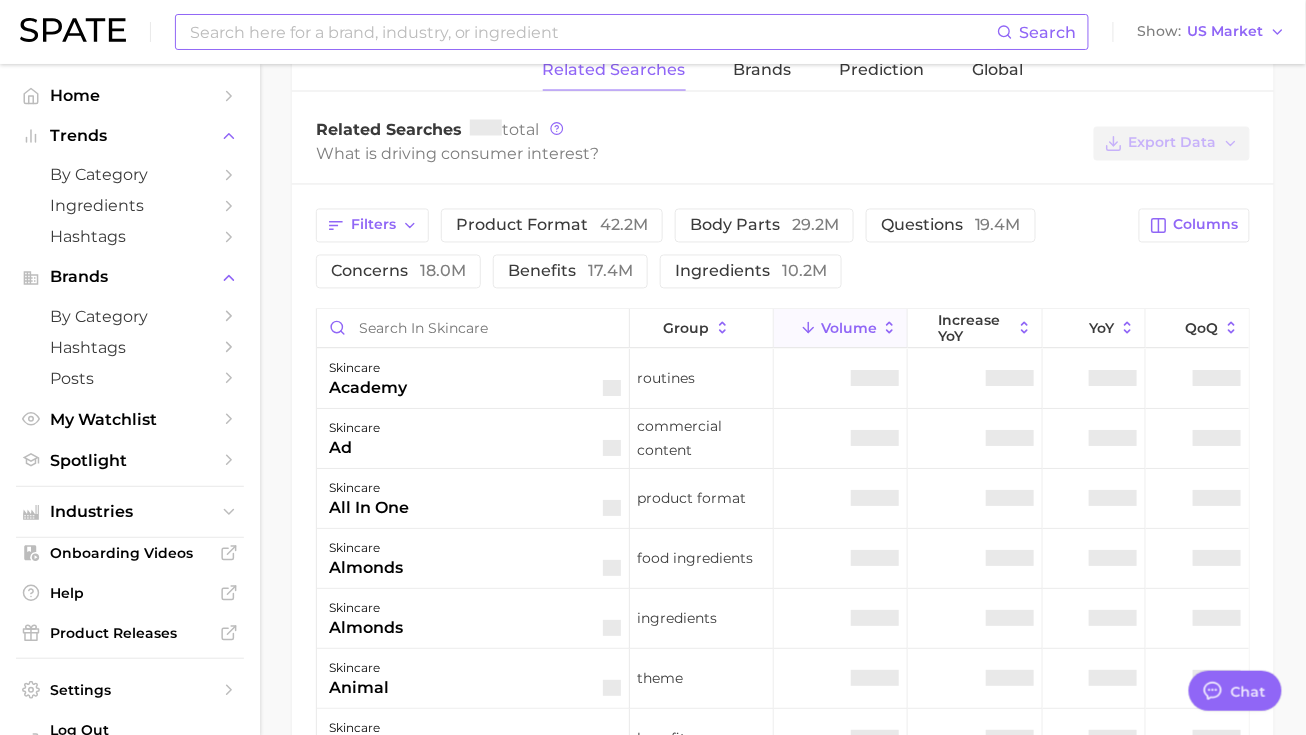 scroll, scrollTop: 794, scrollLeft: 0, axis: vertical 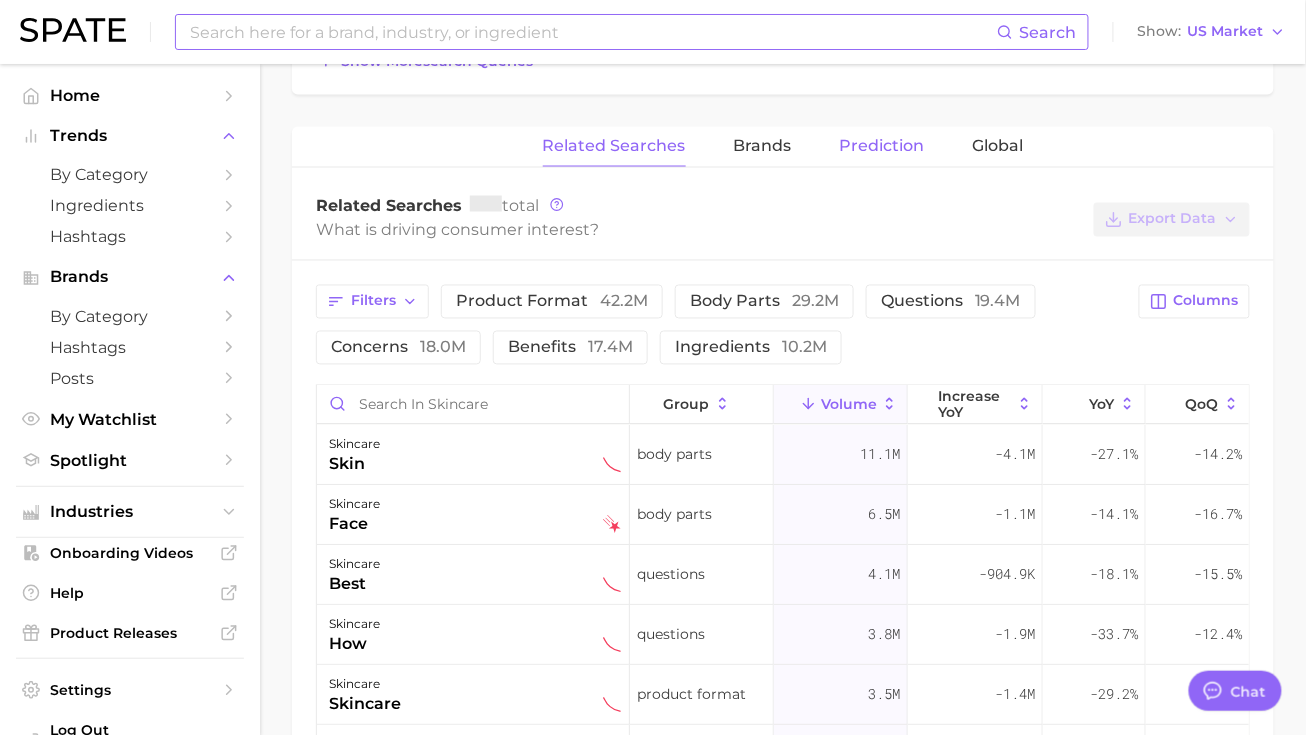 click on "Prediction" at bounding box center (882, 146) 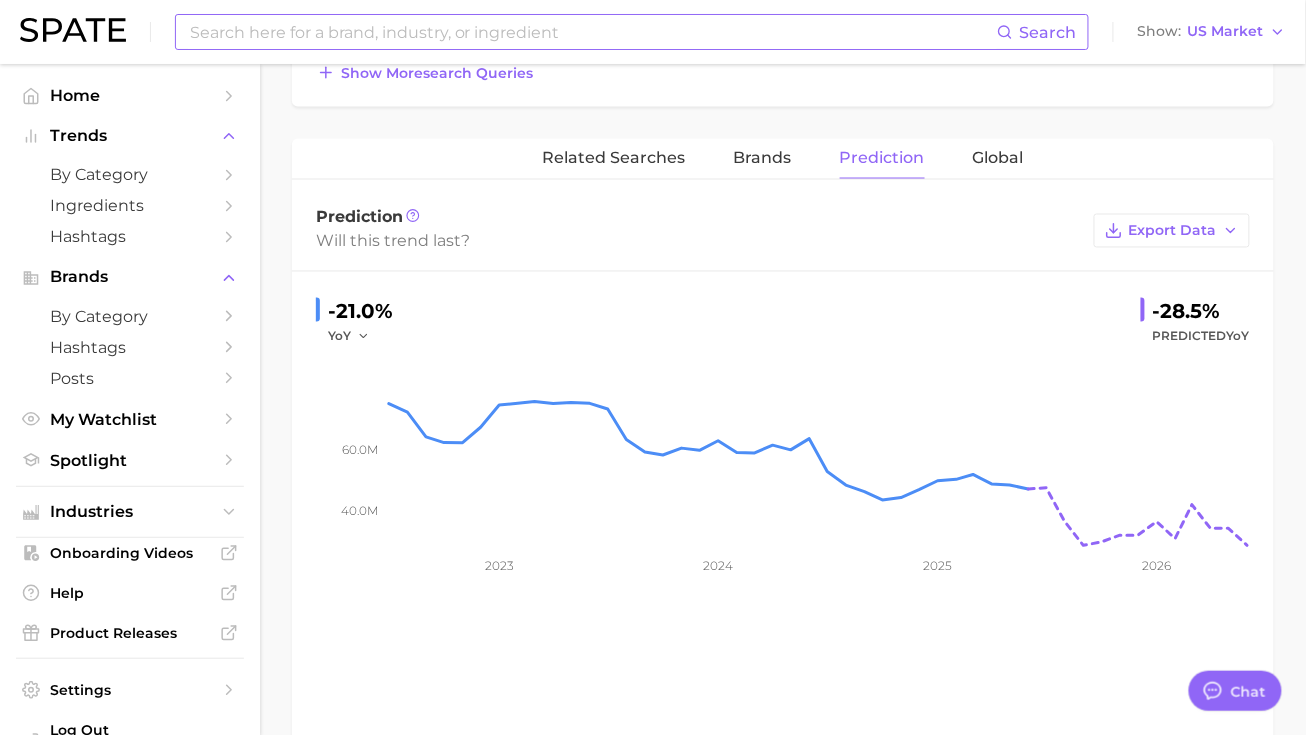 click at bounding box center (592, 32) 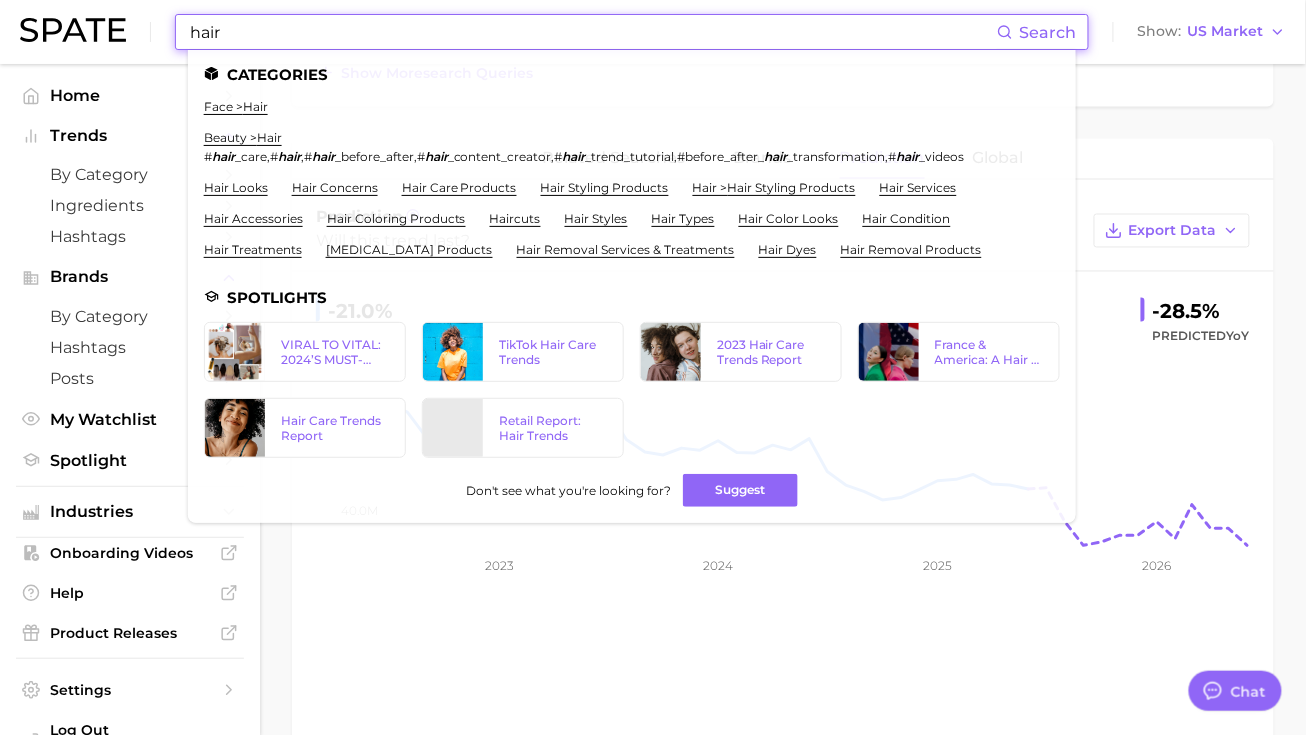 type on "hair" 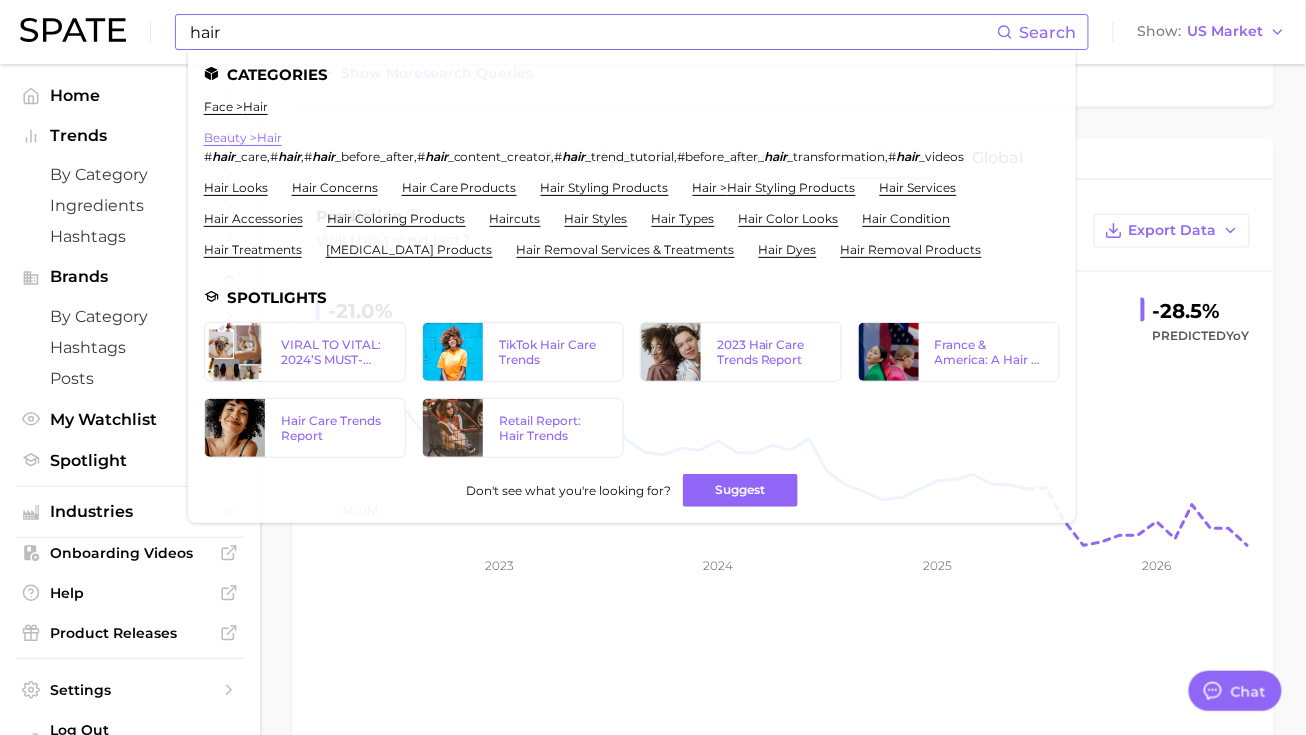 click on "beauty >  hair" at bounding box center [243, 137] 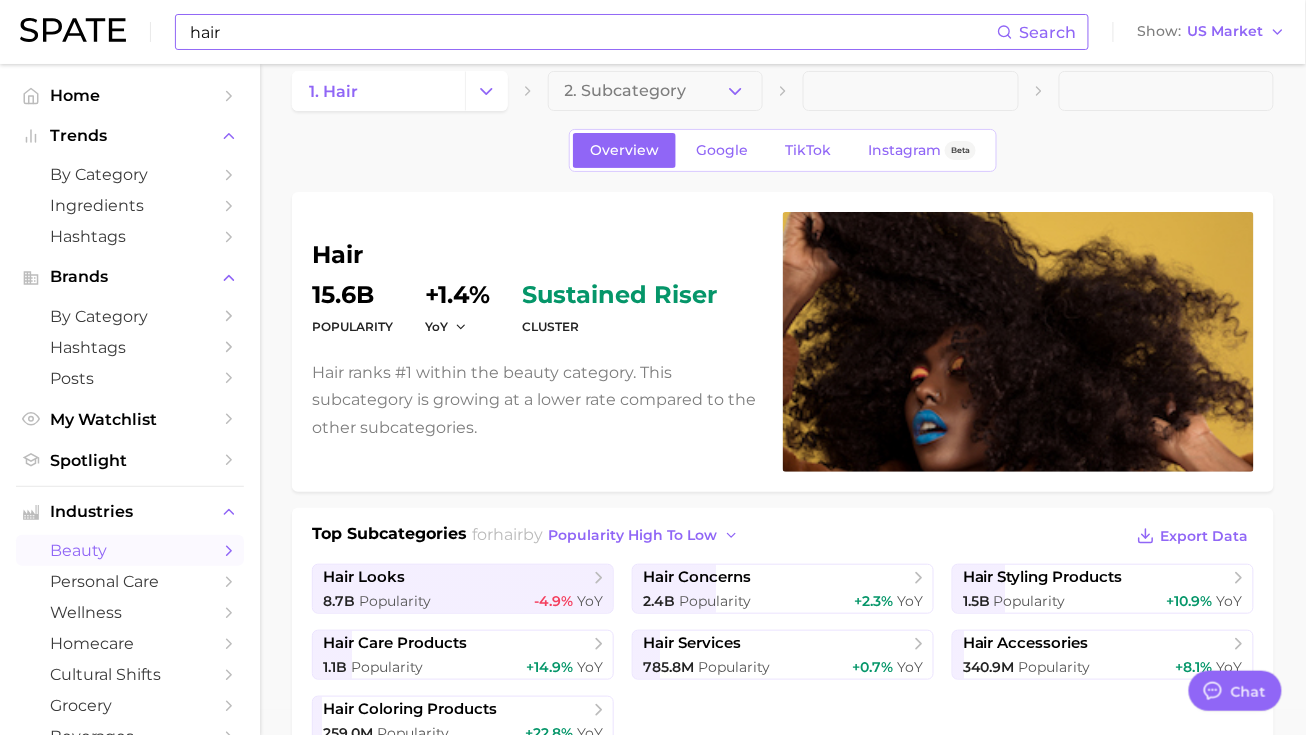 scroll, scrollTop: 27, scrollLeft: 0, axis: vertical 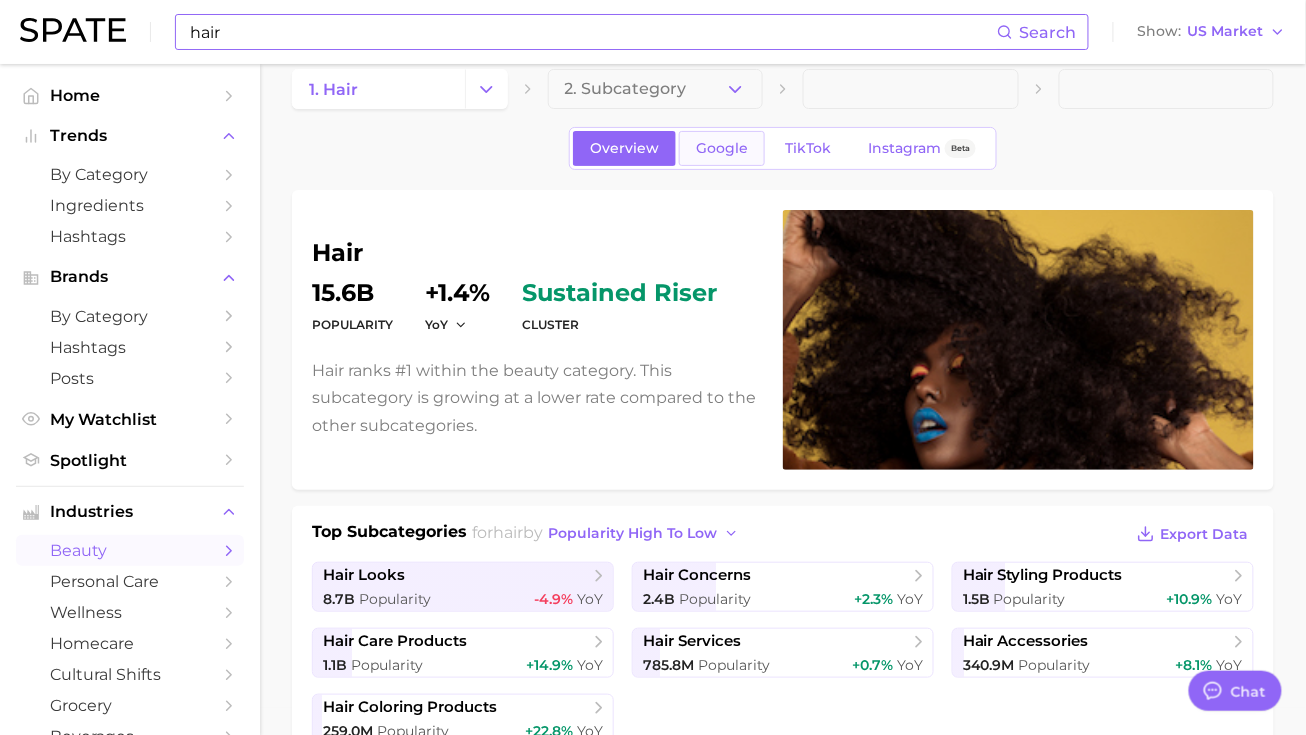 click on "Google" at bounding box center [722, 148] 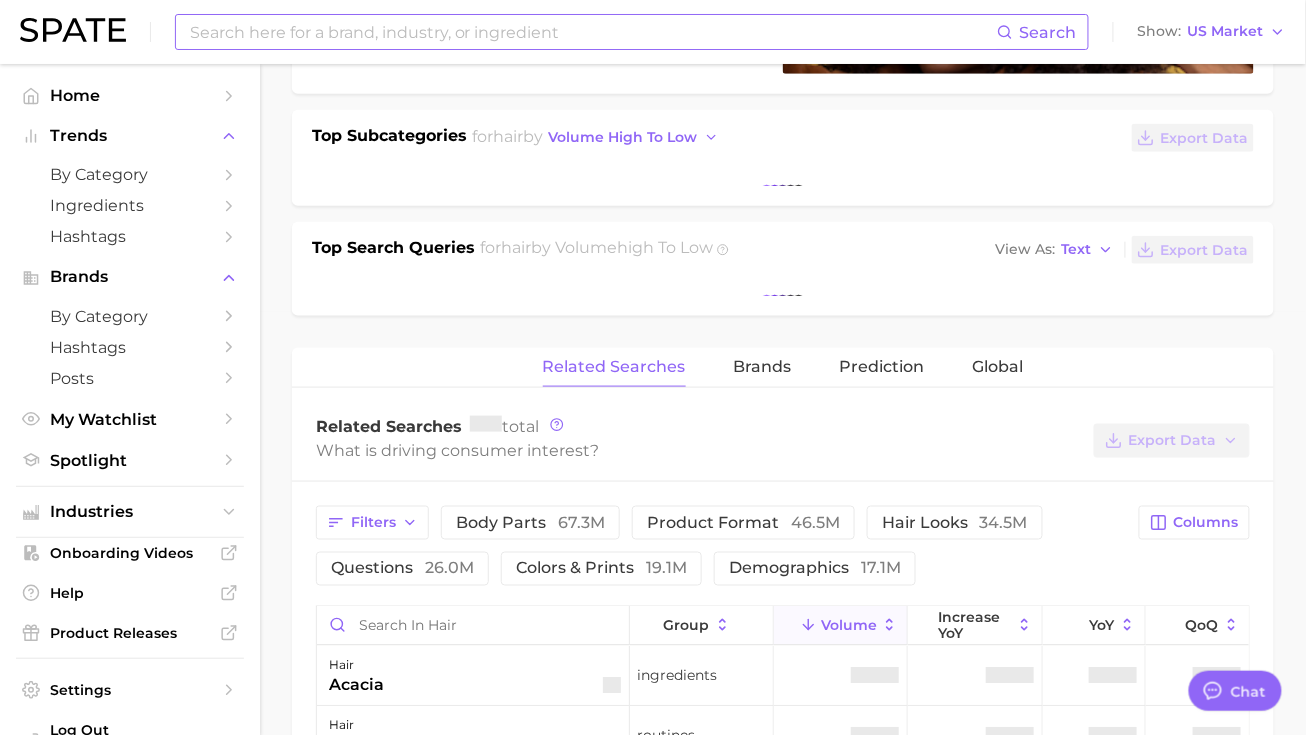 scroll, scrollTop: 445, scrollLeft: 0, axis: vertical 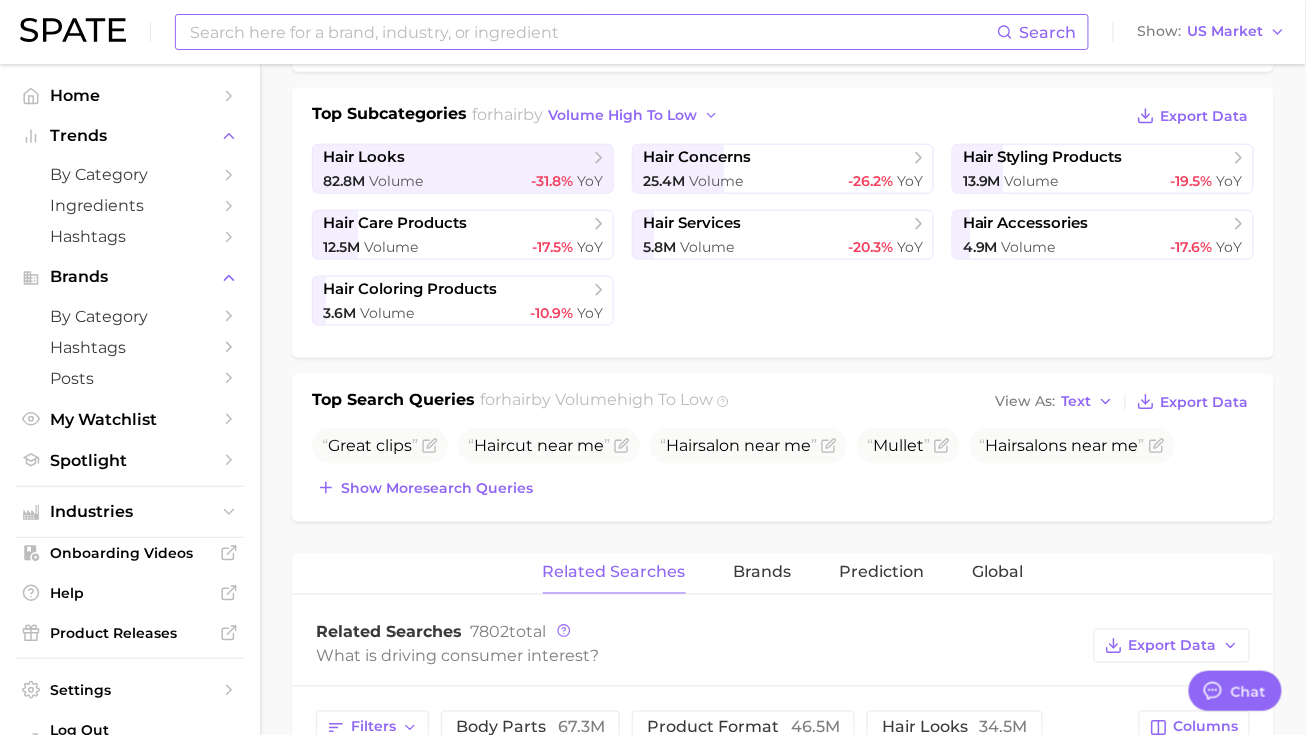 click at bounding box center (592, 32) 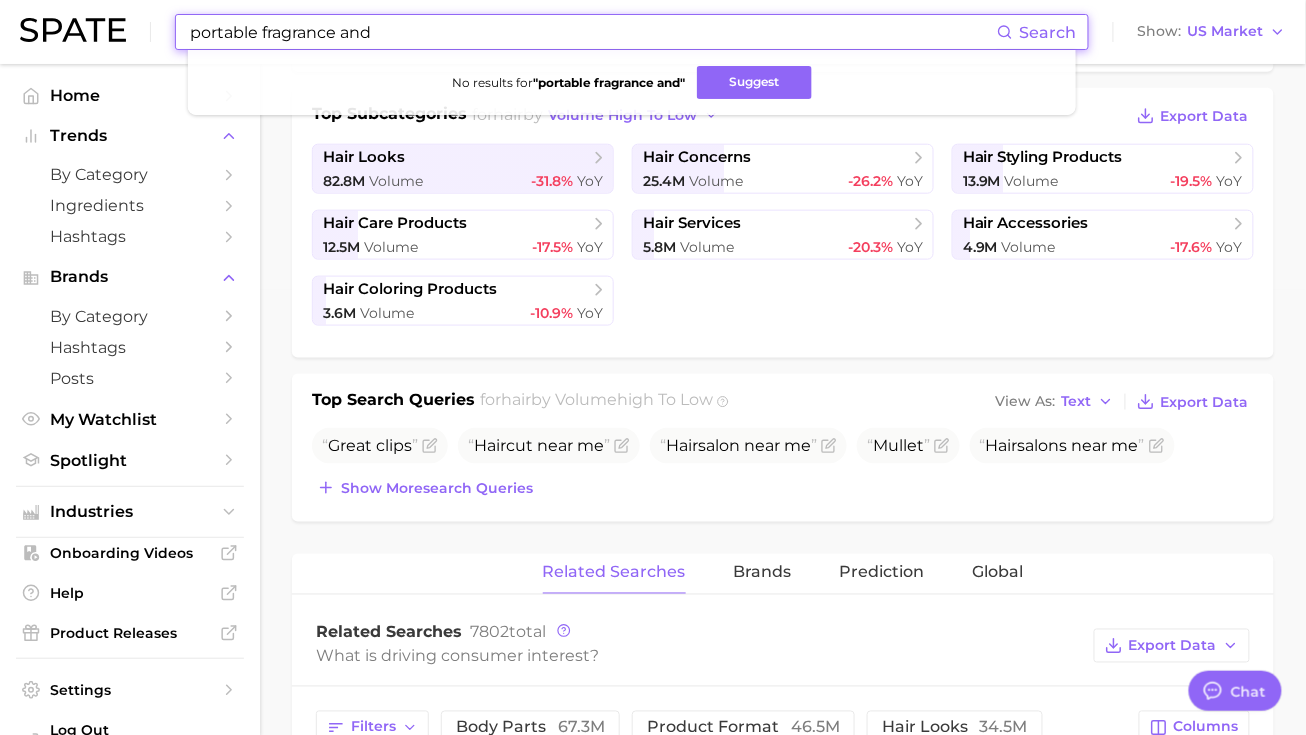 click on "portable fragrance and" at bounding box center (592, 32) 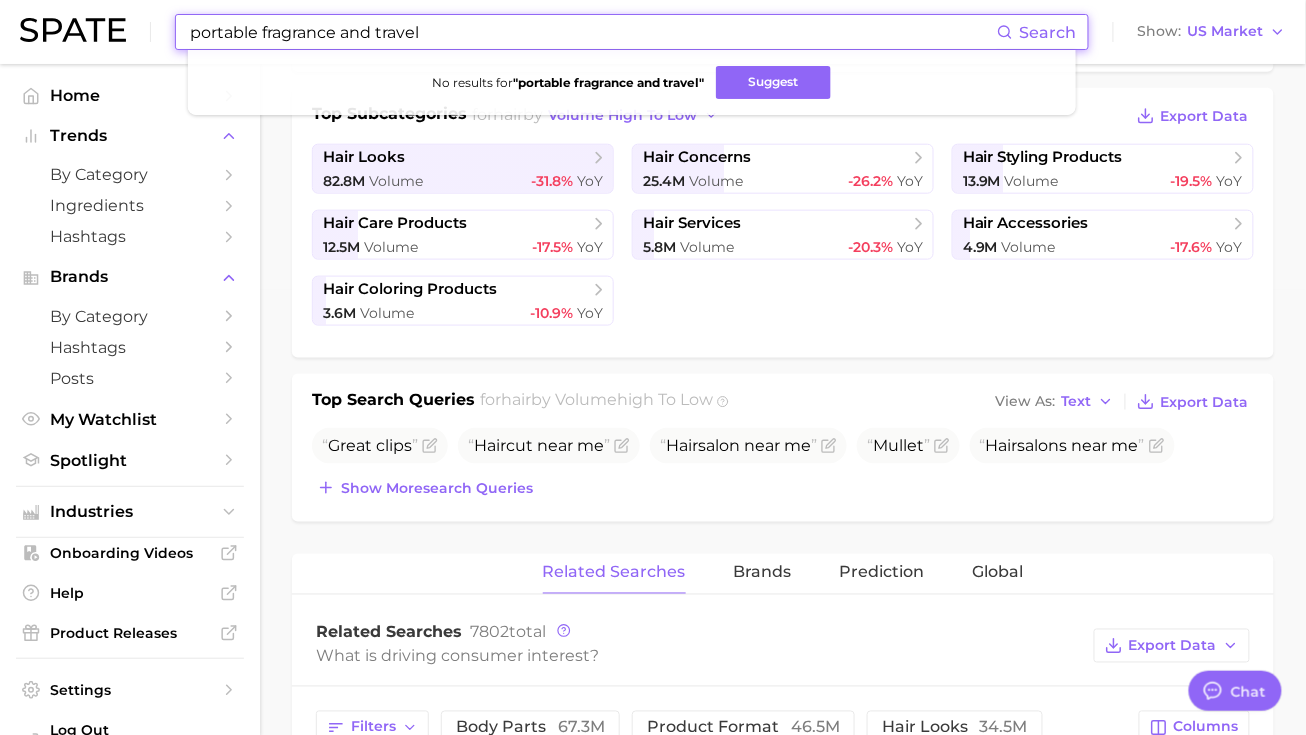 drag, startPoint x: 487, startPoint y: 36, endPoint x: 345, endPoint y: 36, distance: 142 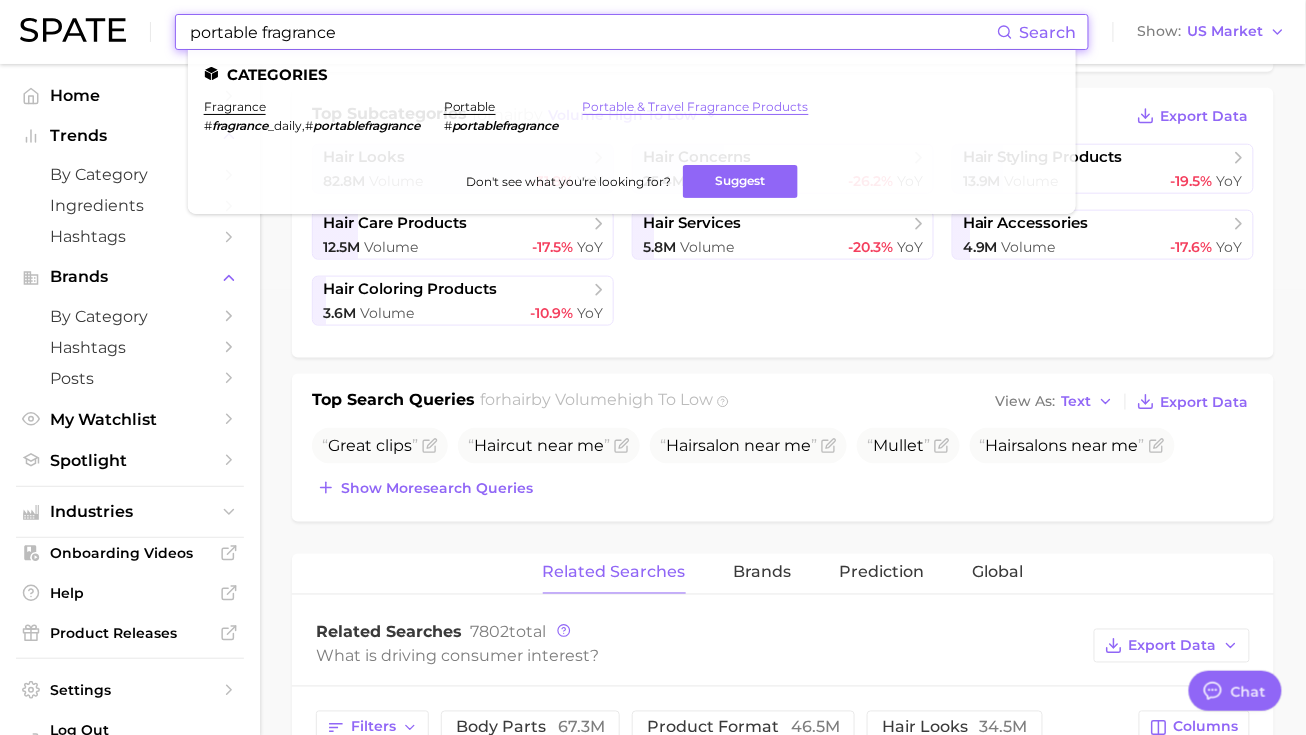 type on "portable fragrance" 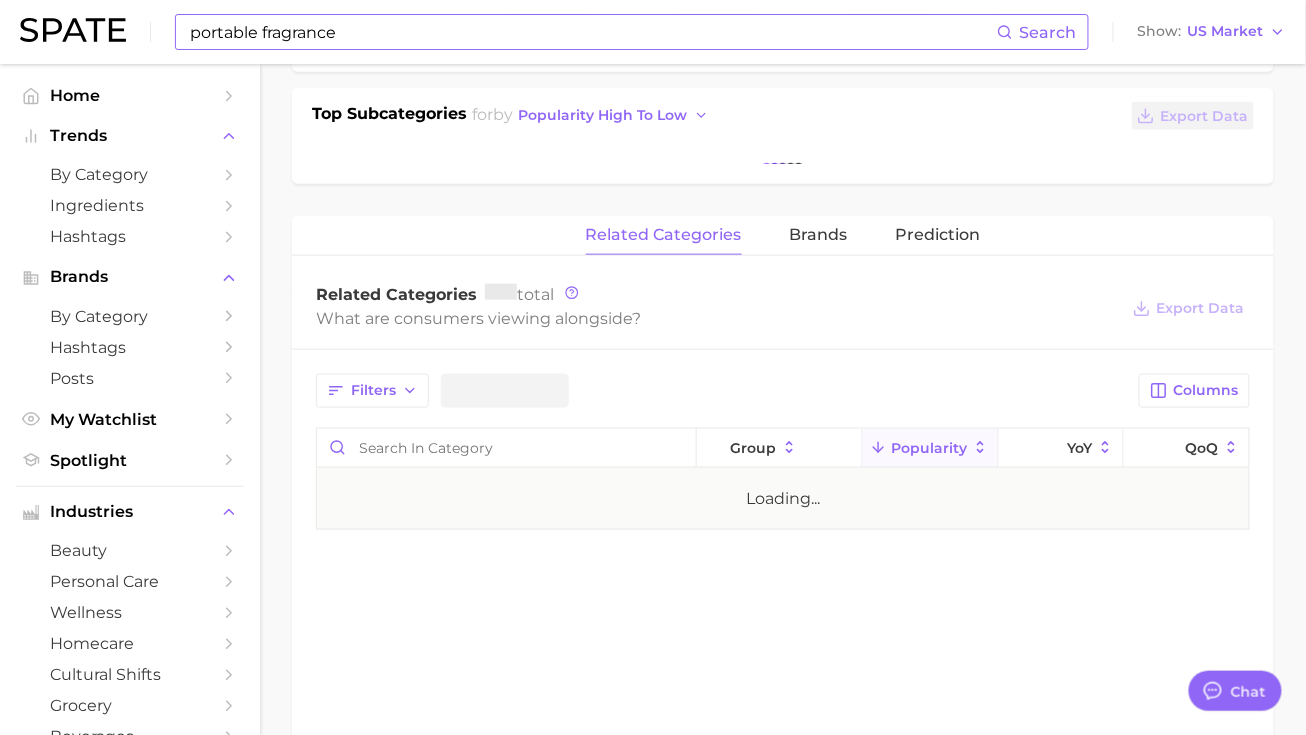 scroll, scrollTop: 0, scrollLeft: 0, axis: both 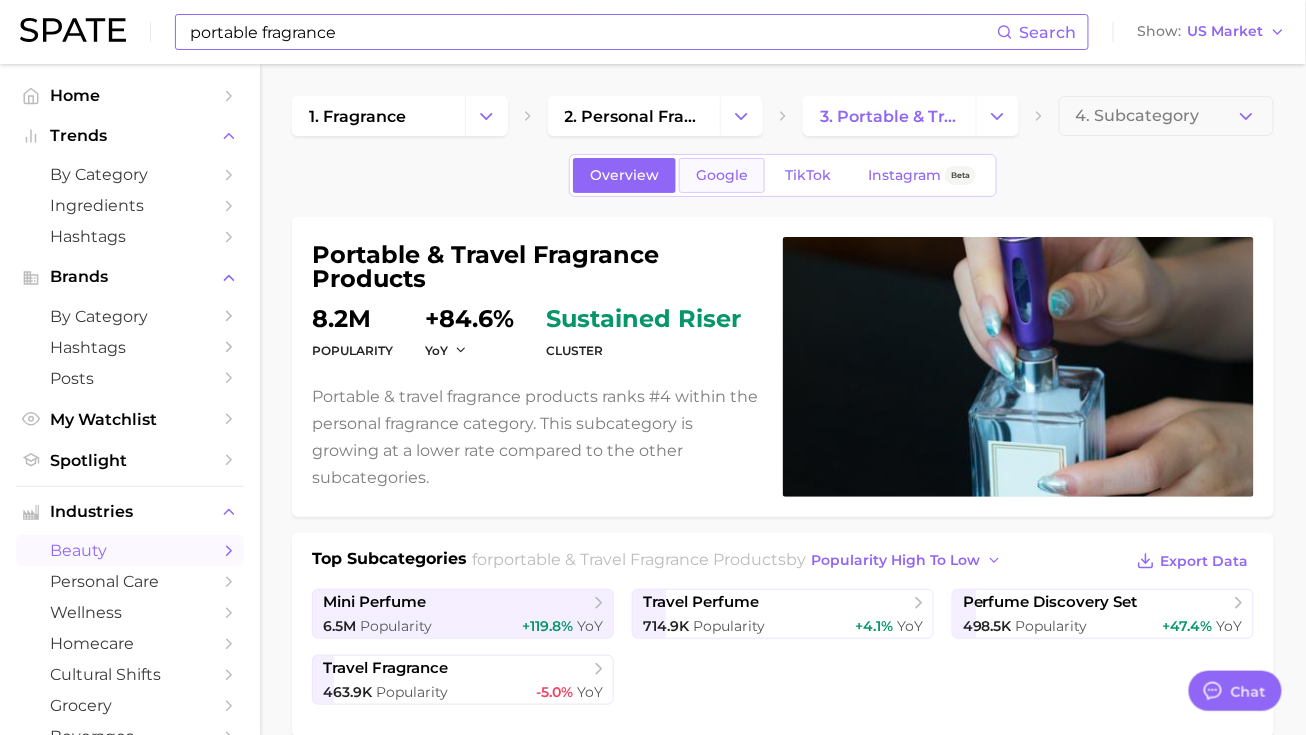 click on "Google" at bounding box center (722, 175) 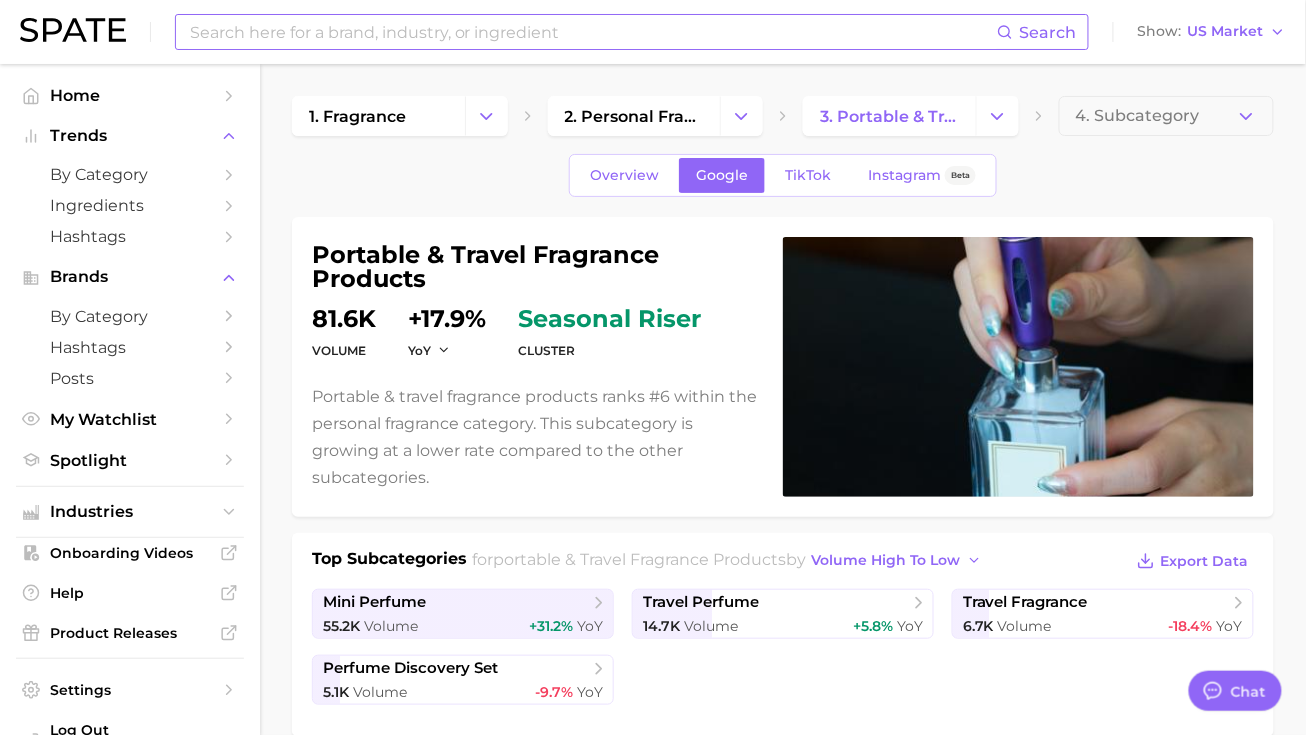 click at bounding box center (592, 32) 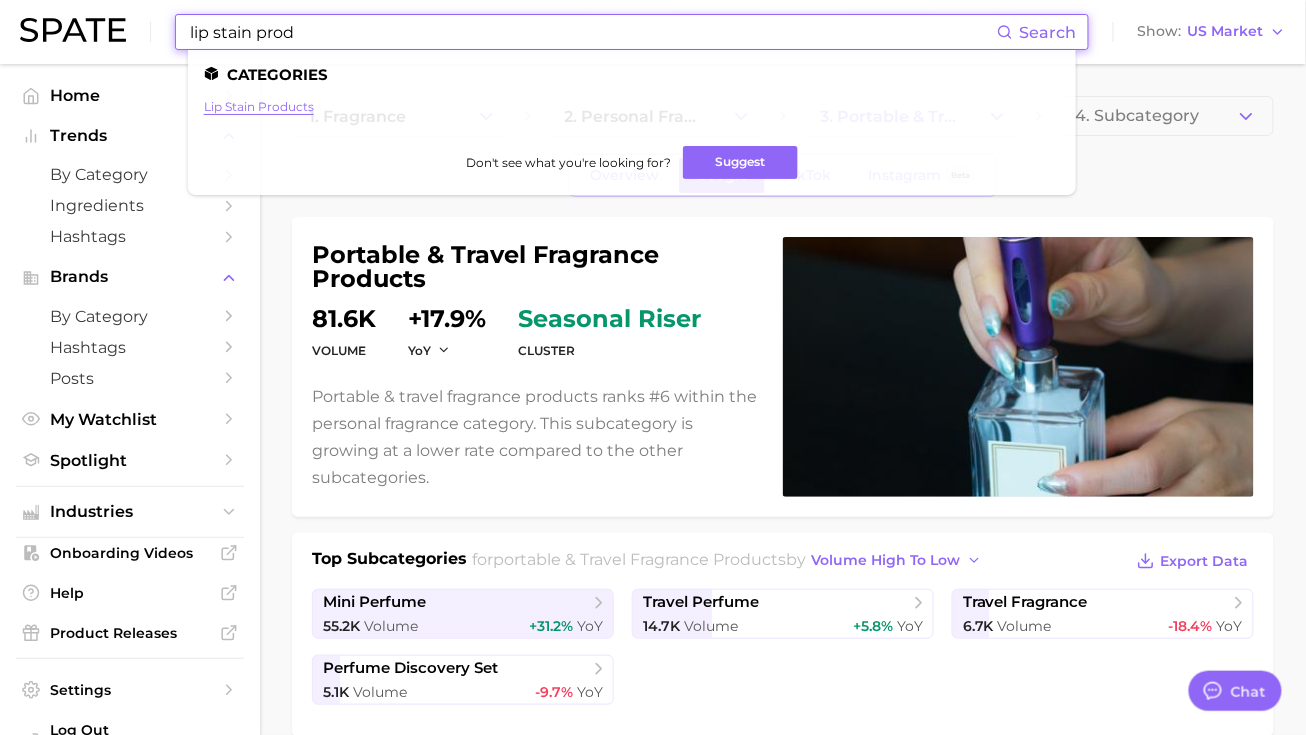 type on "lip stain prod" 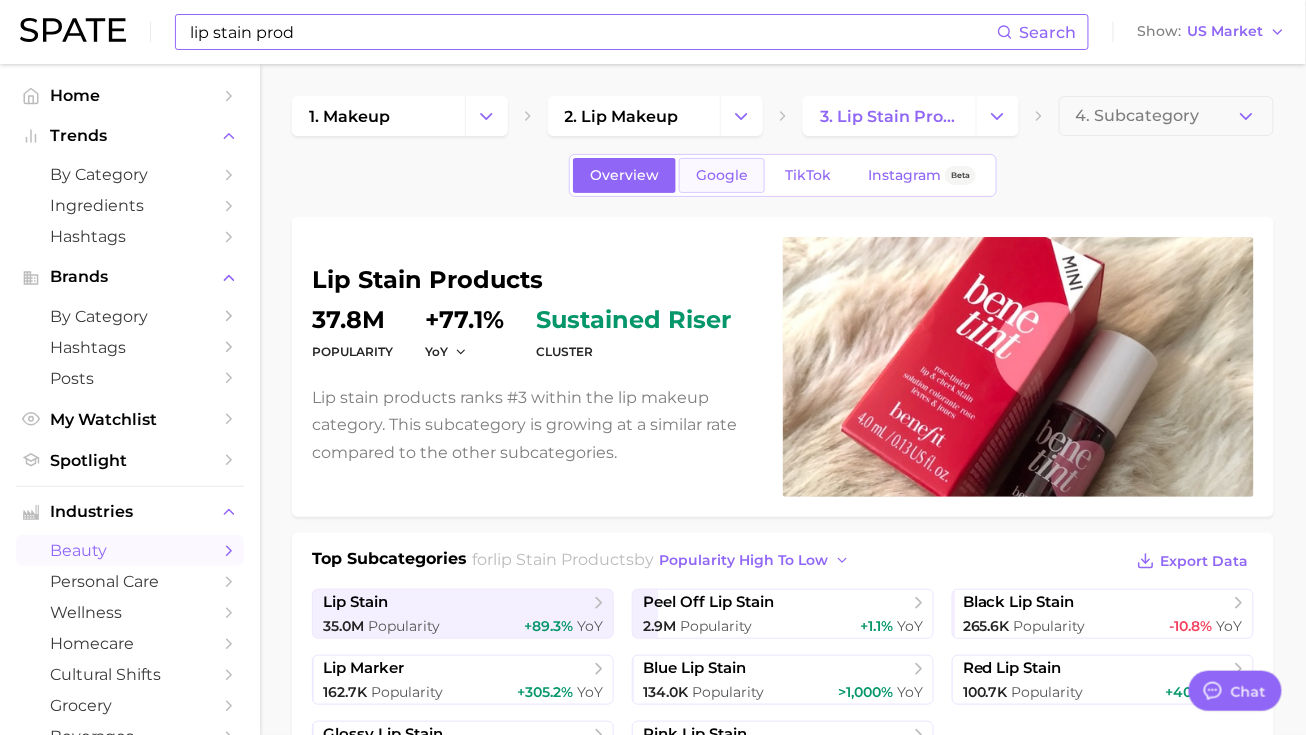 click on "Google" at bounding box center [722, 175] 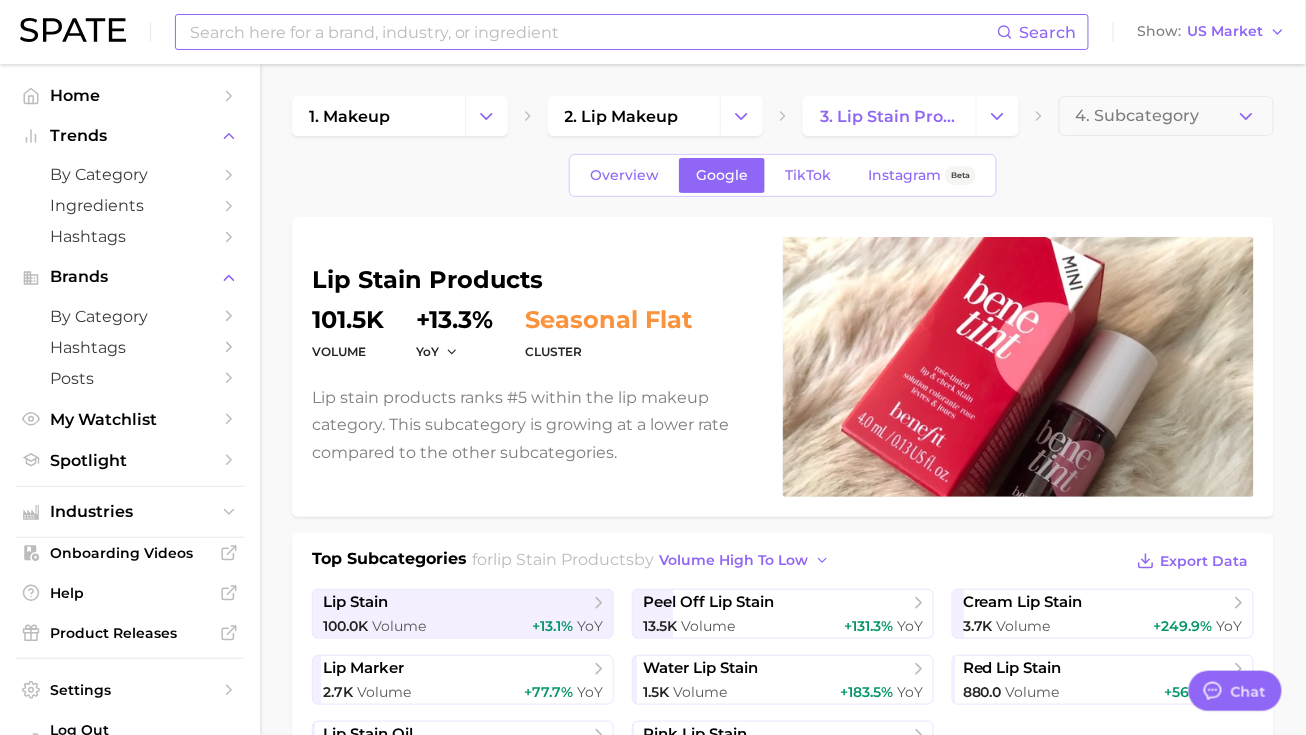 click at bounding box center (592, 32) 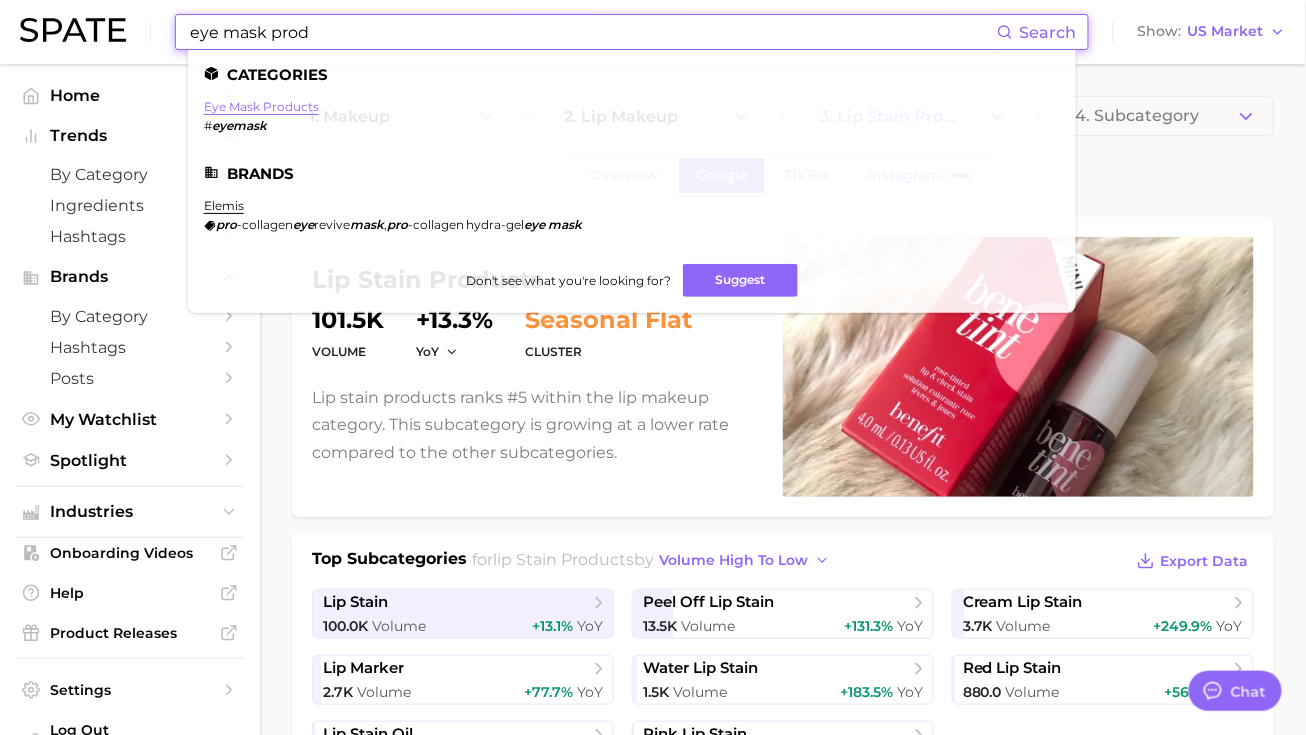 type on "eye mask prod" 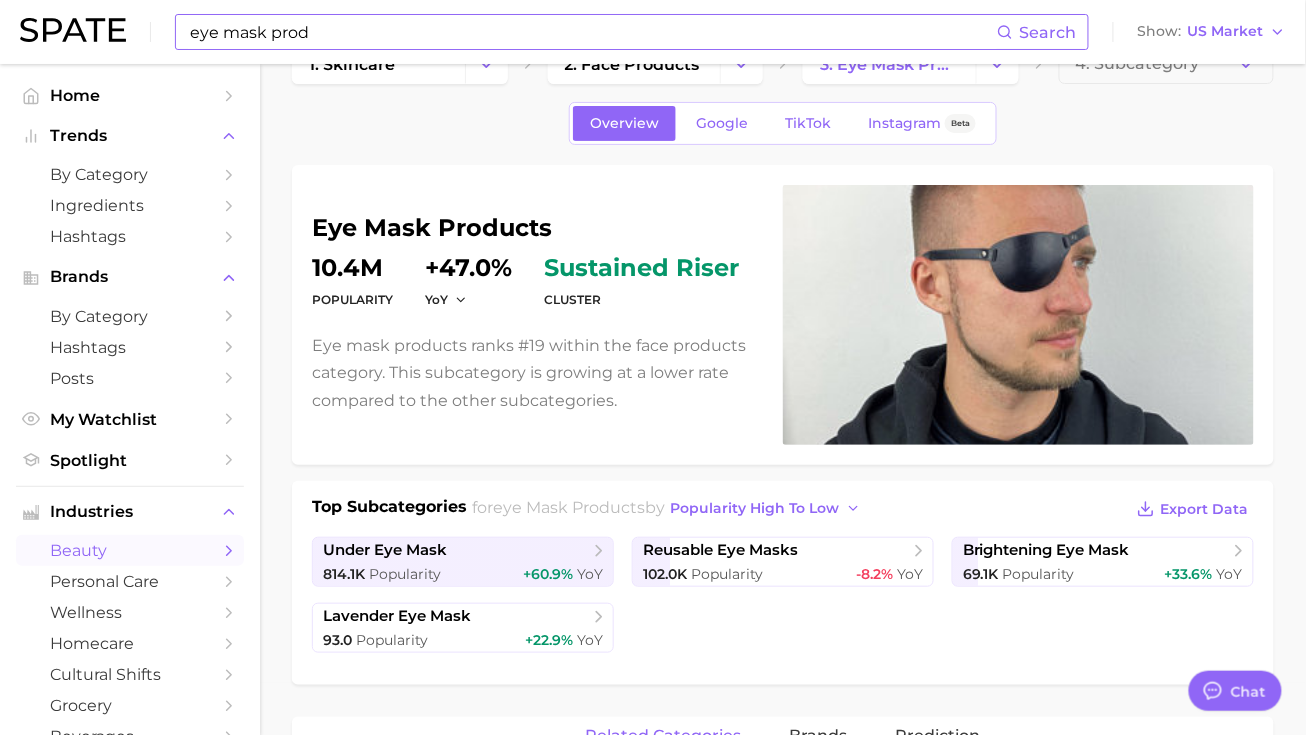 scroll, scrollTop: 0, scrollLeft: 0, axis: both 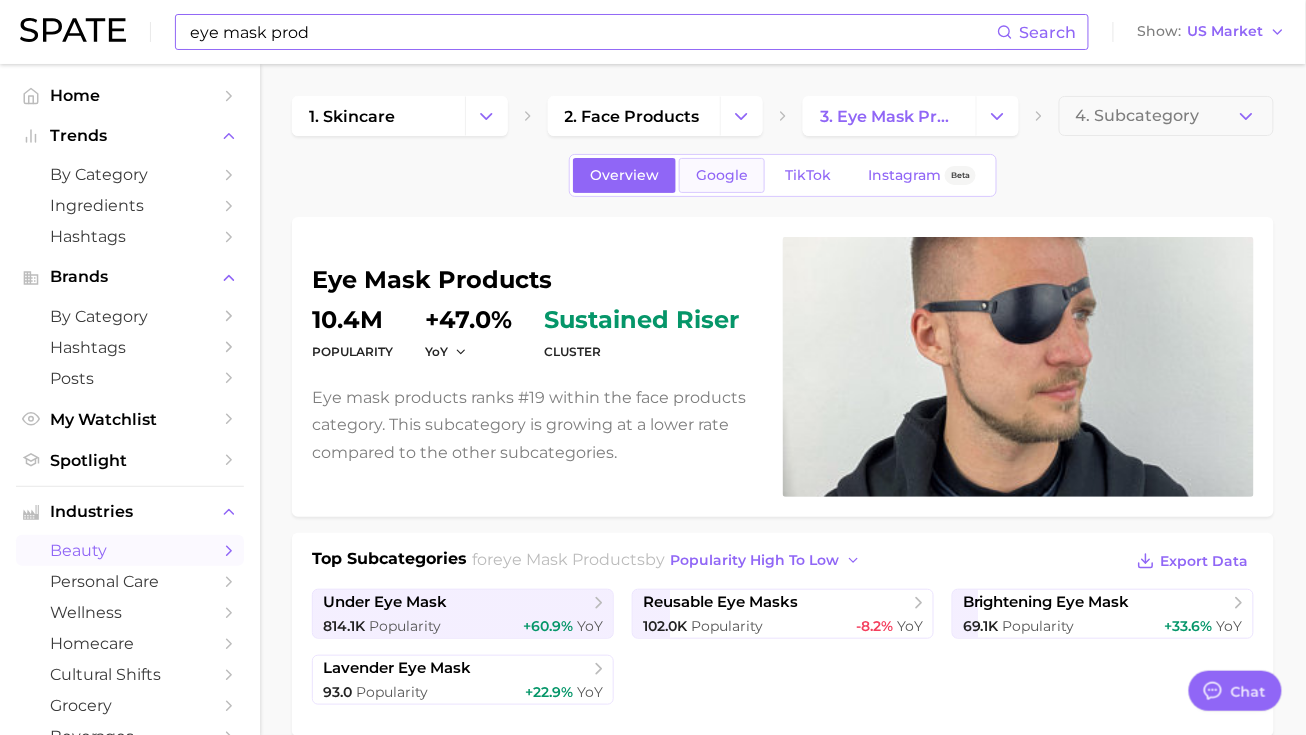 click on "Google" at bounding box center (722, 175) 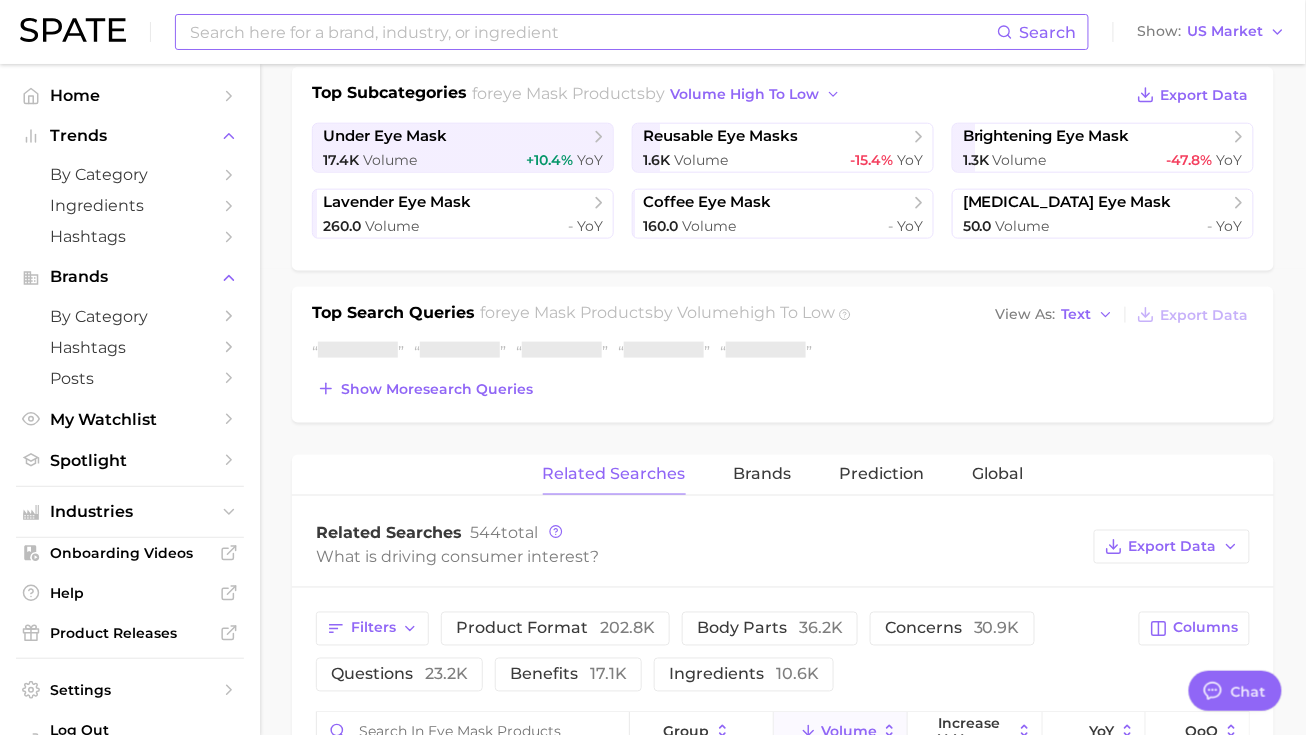 scroll, scrollTop: 458, scrollLeft: 0, axis: vertical 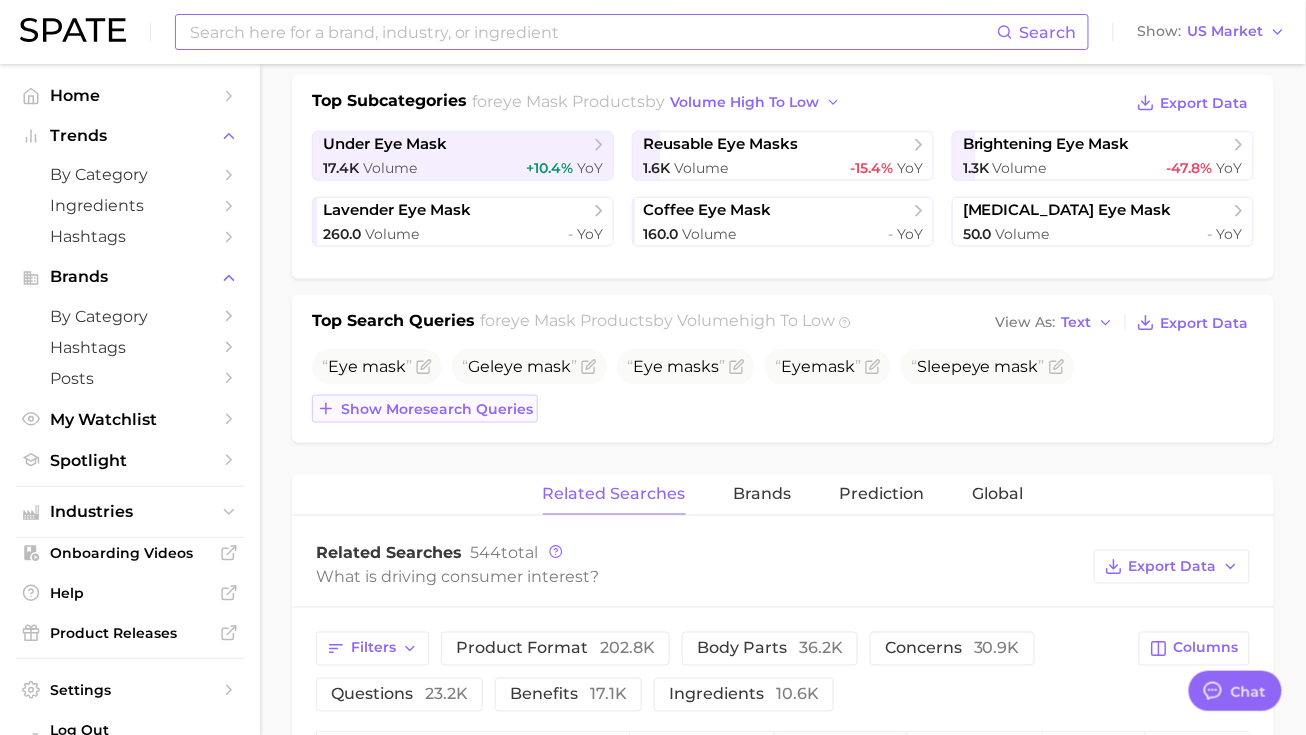 click on "Show more  search queries" at bounding box center (437, 409) 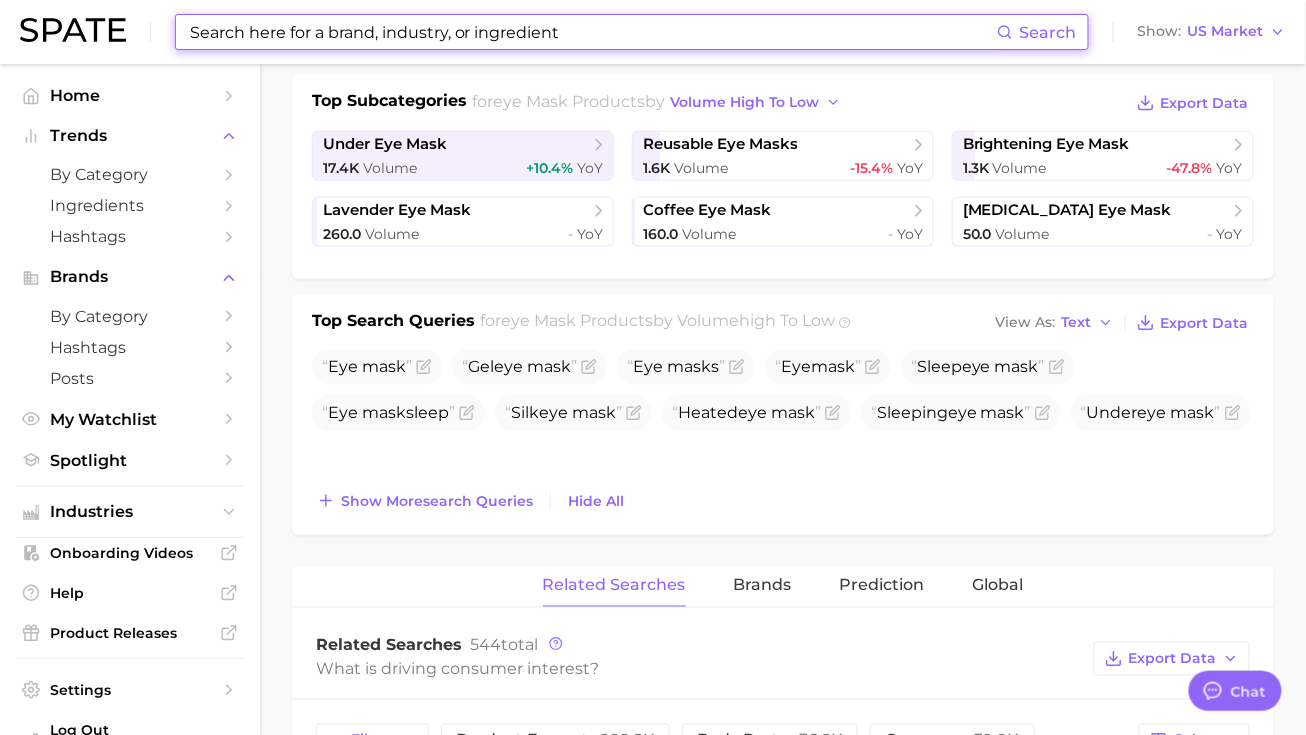 click at bounding box center (592, 32) 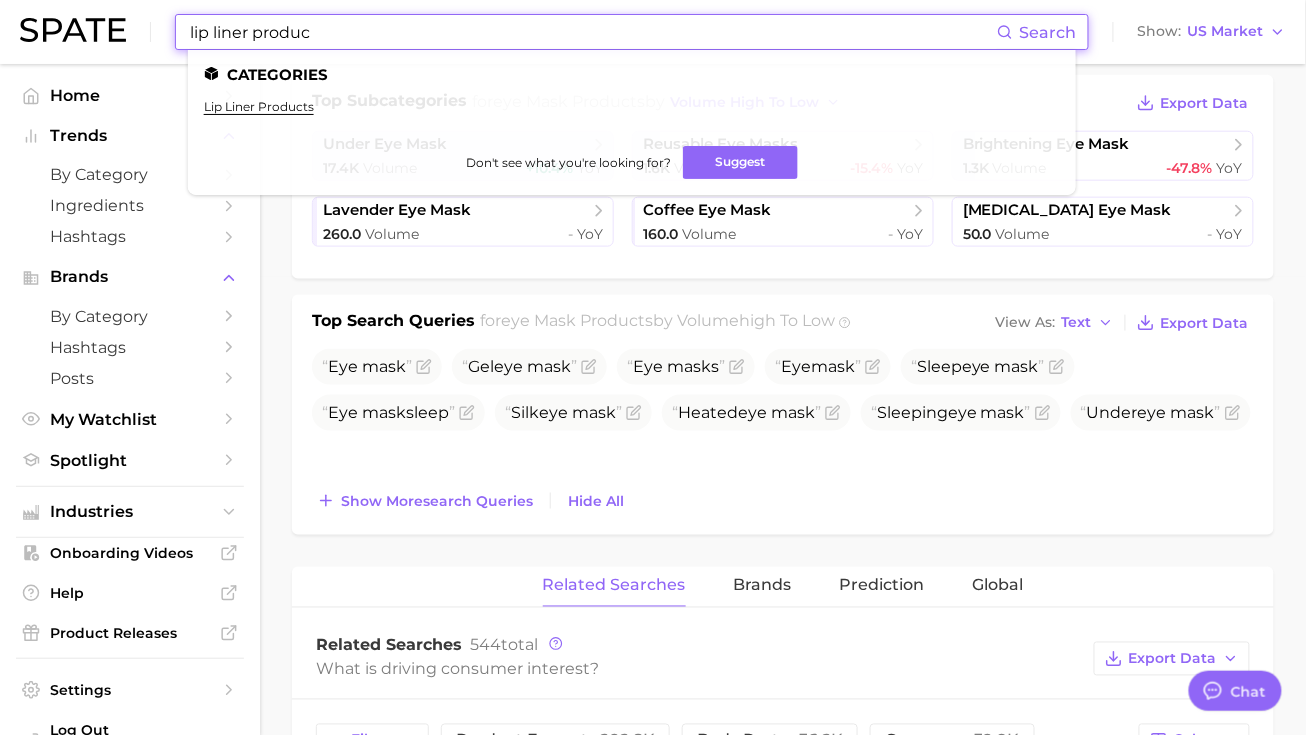 type on "lip liner produc" 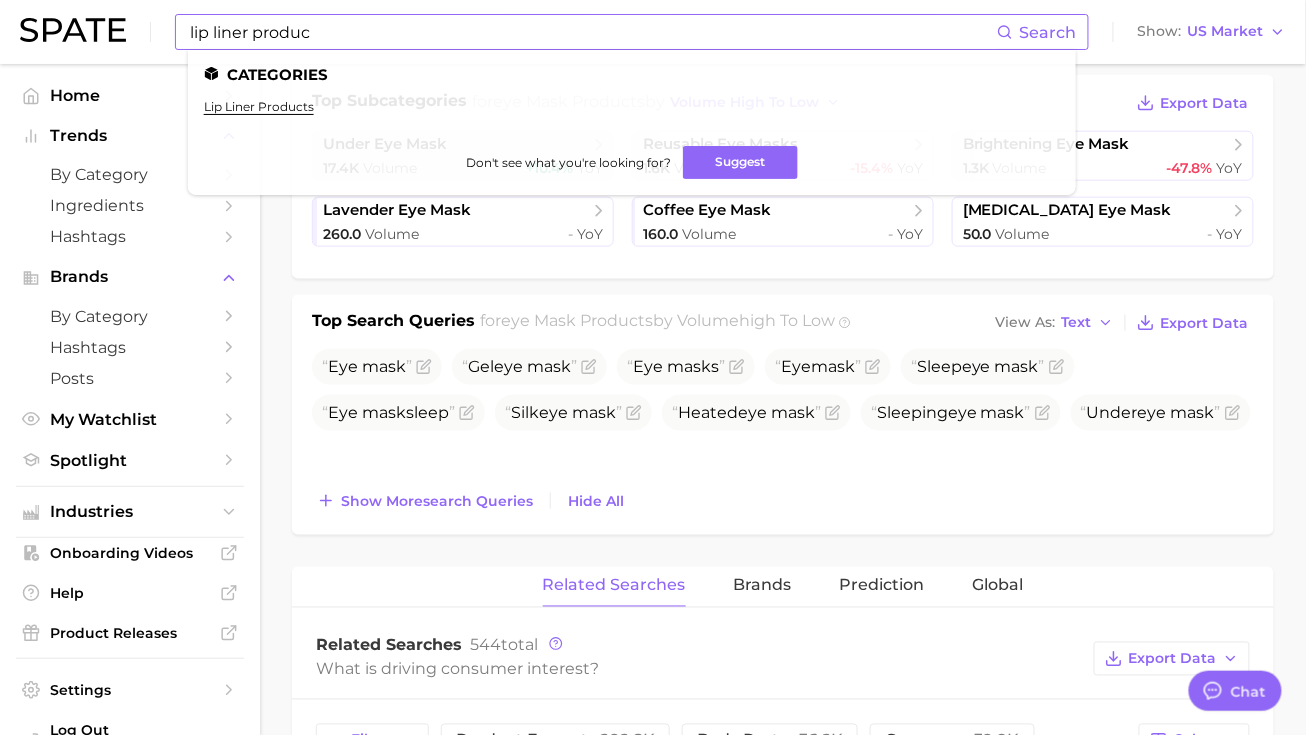 click on "lip liner products" at bounding box center [632, 114] 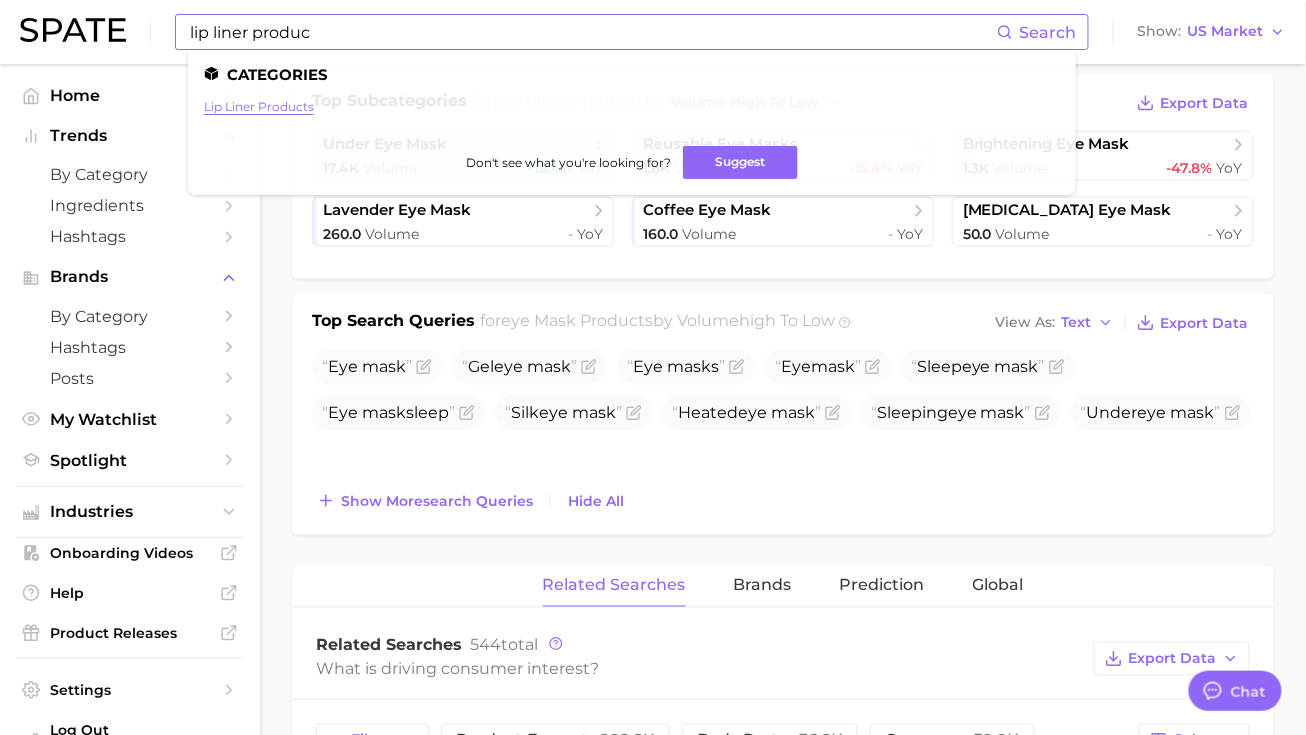 click on "lip liner products" at bounding box center (259, 106) 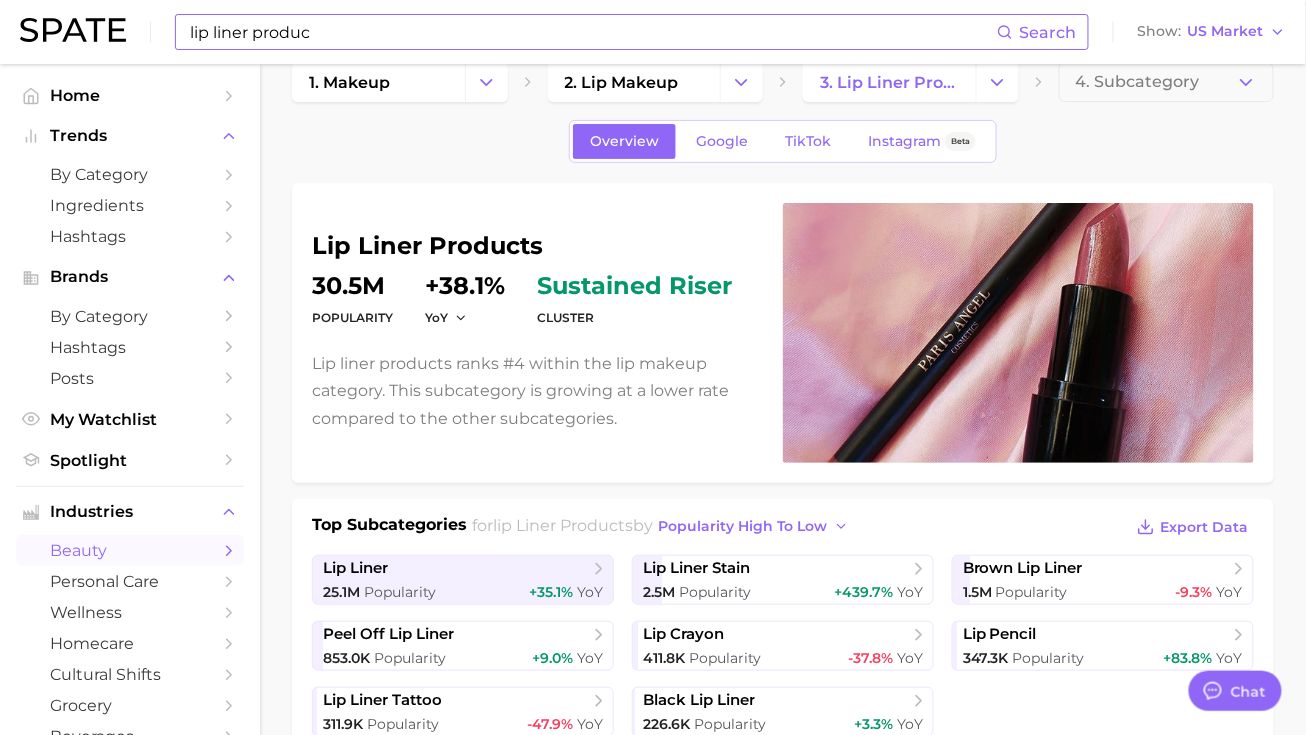 scroll, scrollTop: 42, scrollLeft: 0, axis: vertical 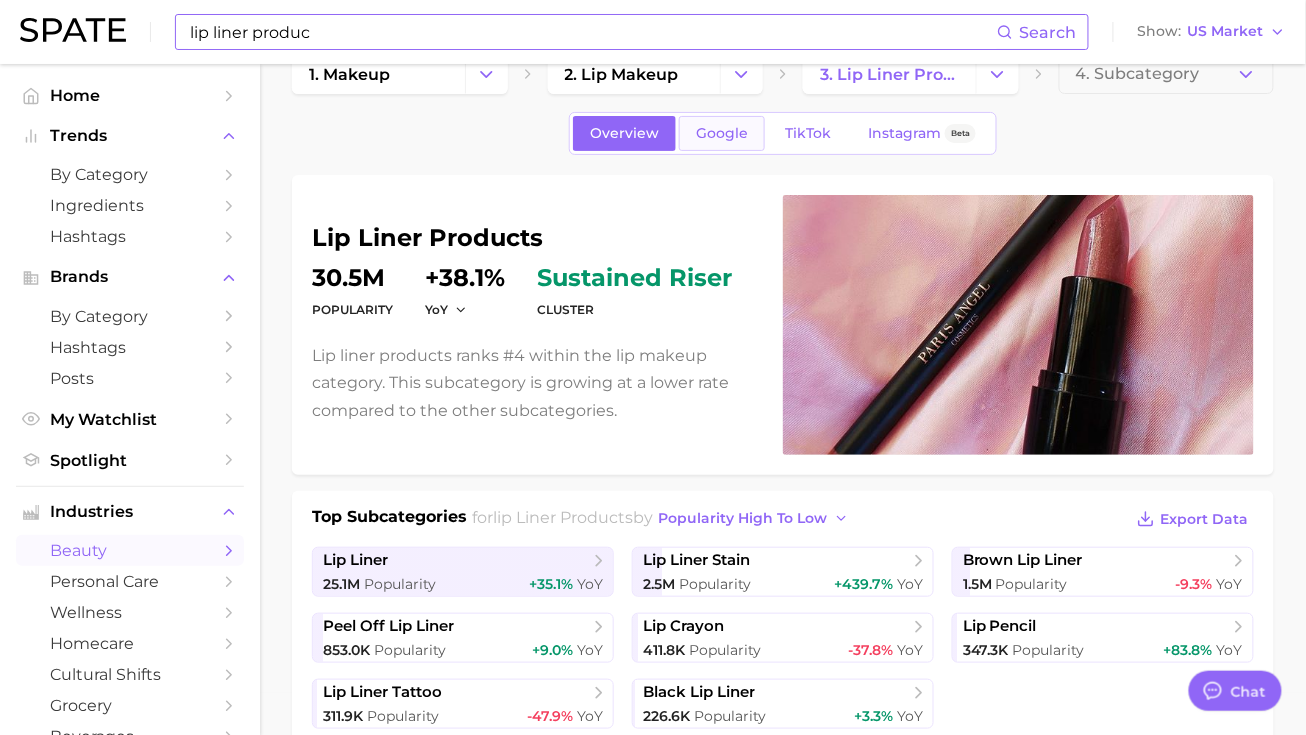 click on "Google" at bounding box center [722, 133] 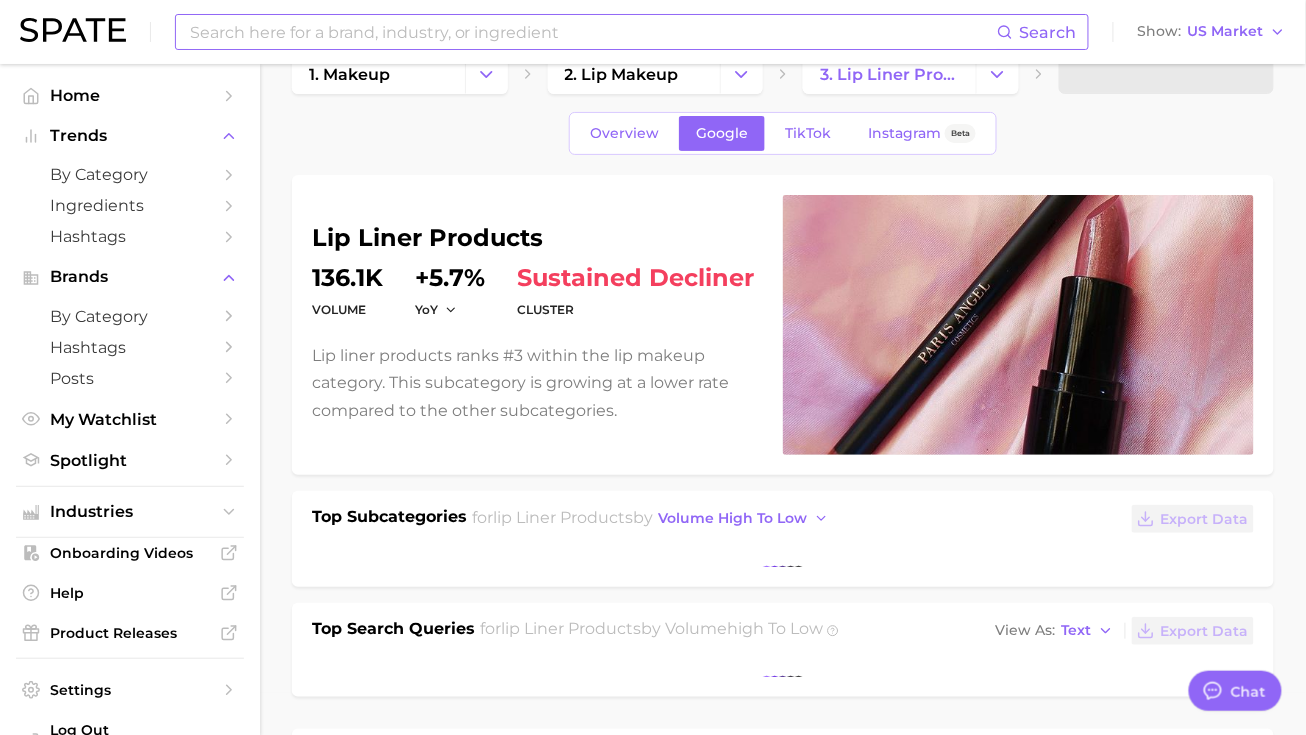 scroll, scrollTop: 0, scrollLeft: 0, axis: both 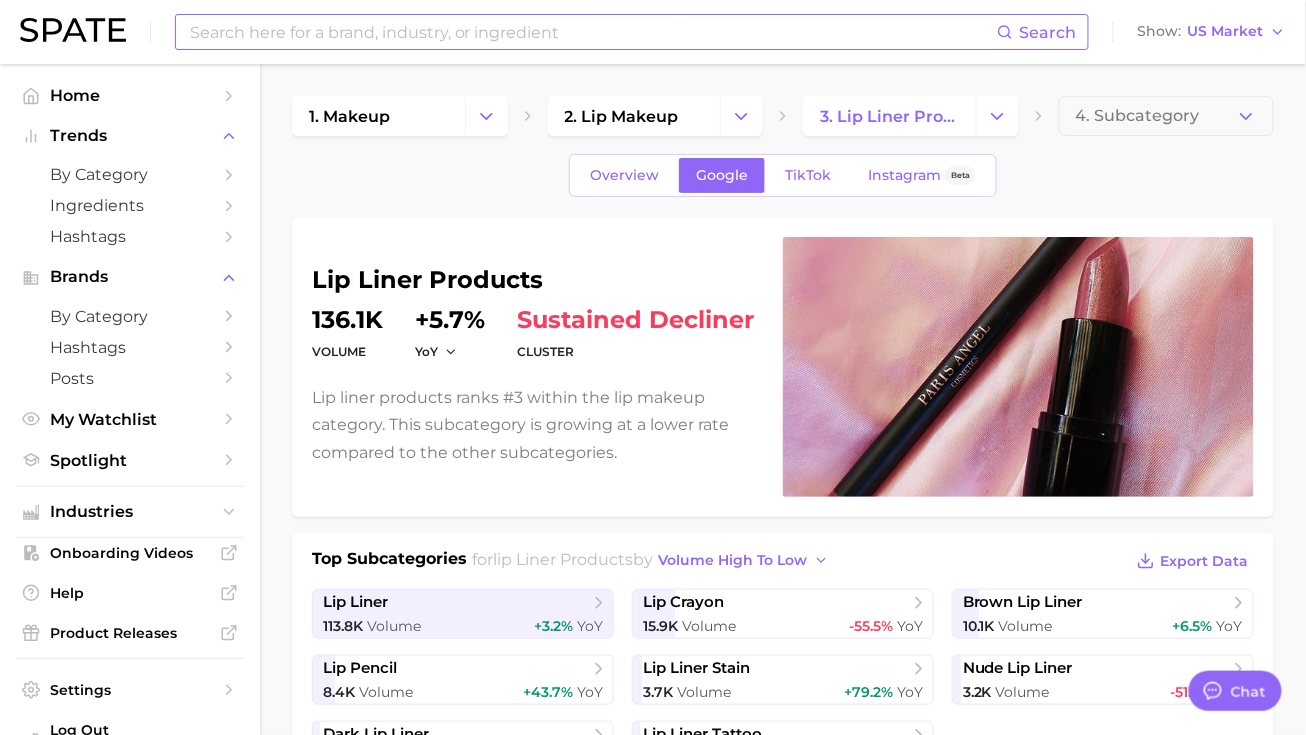 click at bounding box center [592, 32] 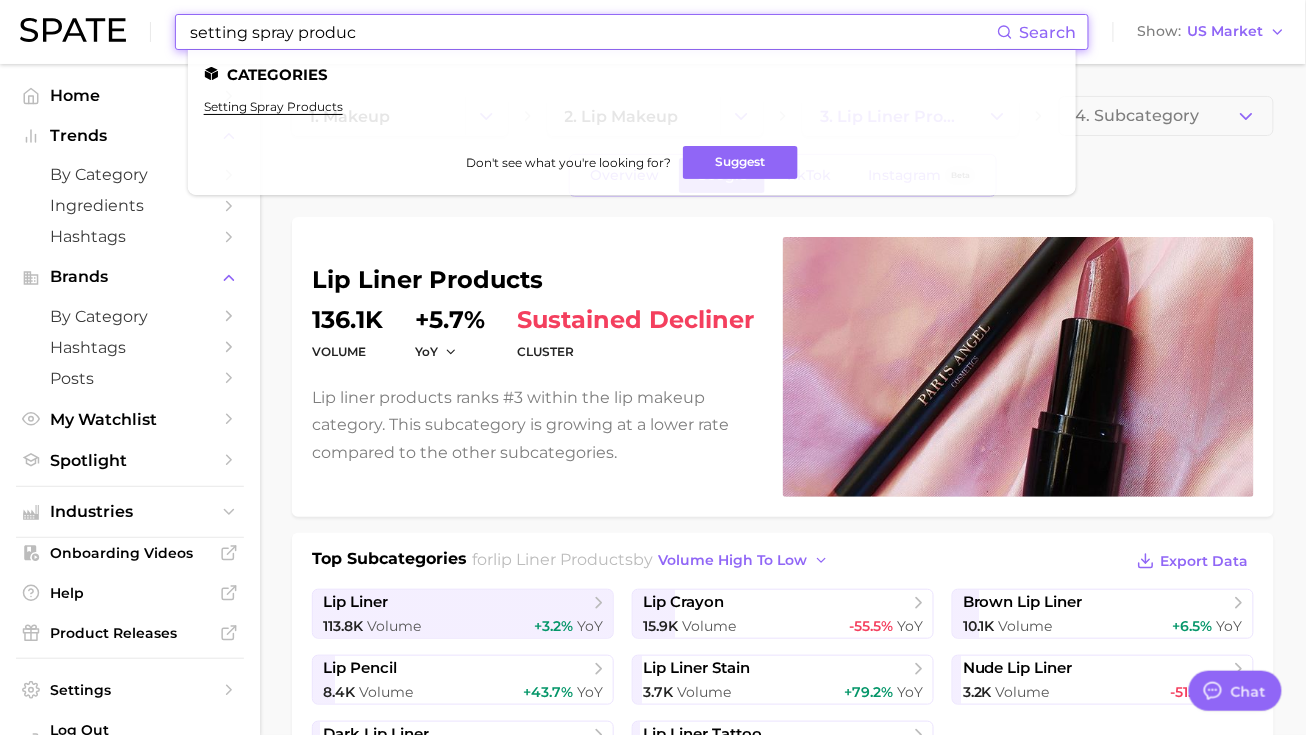 type on "setting spray produc" 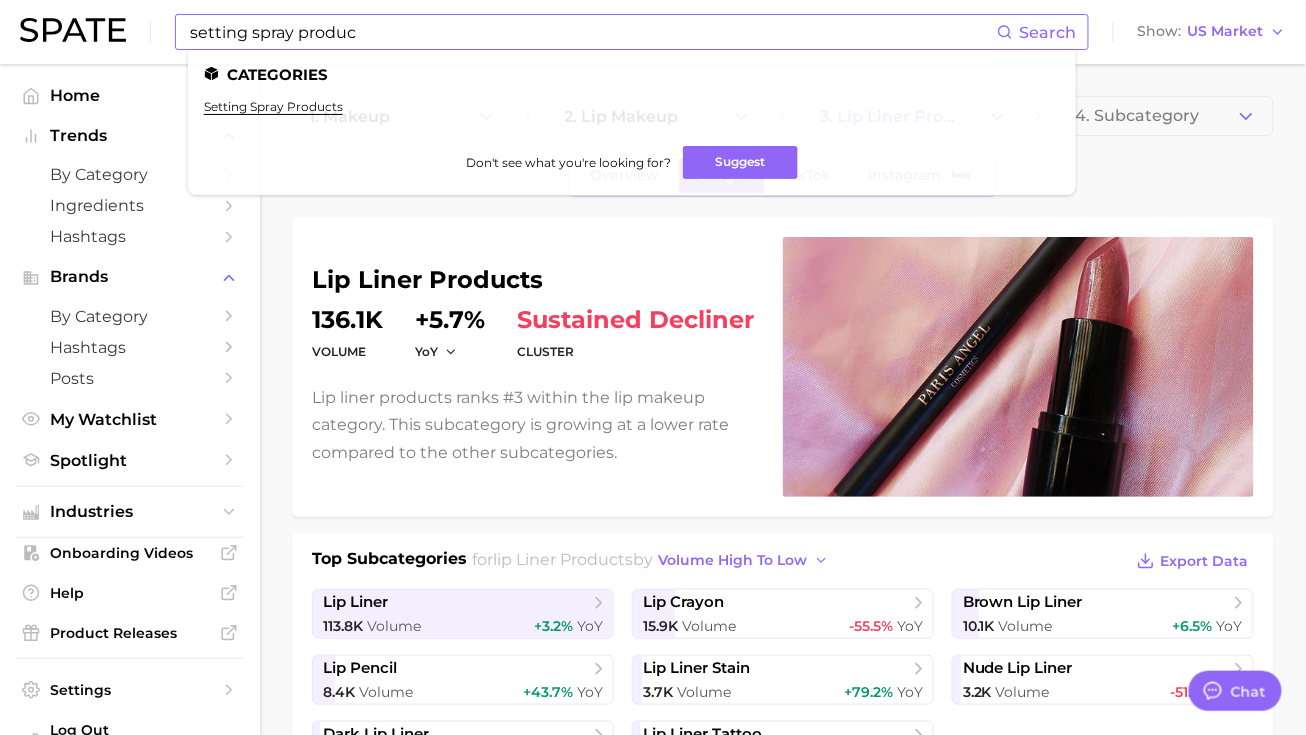 click on "setting spray products" at bounding box center (632, 114) 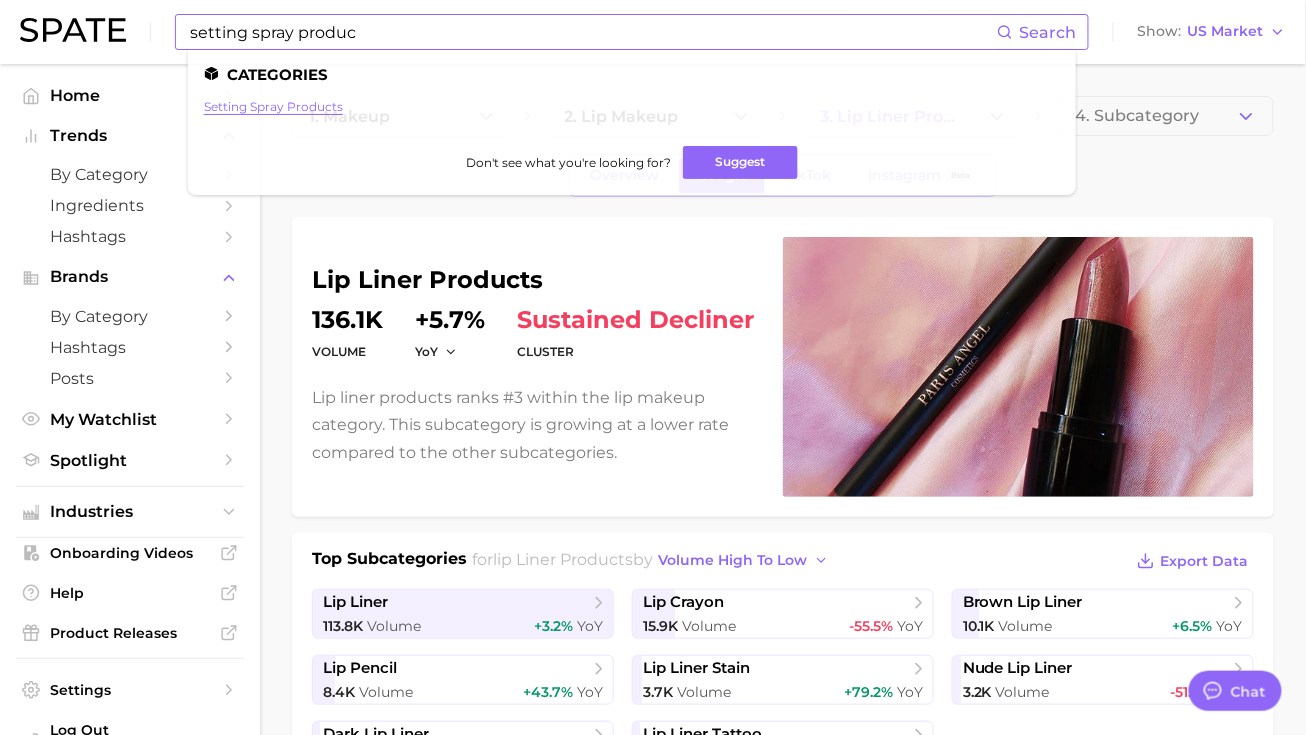 click on "setting spray products" at bounding box center [273, 106] 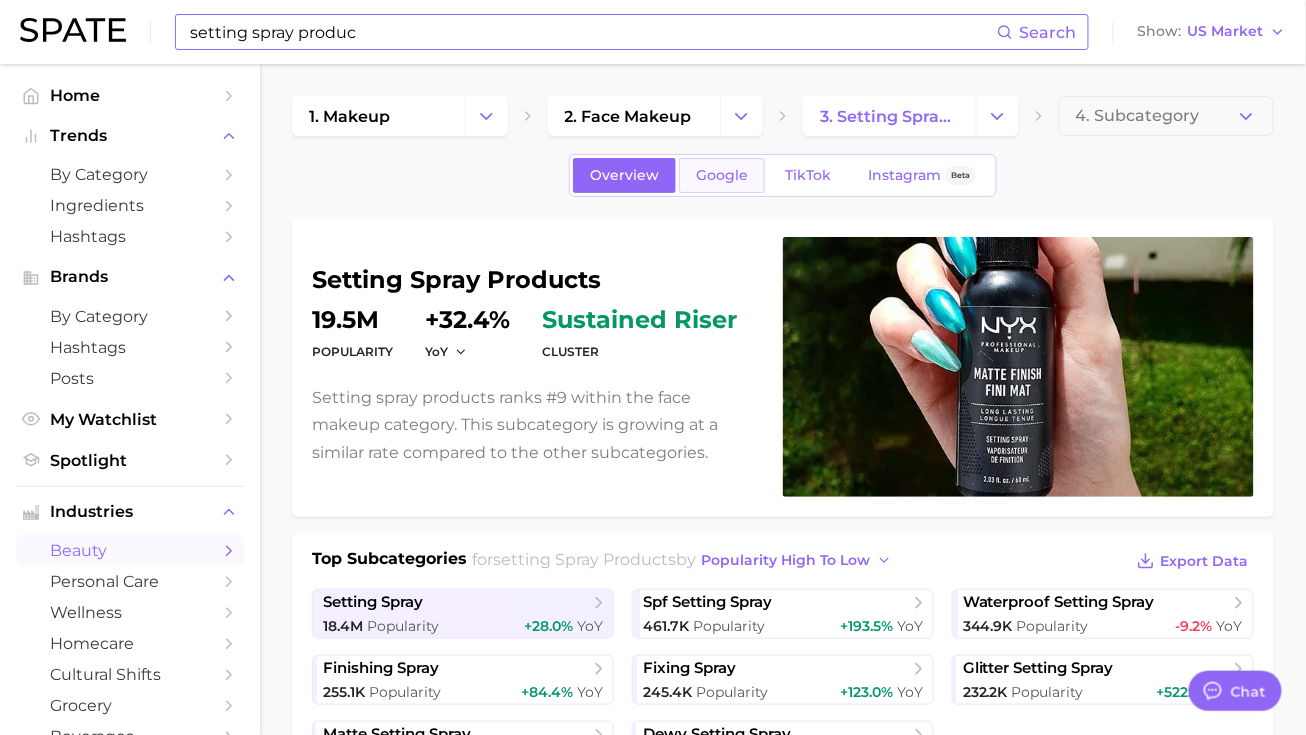 click on "Google" at bounding box center (722, 175) 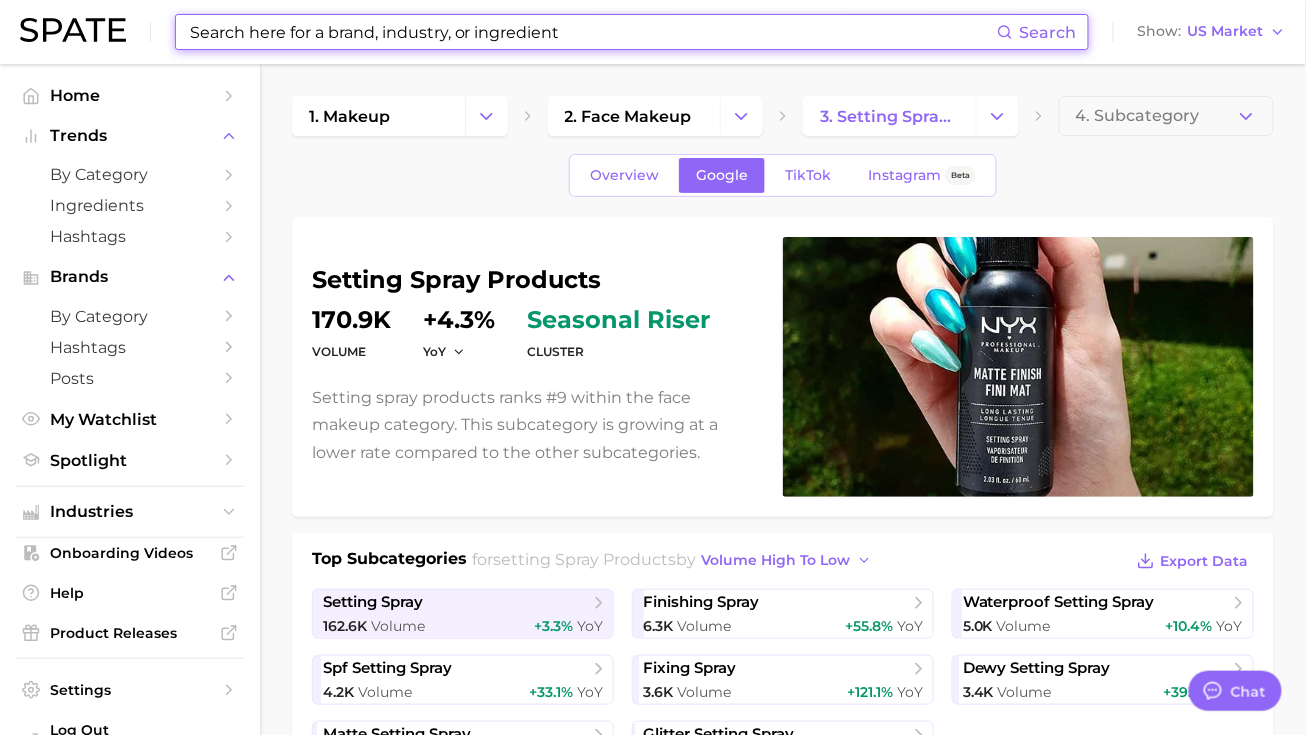 click at bounding box center [592, 32] 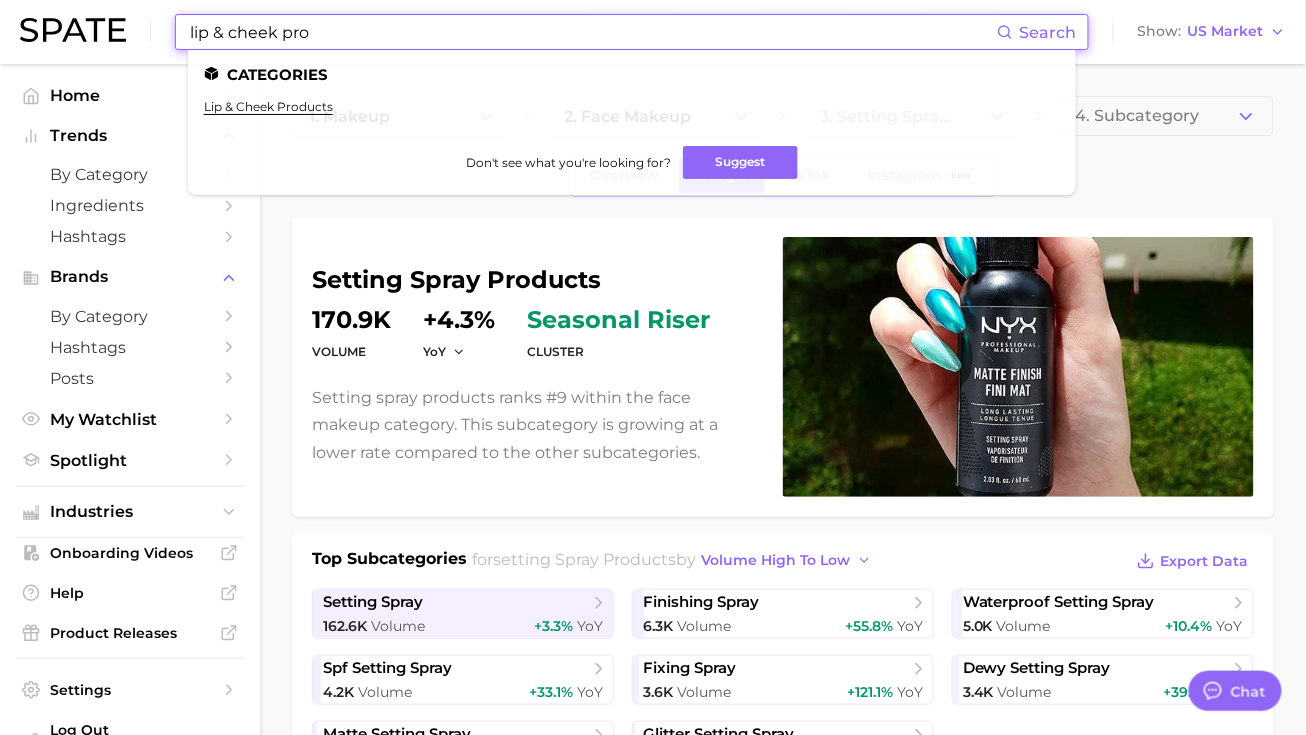 type on "lip & cheek pro" 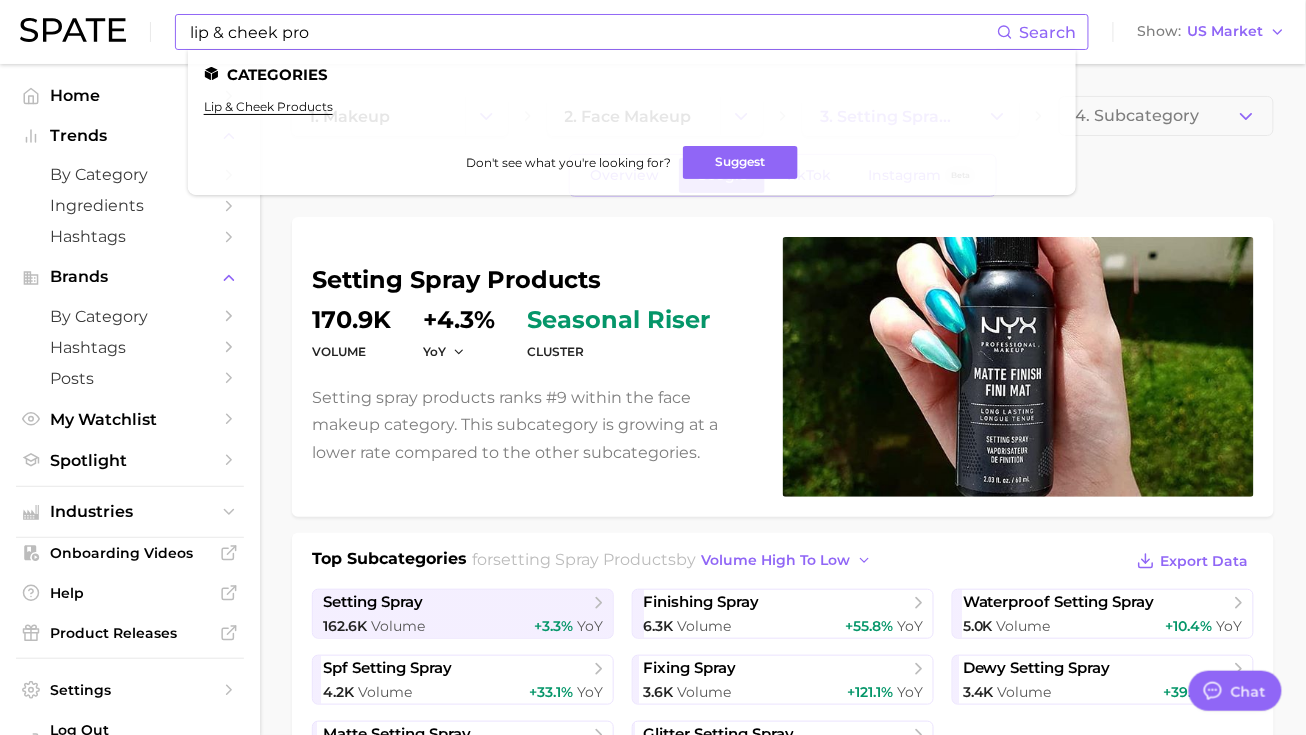 click on "lip & cheek products" at bounding box center (632, 114) 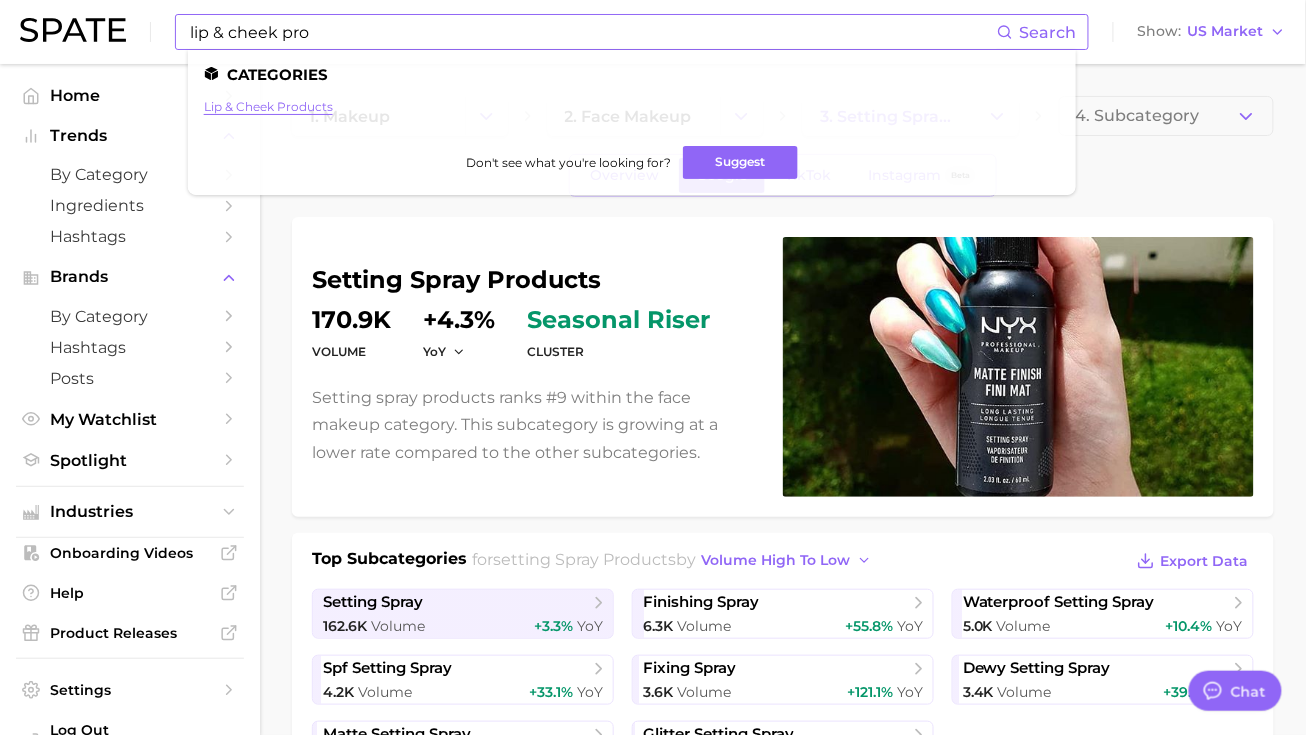 click on "lip & cheek products" at bounding box center (268, 106) 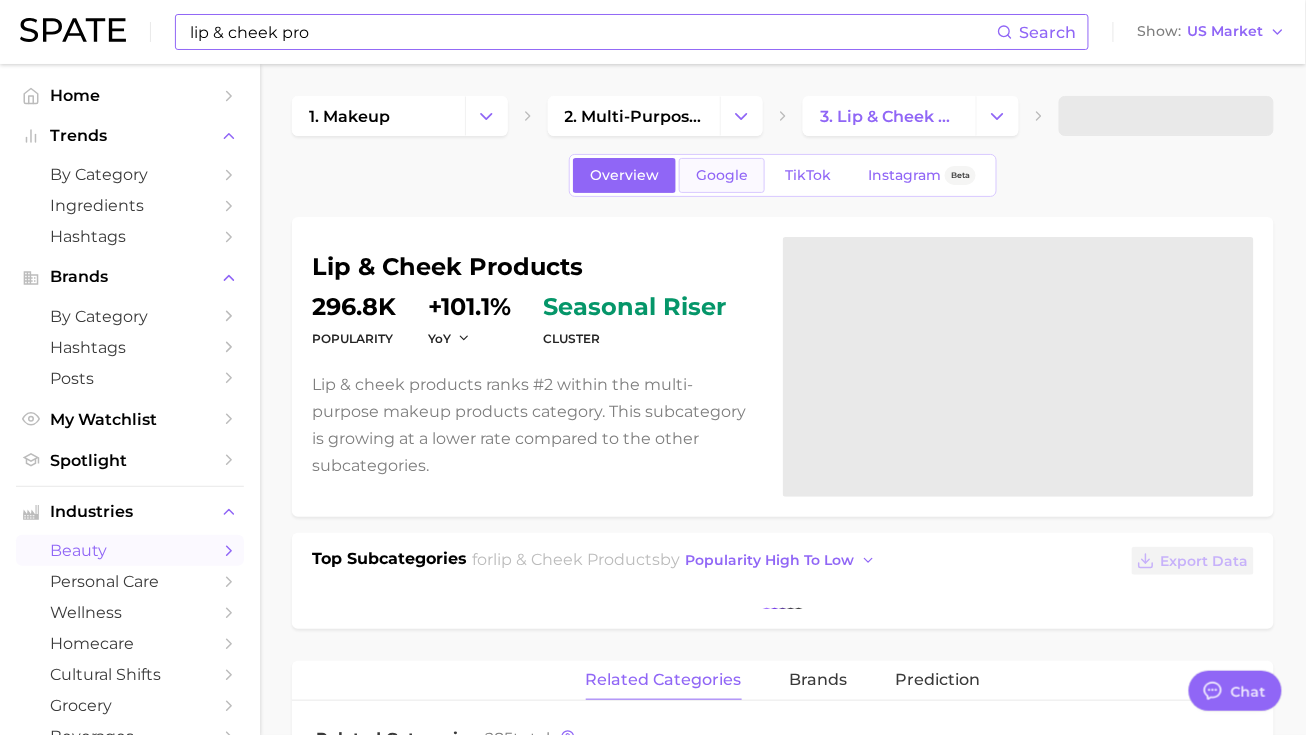click on "Google" at bounding box center (722, 175) 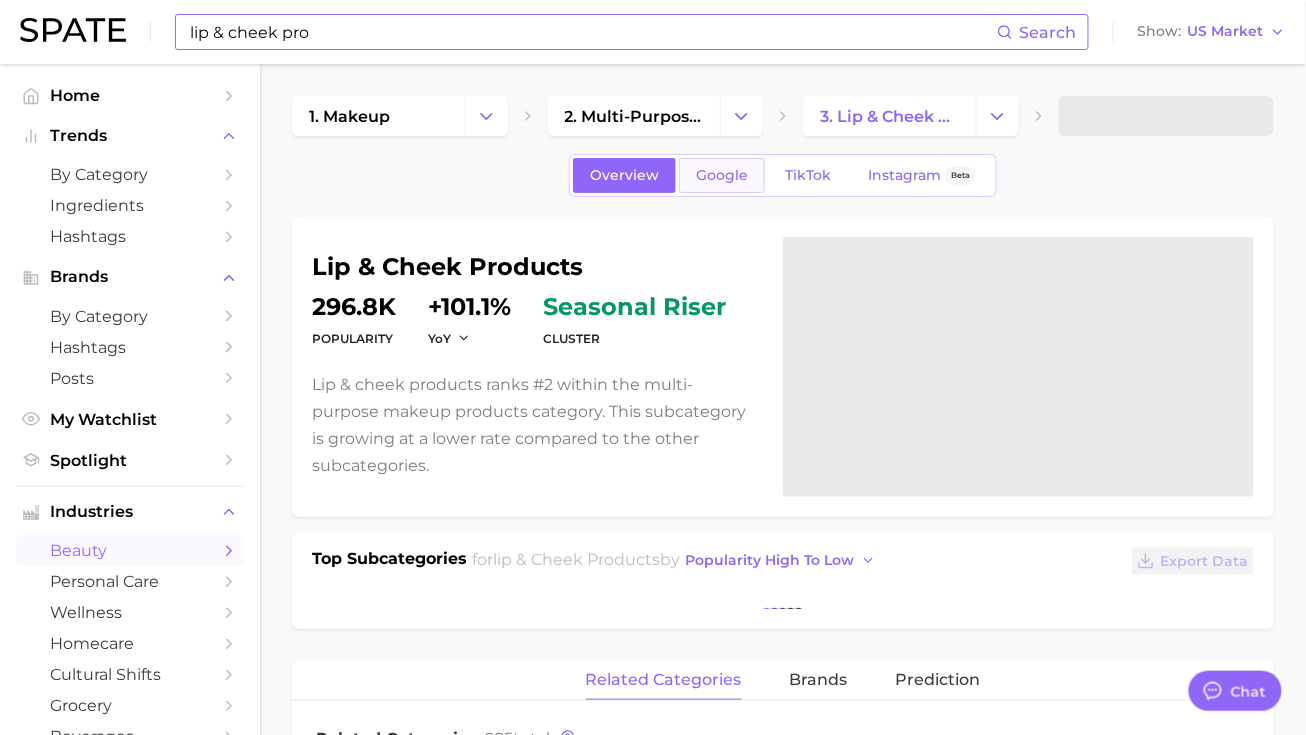type 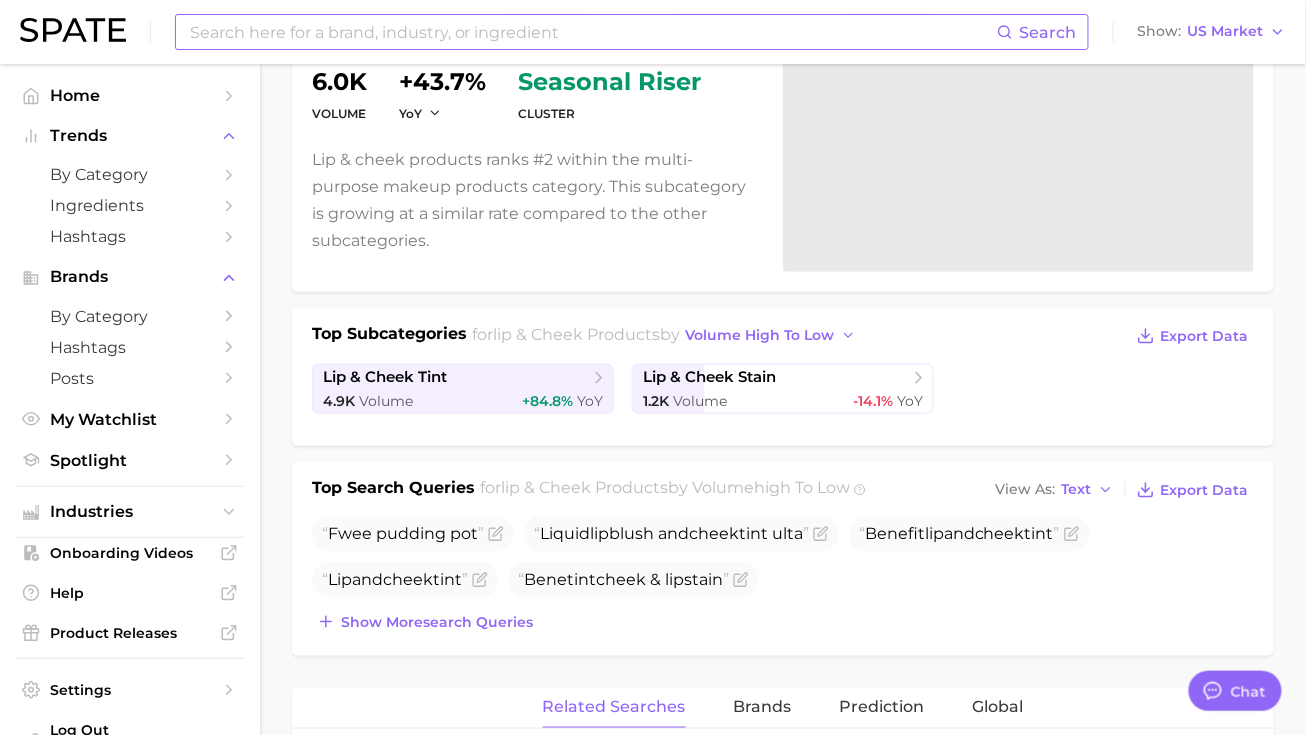 scroll, scrollTop: 553, scrollLeft: 0, axis: vertical 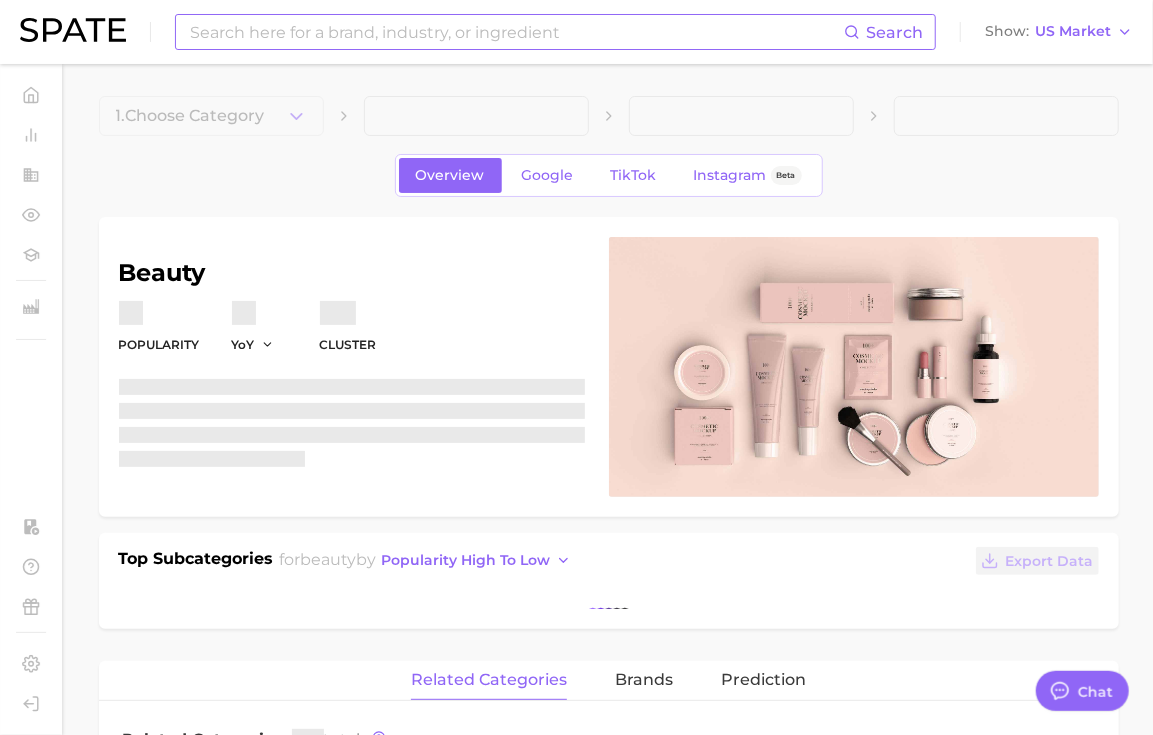 click at bounding box center (516, 32) 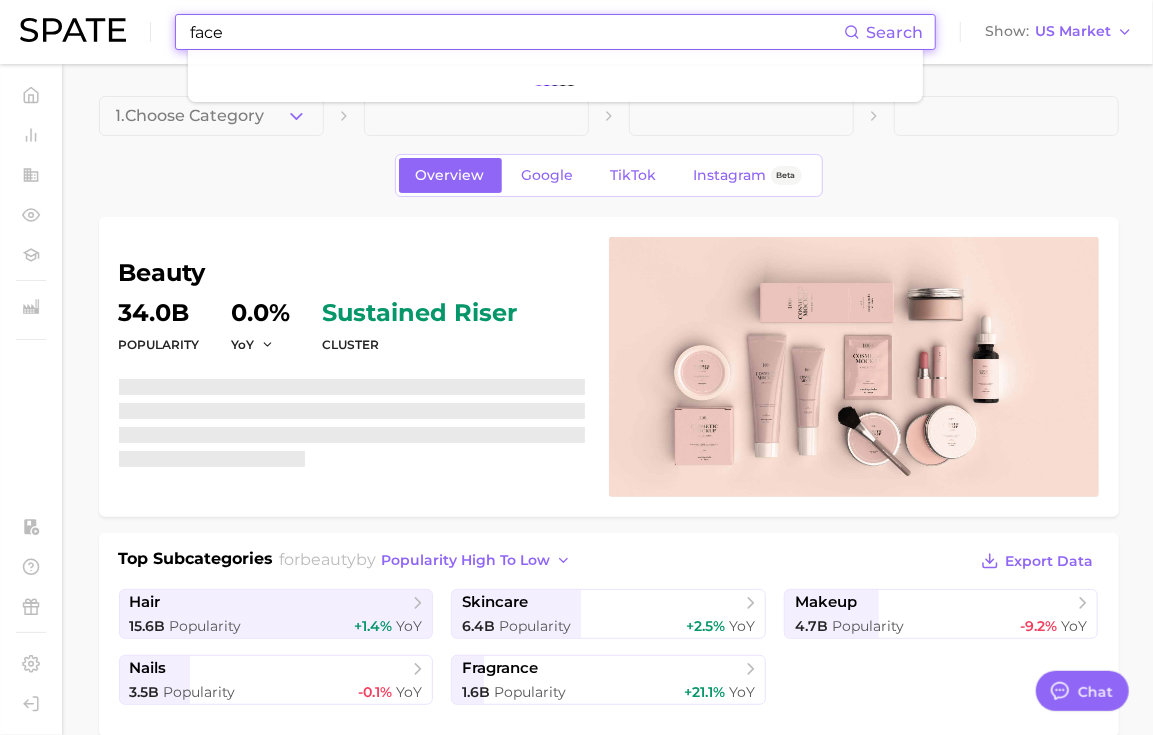 type on "face" 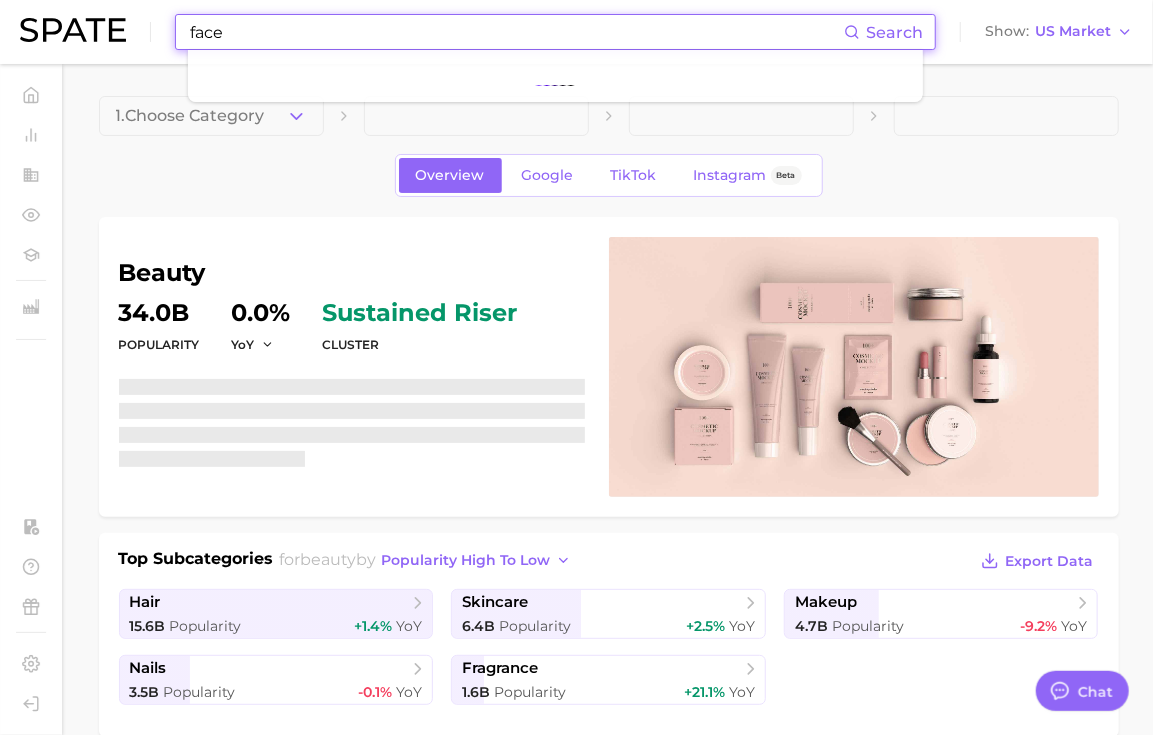 type on "x" 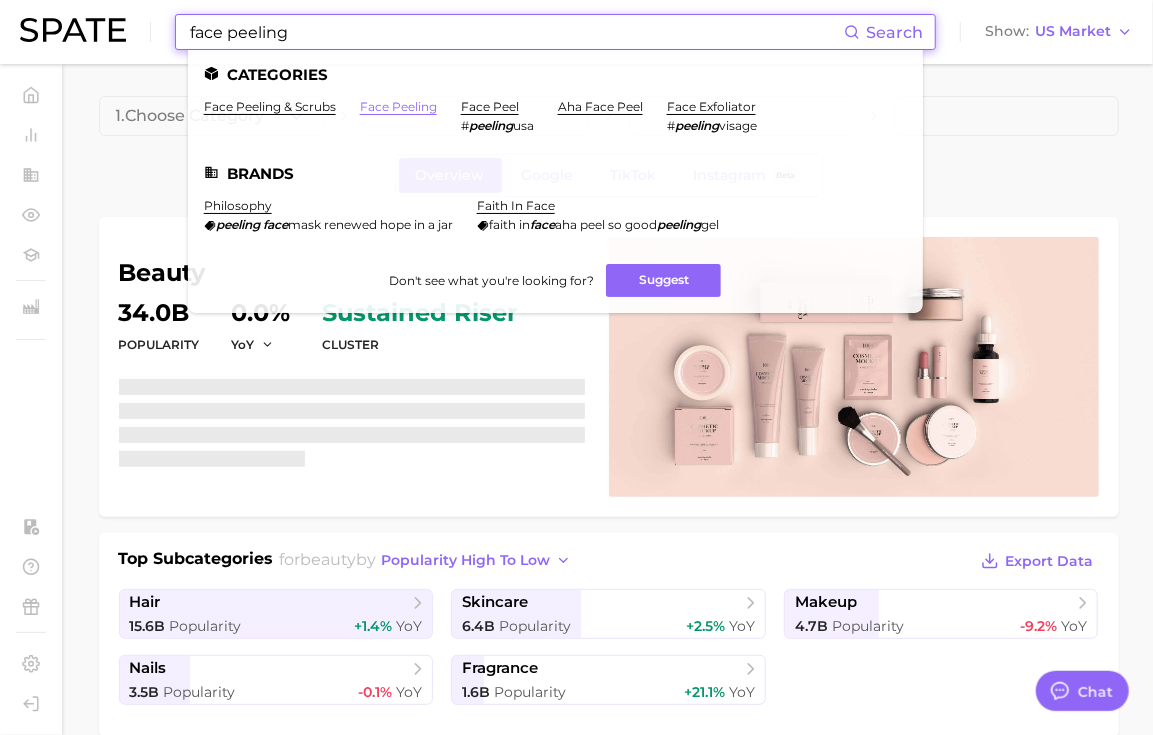 type on "face peeling" 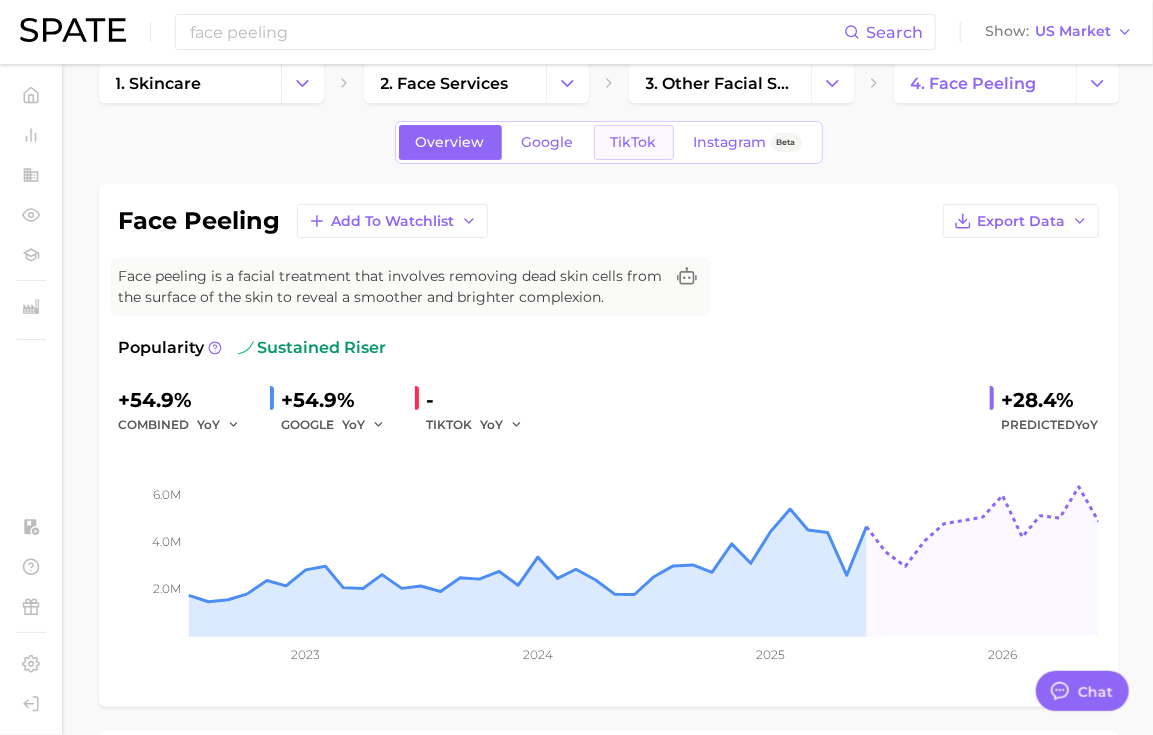 scroll, scrollTop: 0, scrollLeft: 0, axis: both 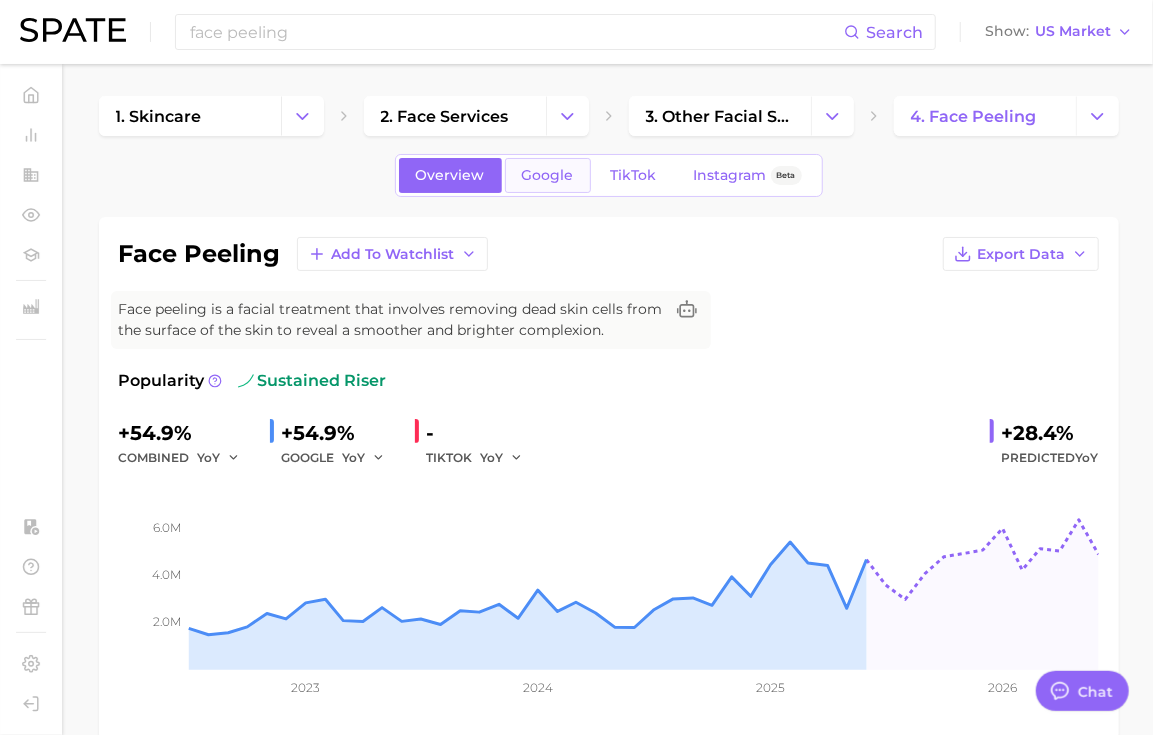 click on "Google" at bounding box center (548, 175) 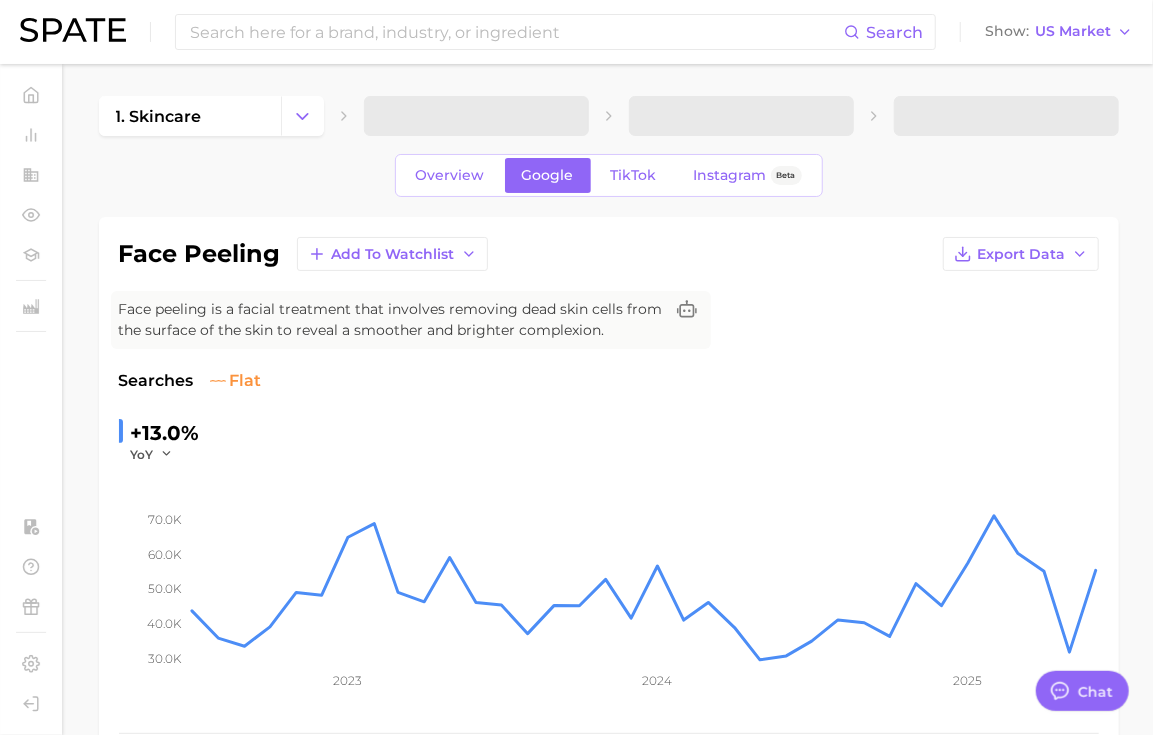 scroll, scrollTop: 622, scrollLeft: 0, axis: vertical 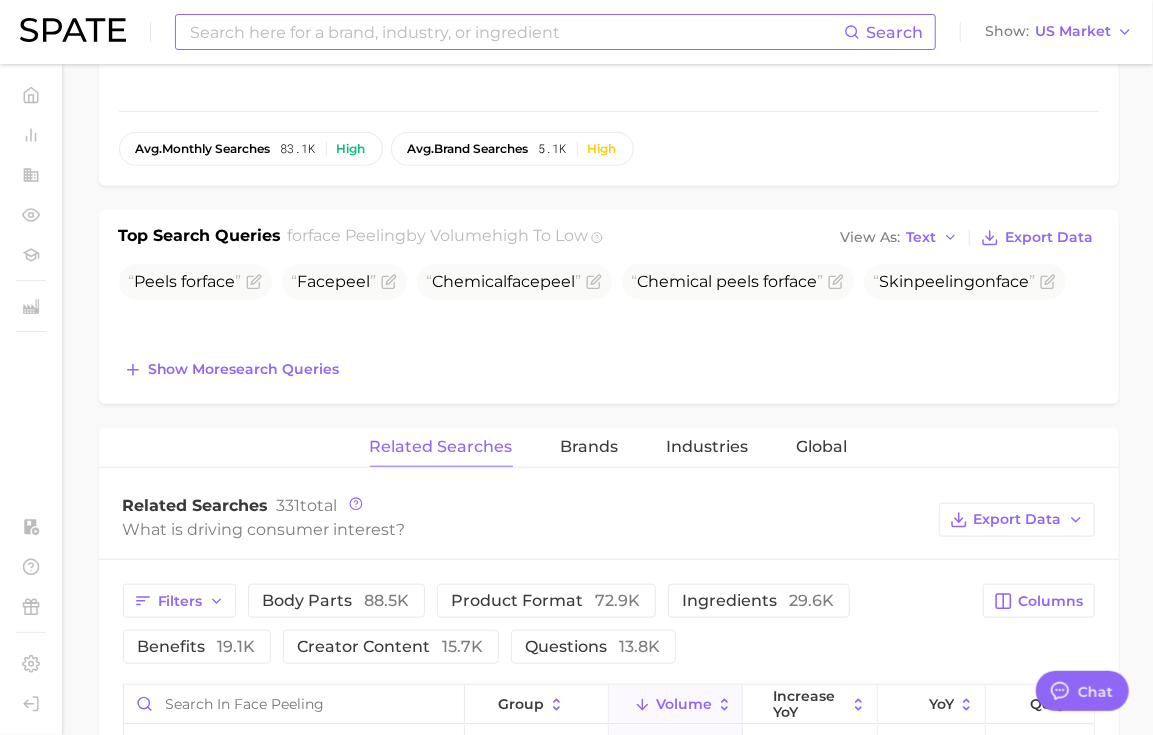 click at bounding box center (516, 32) 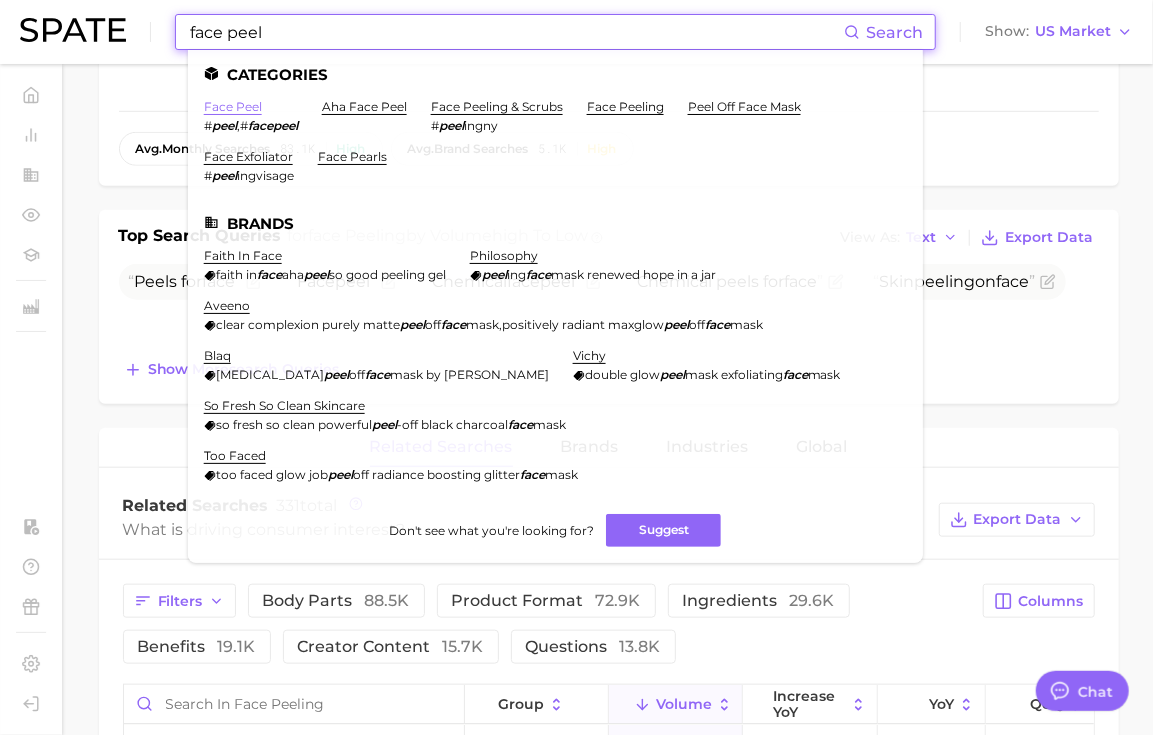 type on "face peel" 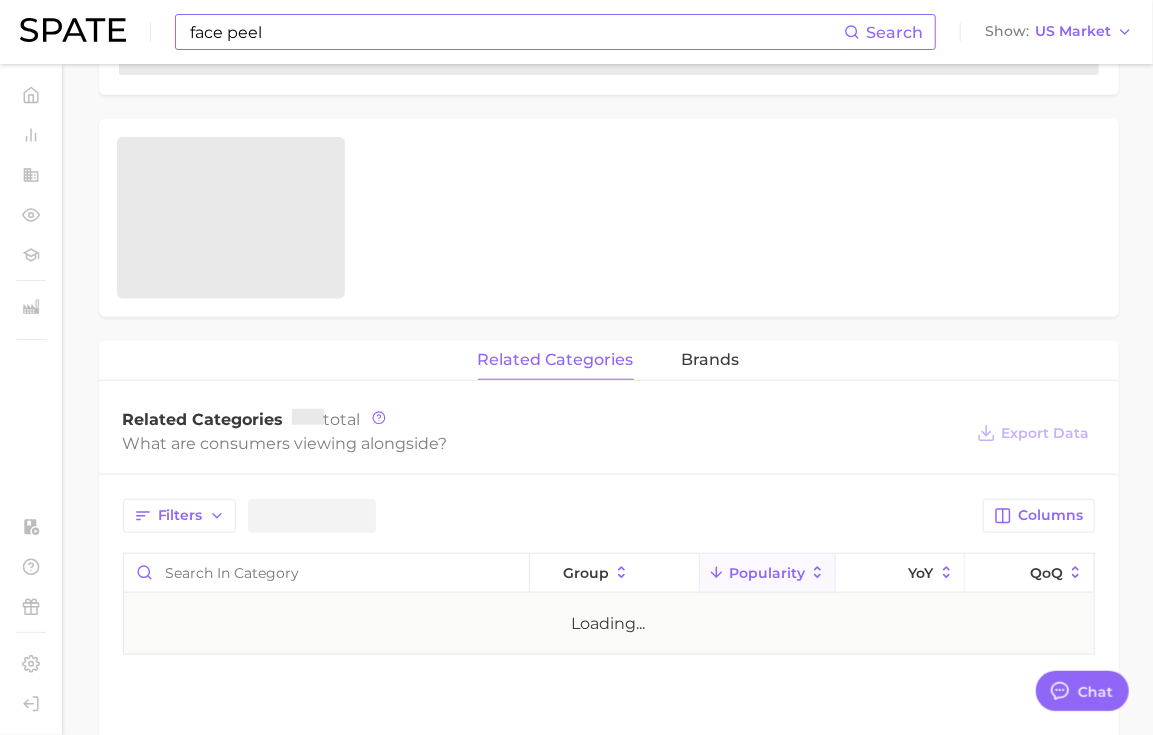 scroll, scrollTop: 0, scrollLeft: 0, axis: both 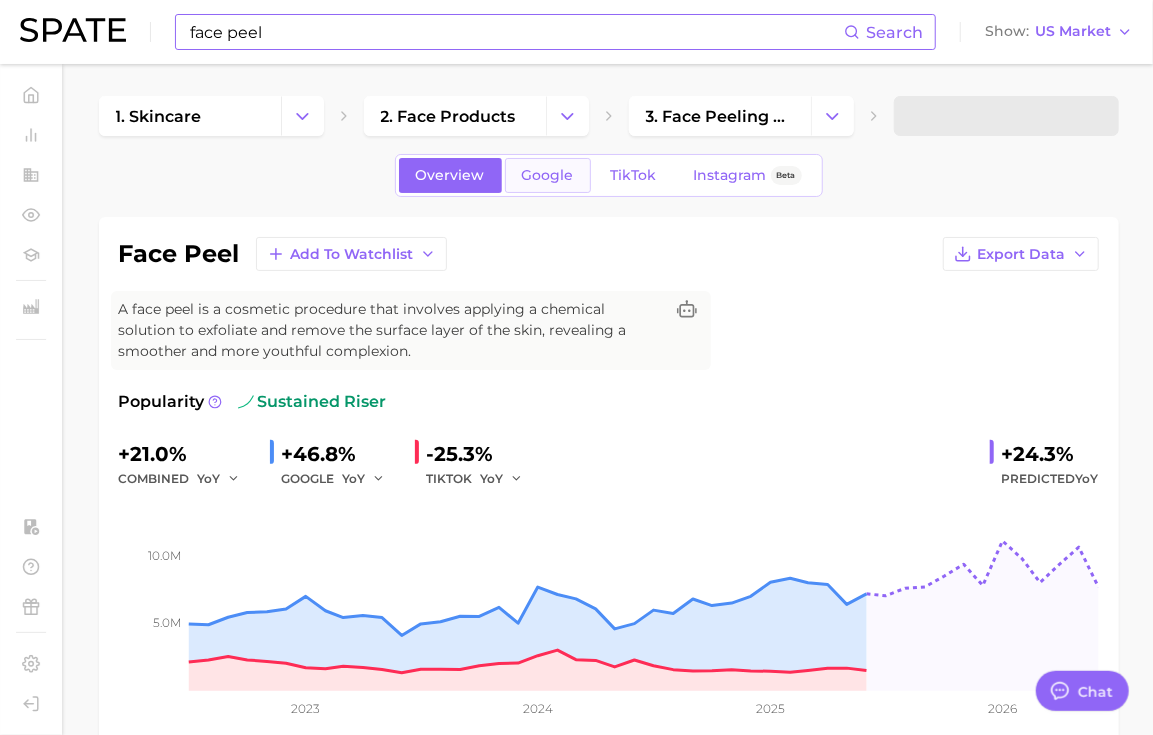 click on "Google" at bounding box center (548, 175) 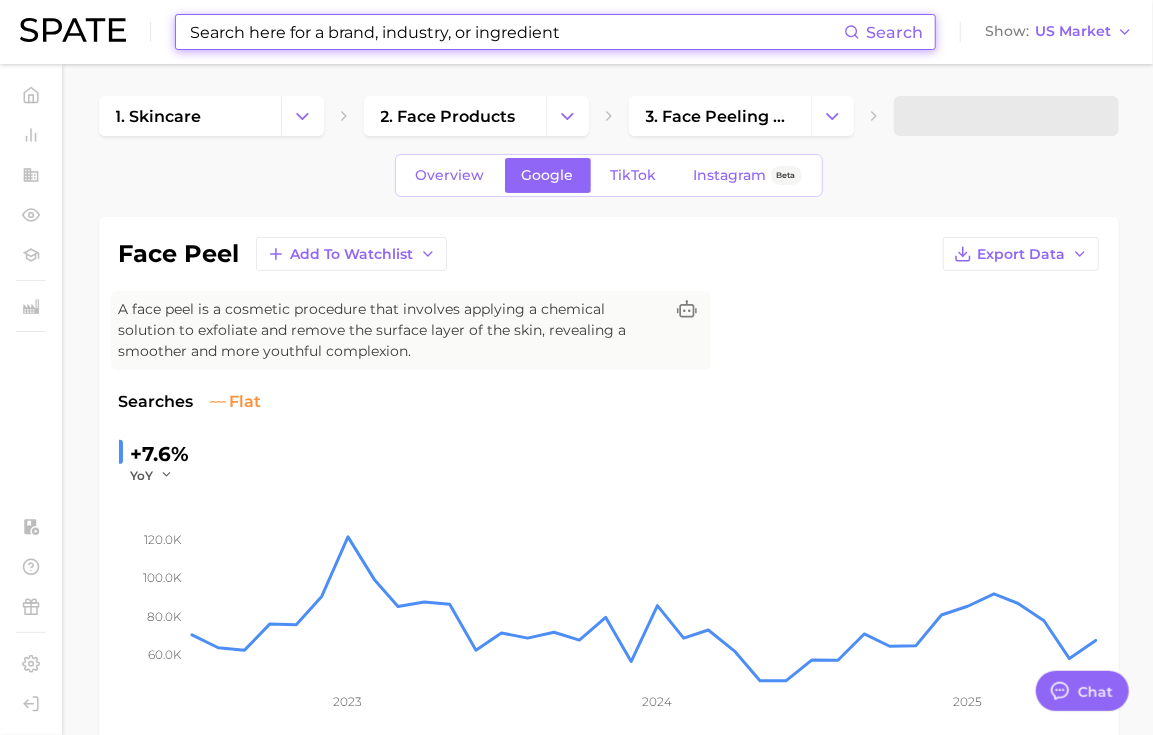 scroll, scrollTop: 692, scrollLeft: 0, axis: vertical 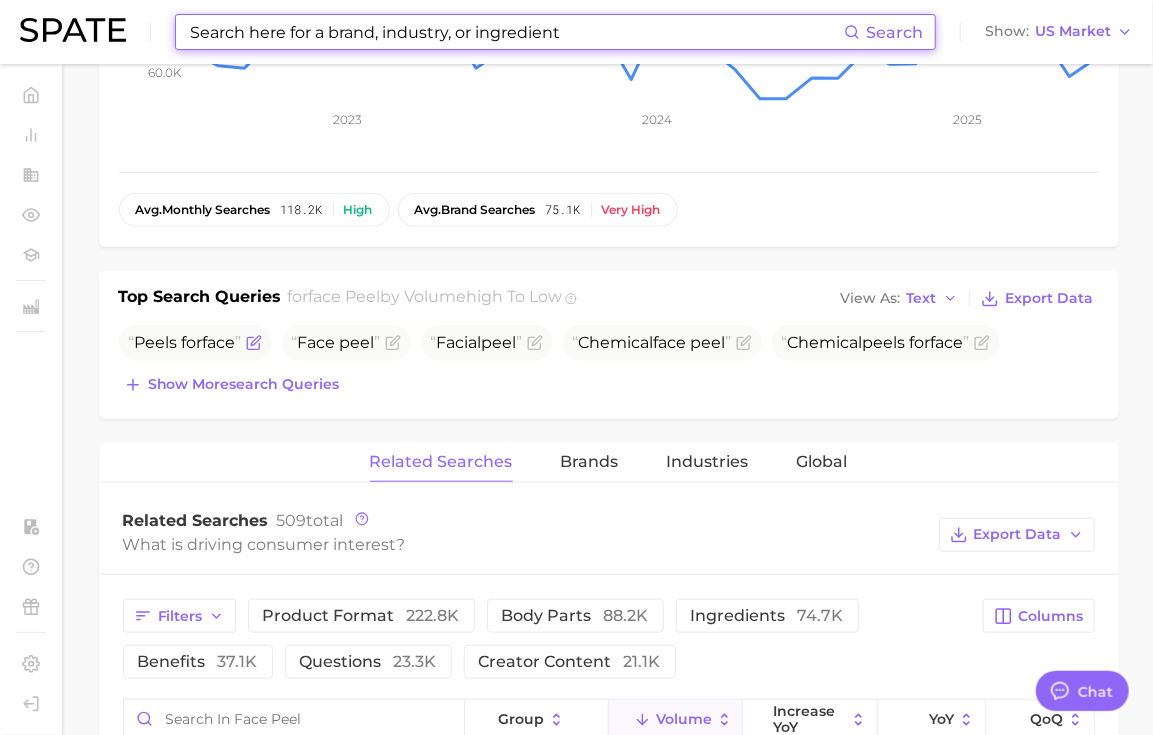 click 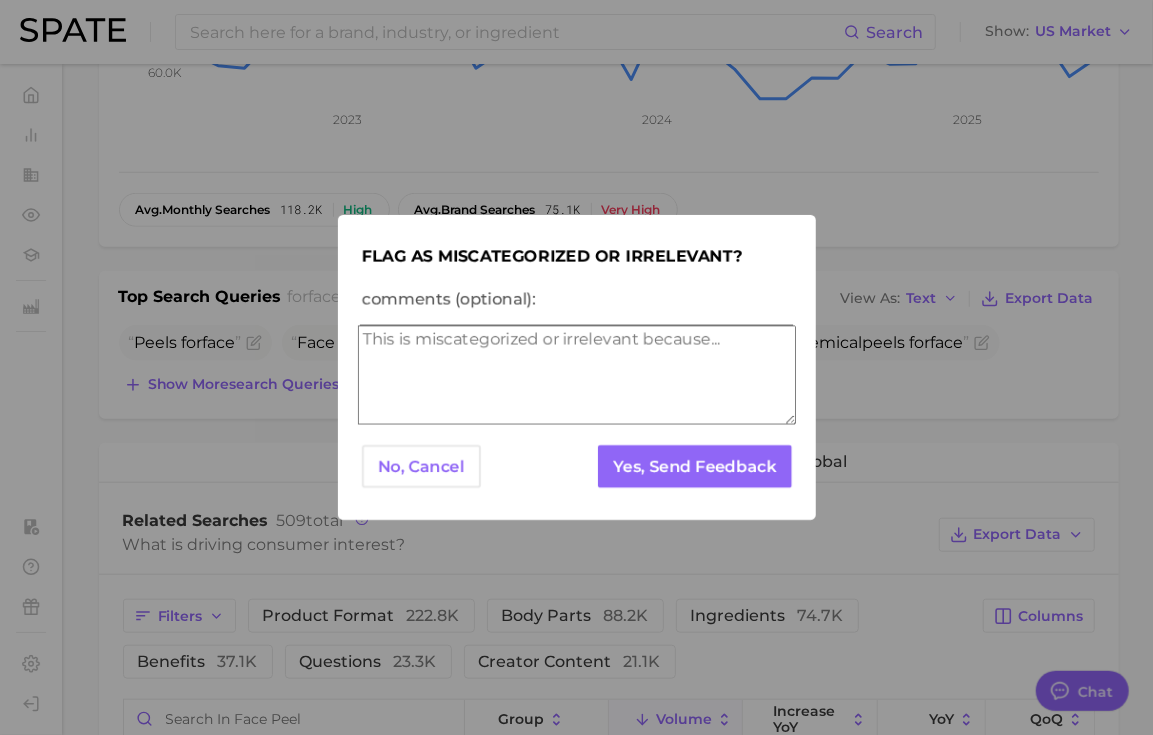click on "Flag as miscategorized or irrelevant? comments (optional): No, Cancel Yes, Send Feedback" at bounding box center [576, 367] 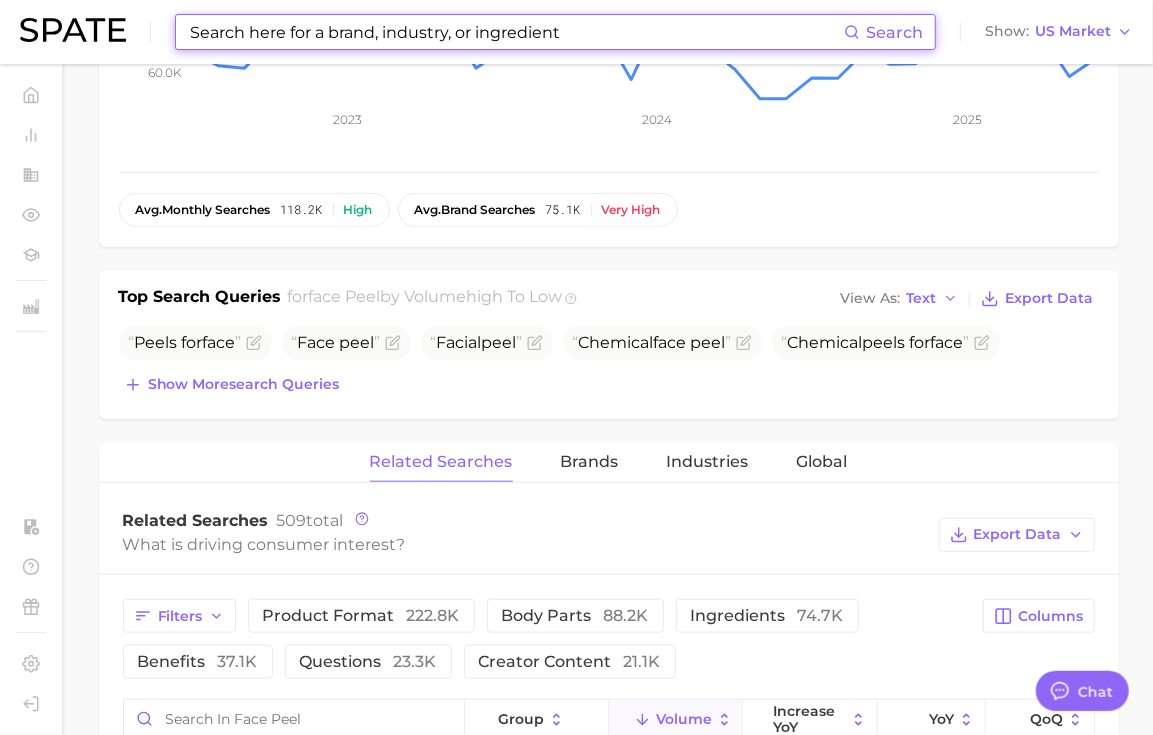 click at bounding box center [516, 32] 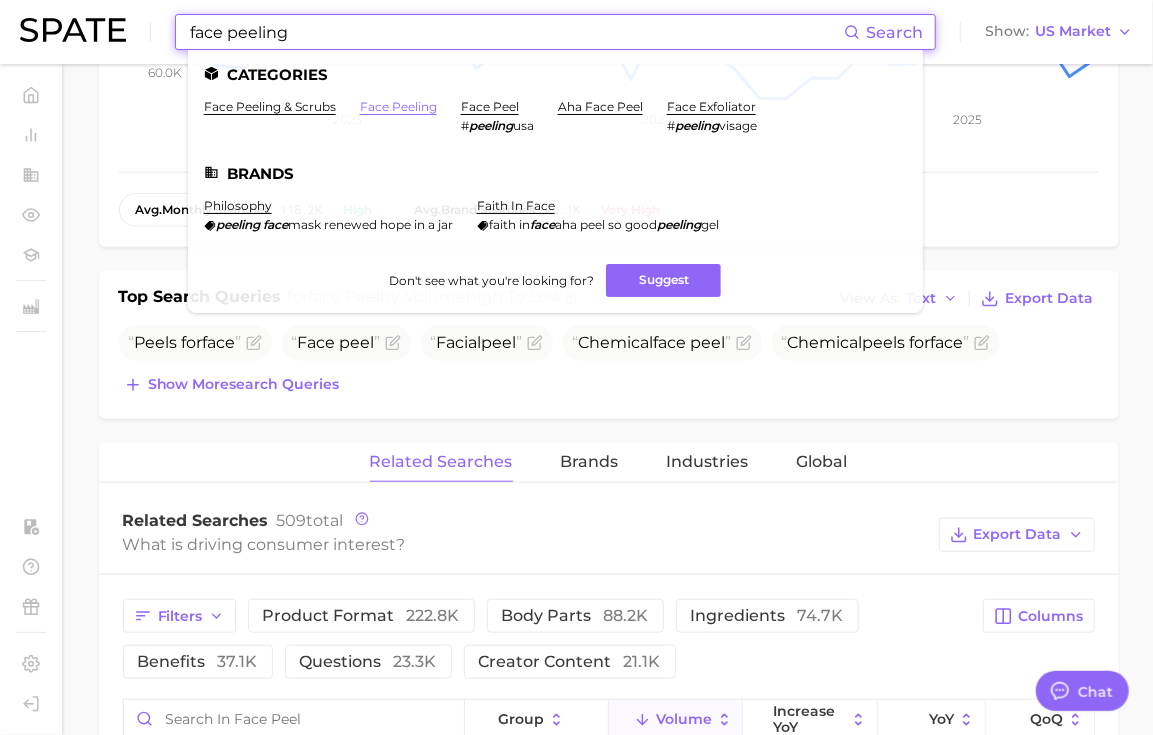 type on "face peeling" 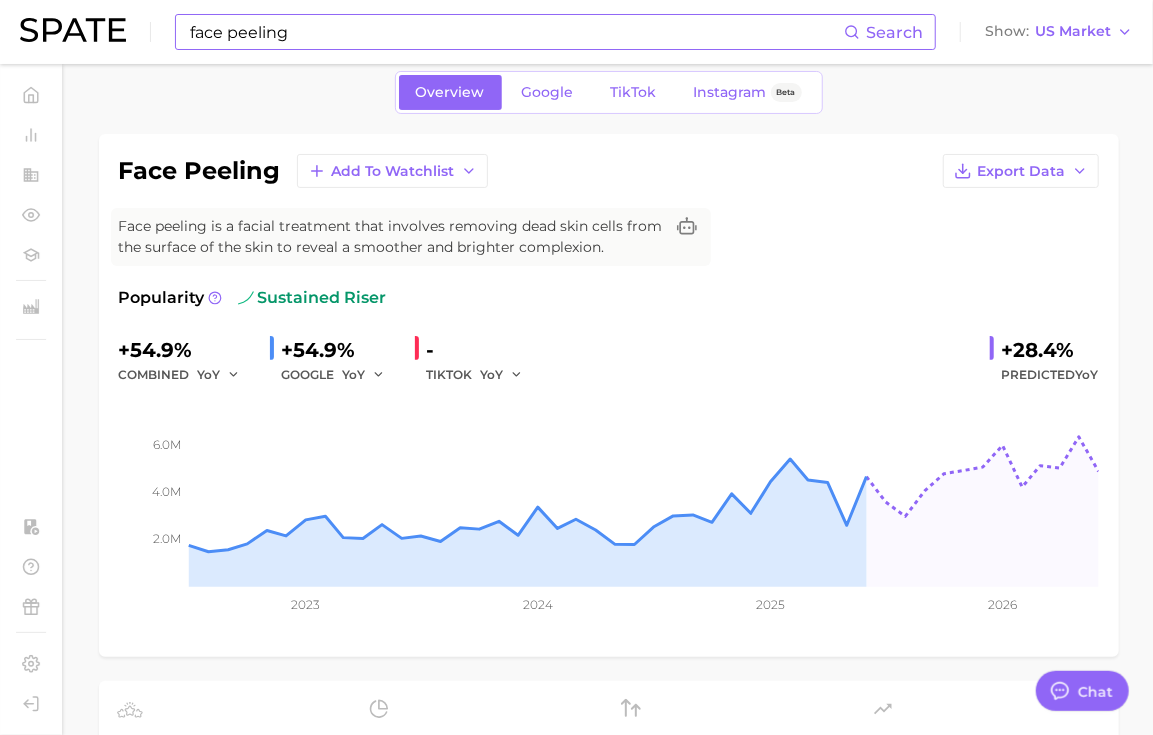 scroll, scrollTop: 0, scrollLeft: 0, axis: both 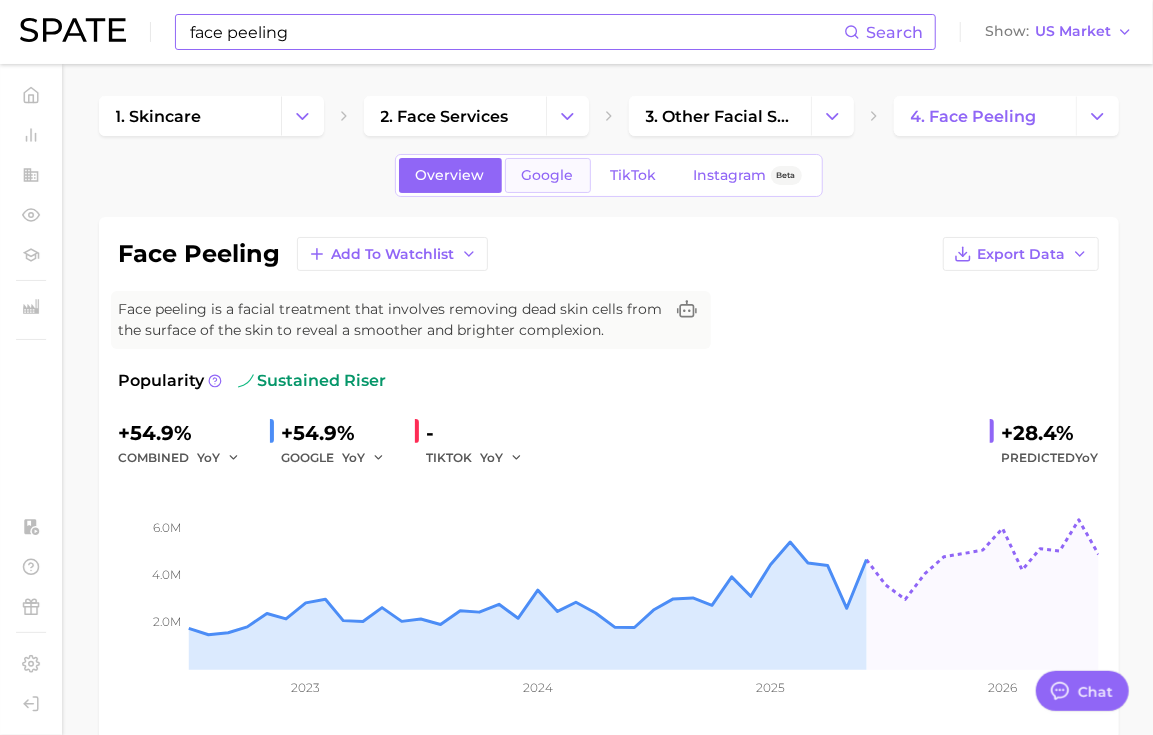 click on "Google" at bounding box center [548, 175] 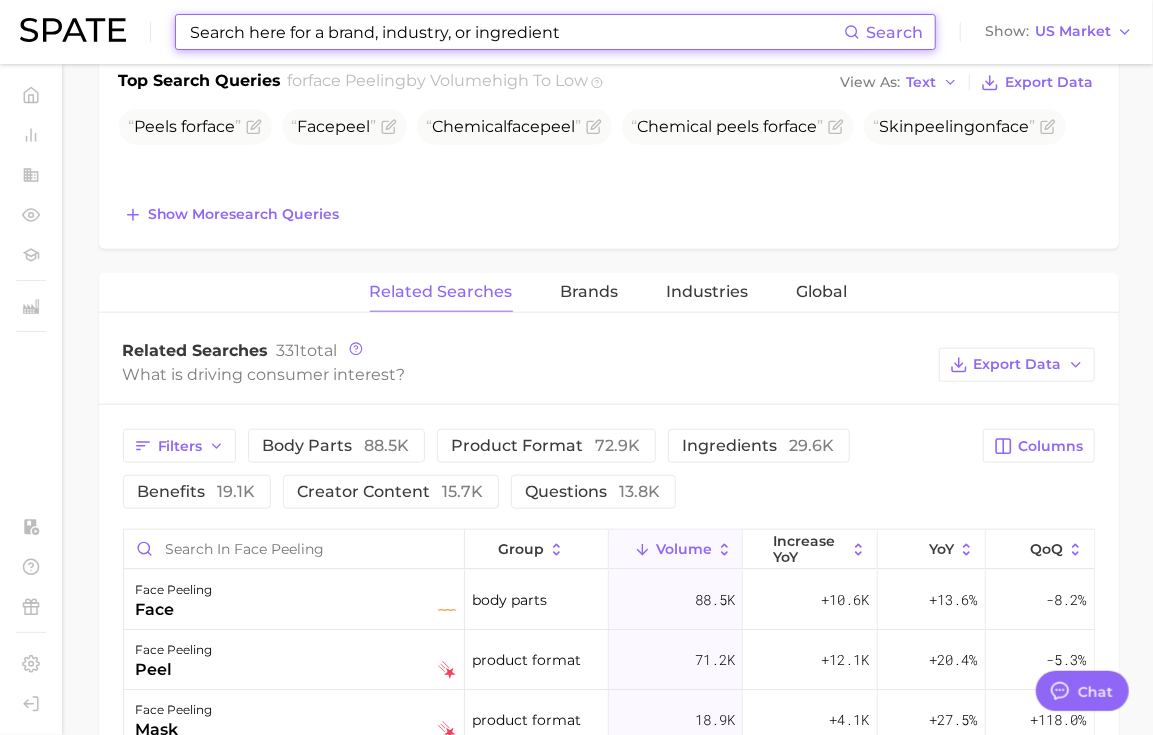 scroll, scrollTop: 760, scrollLeft: 0, axis: vertical 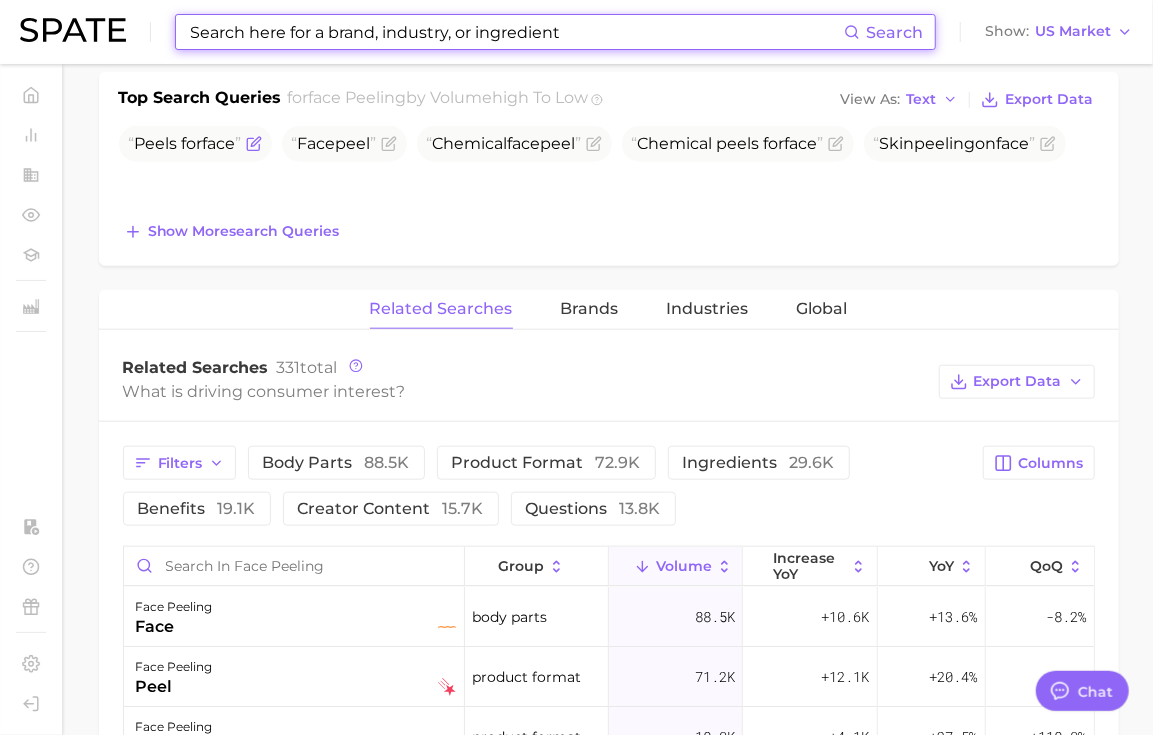 click 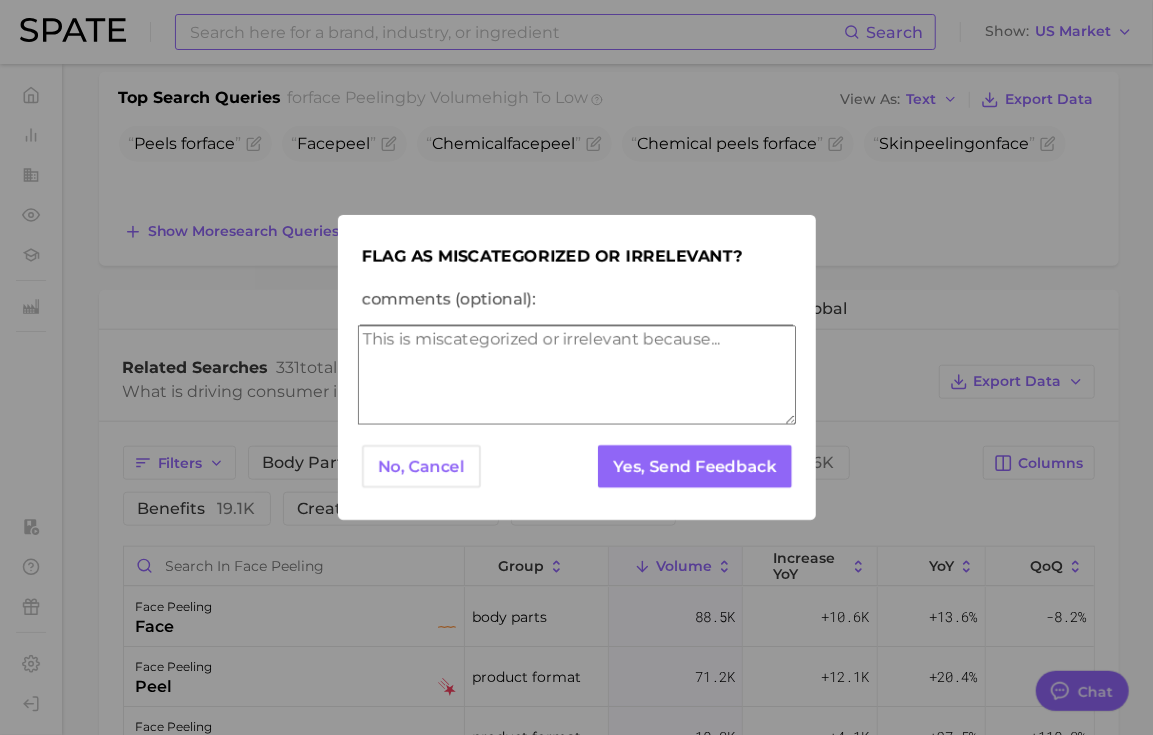 type 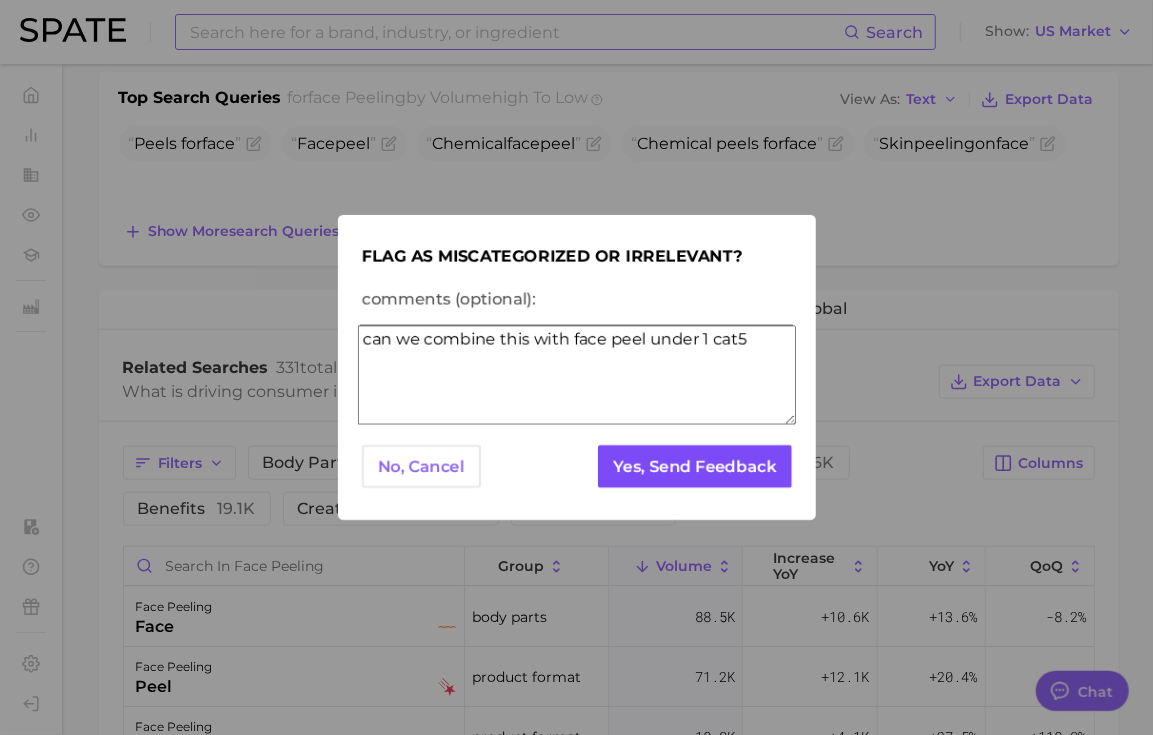 type on "can we combine this with face peel under 1 cat5" 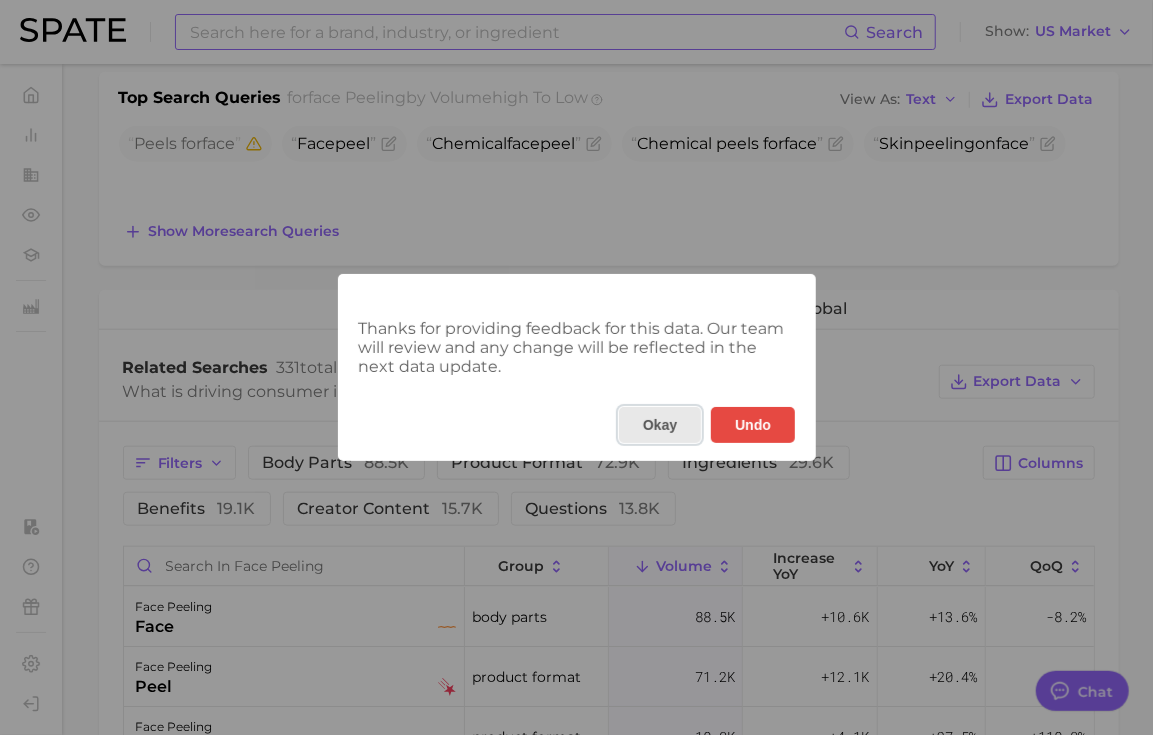 click on "Okay" at bounding box center [659, 425] 